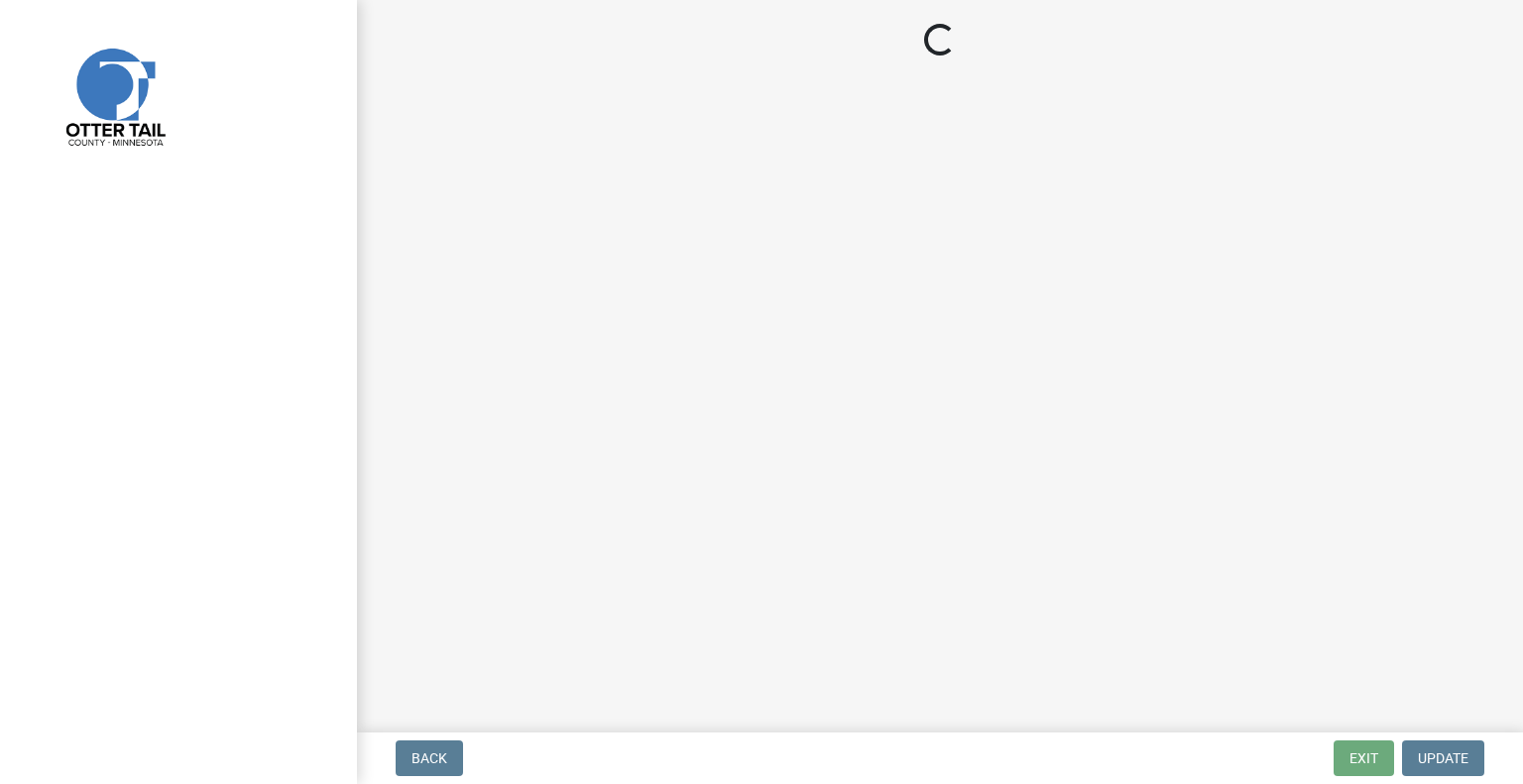 scroll, scrollTop: 0, scrollLeft: 0, axis: both 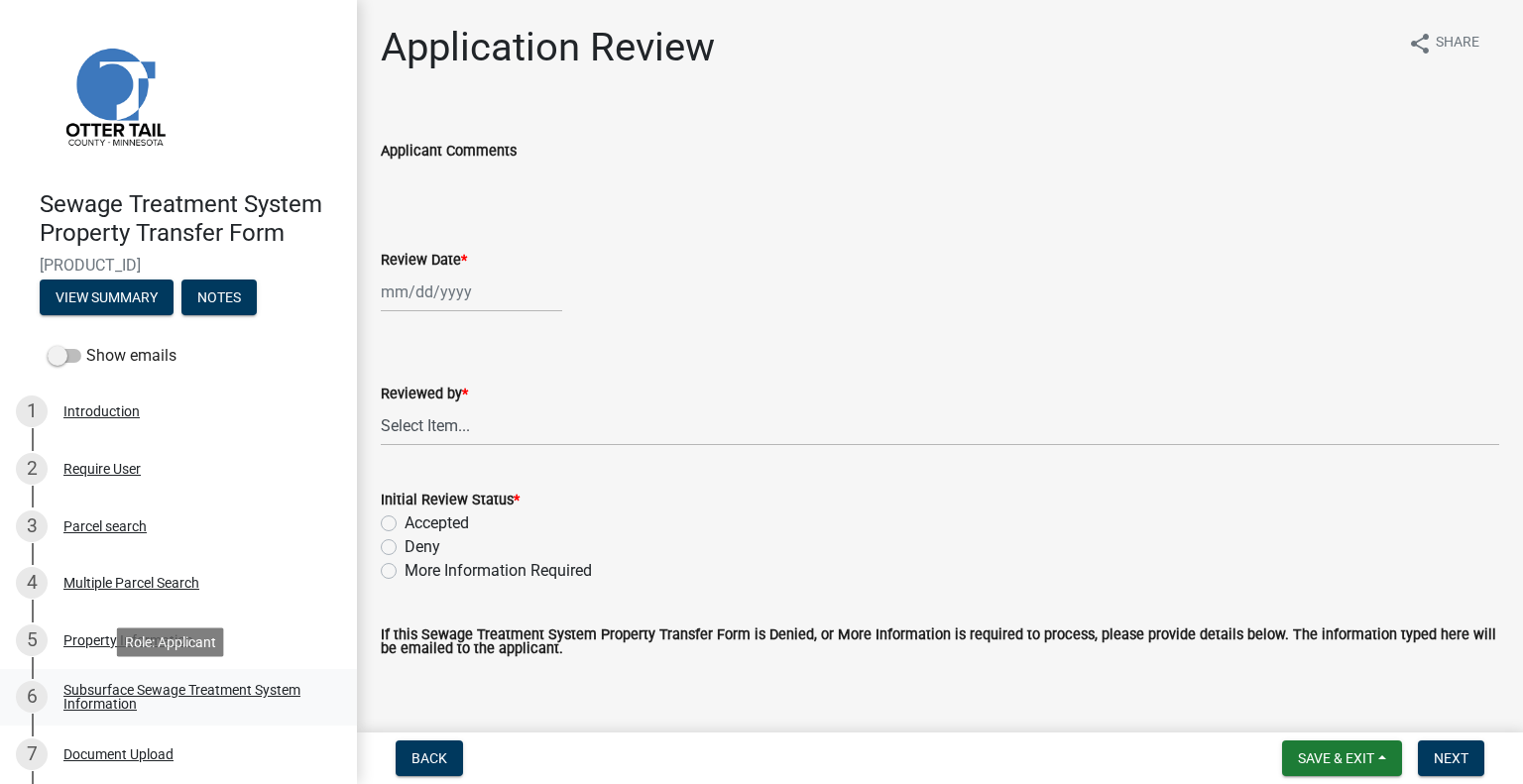click on "Subsurface Sewage Treatment System Information" at bounding box center (194, 697) 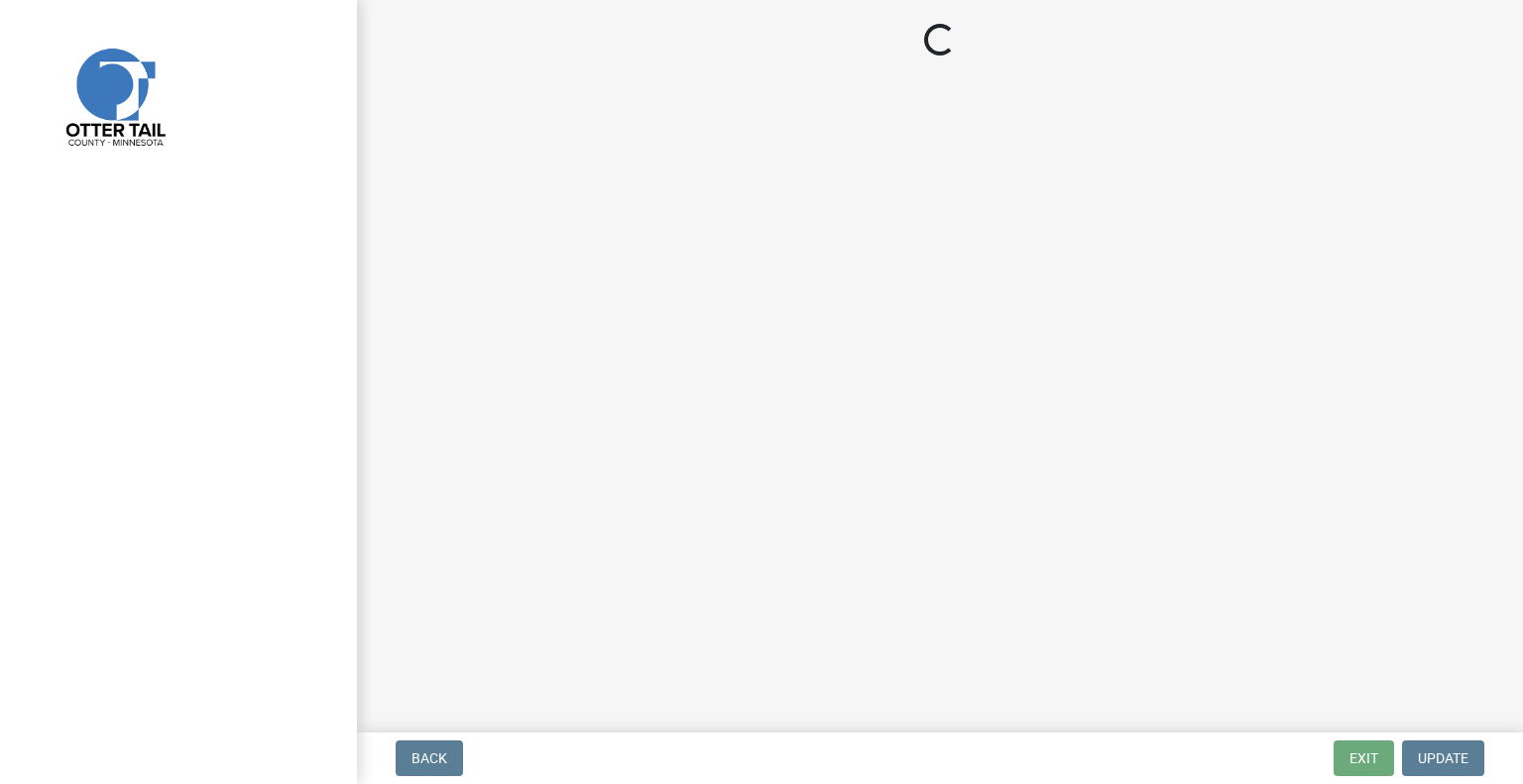 scroll, scrollTop: 0, scrollLeft: 0, axis: both 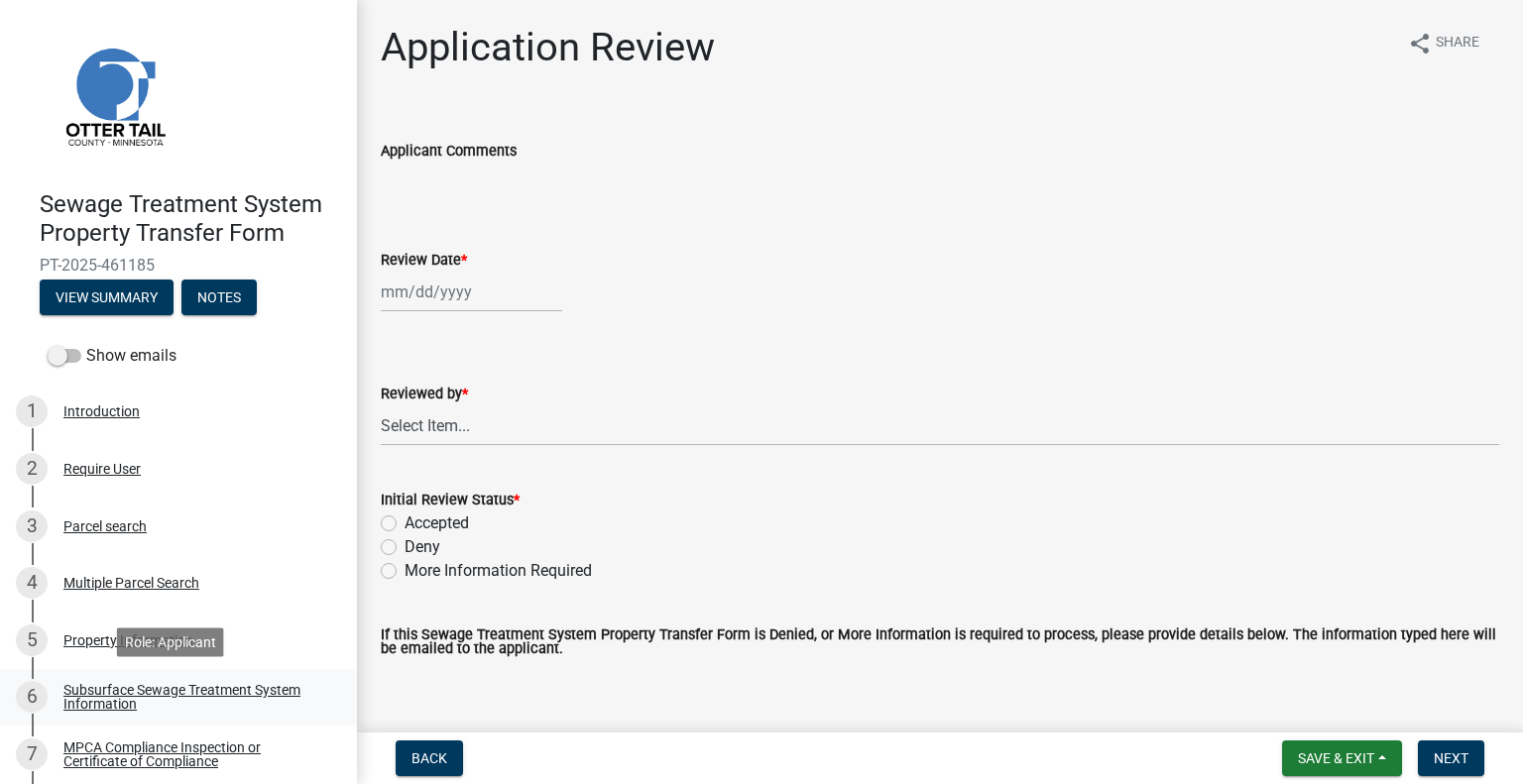 click on "6     Subsurface Sewage Treatment System Information" at bounding box center (178, 698) 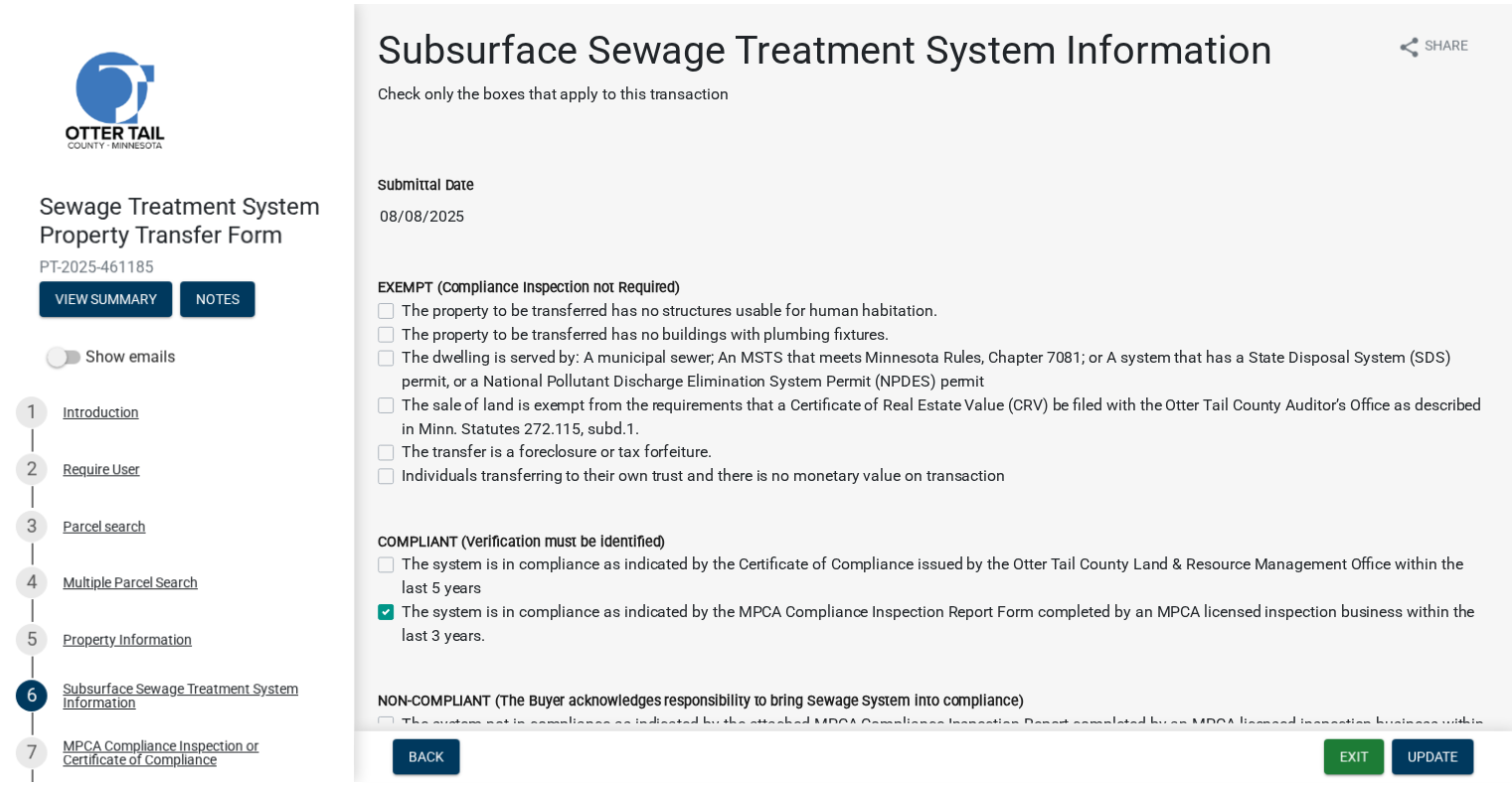 scroll, scrollTop: 244, scrollLeft: 0, axis: vertical 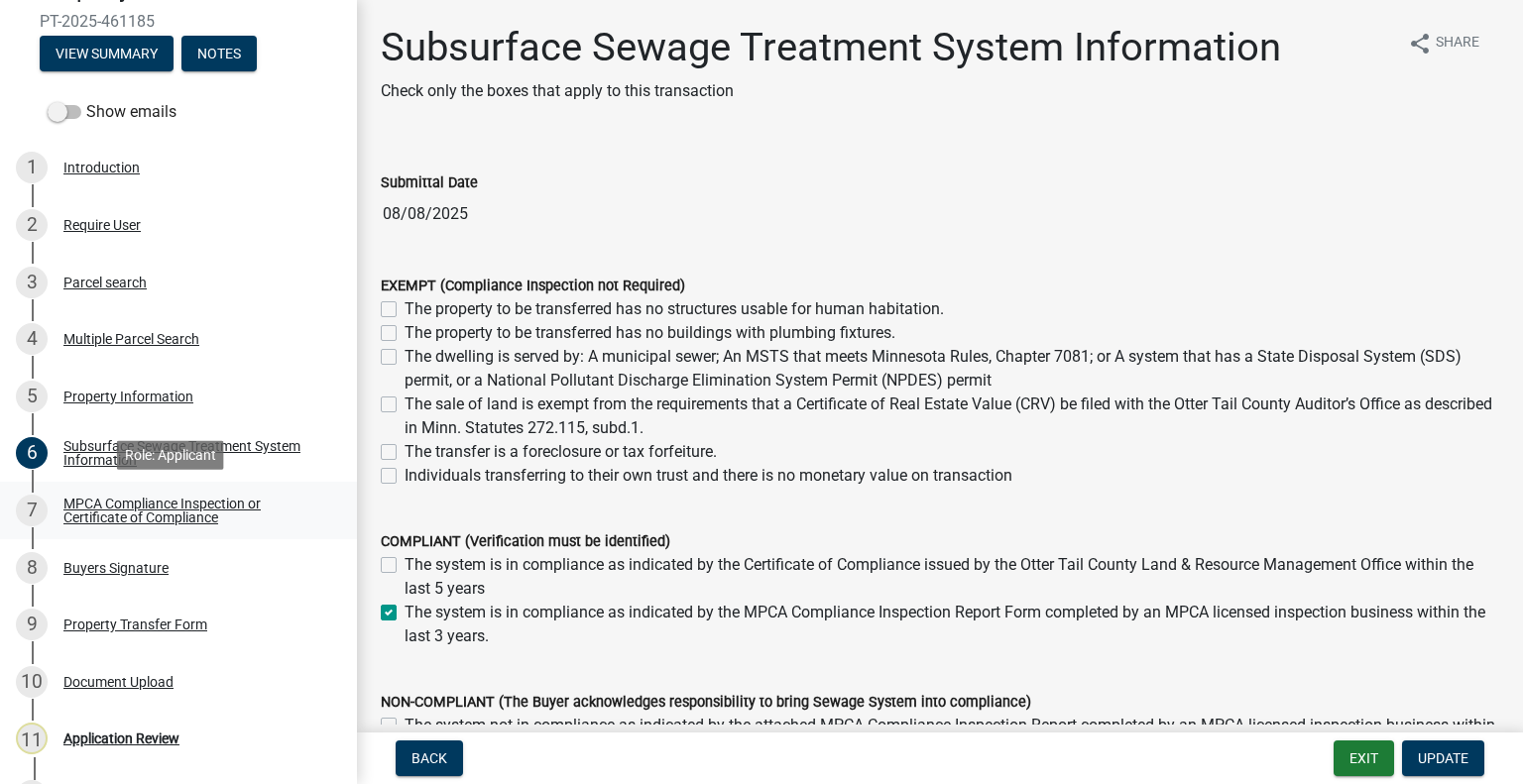 click on "MPCA Compliance Inspection  or Certificate of Compliance" at bounding box center [194, 510] 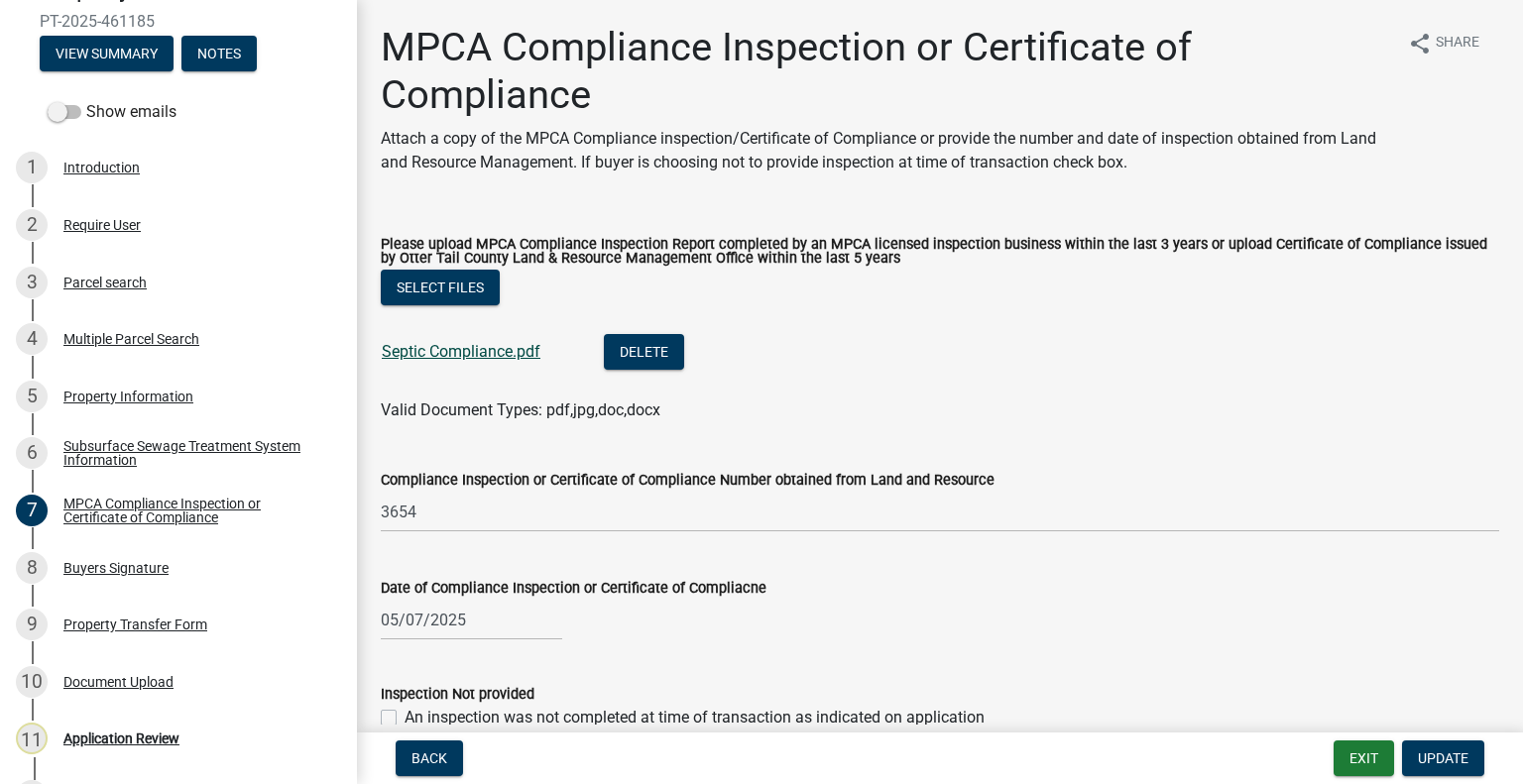 click on "Septic Compliance.pdf" 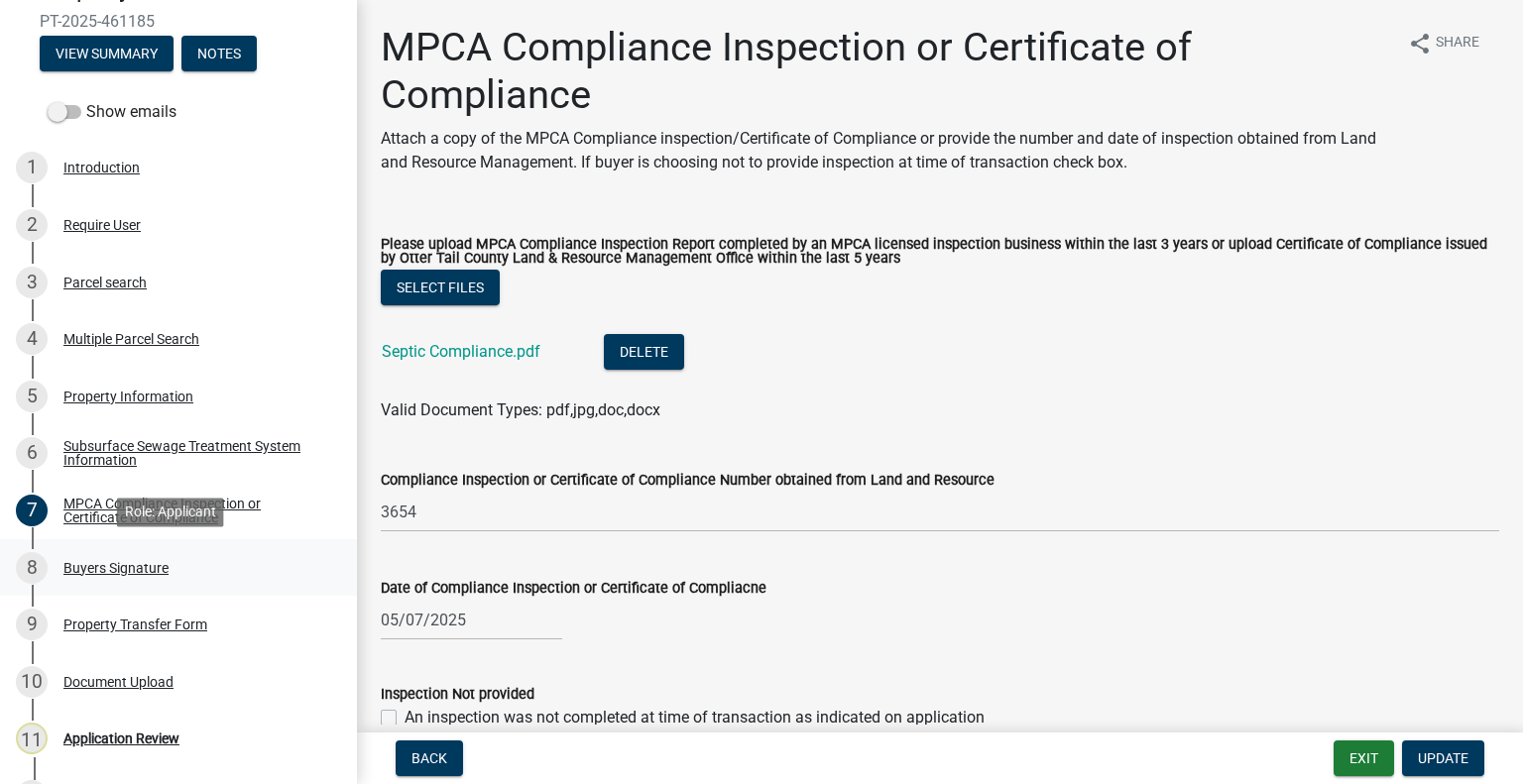 click on "Buyers Signature" at bounding box center (116, 568) 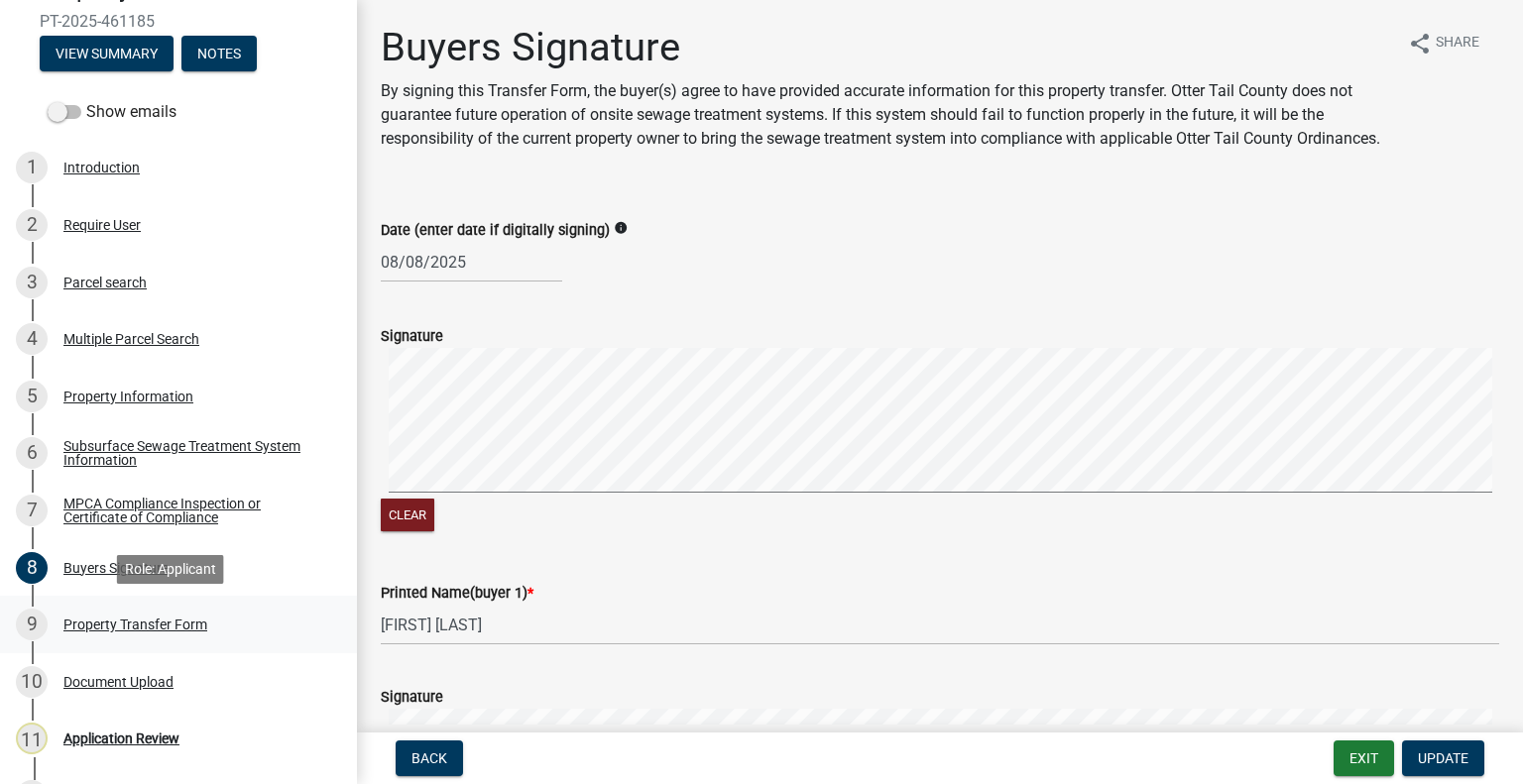 click on "Property Transfer Form" at bounding box center [135, 624] 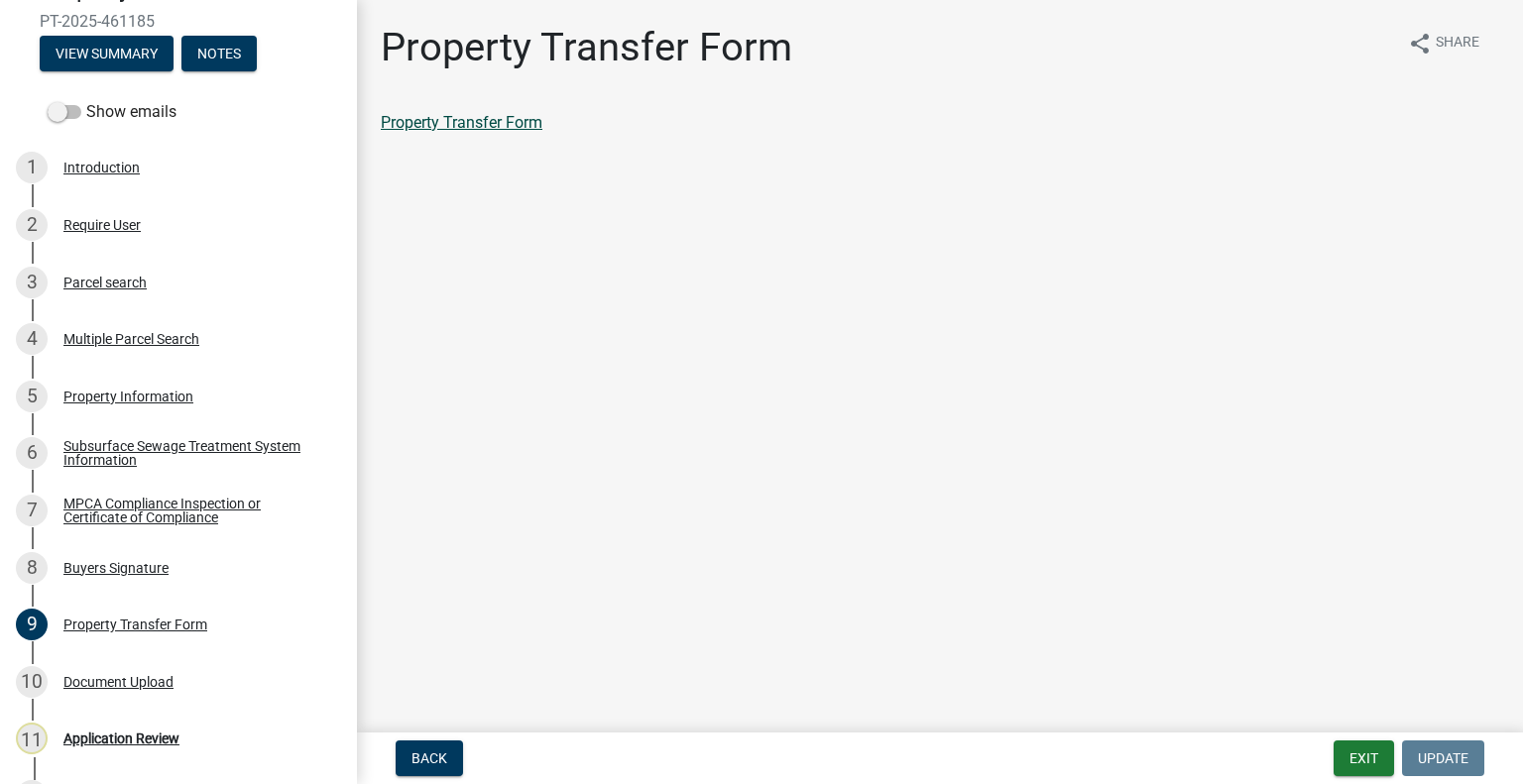 click on "Property Transfer Form" 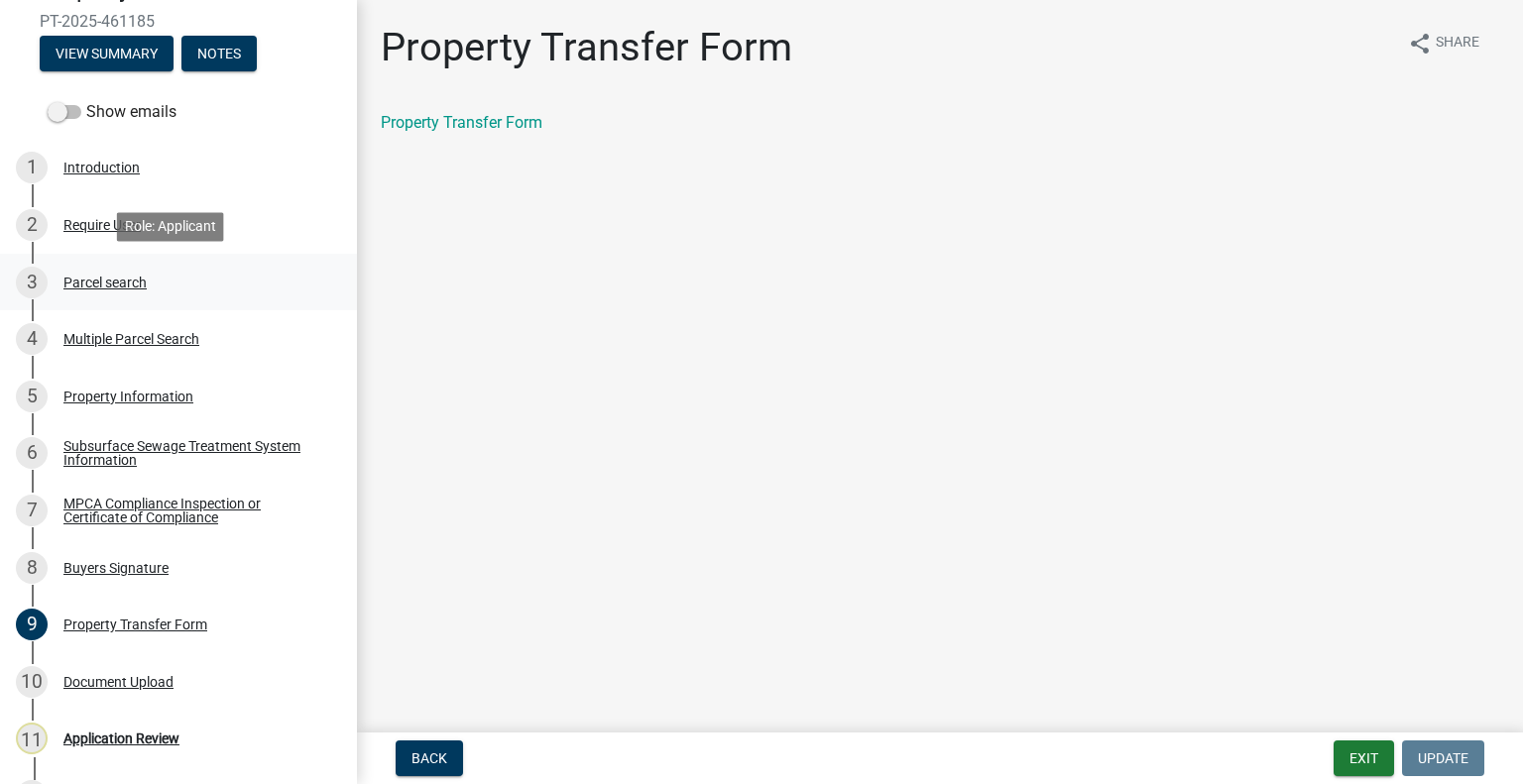 click on "3     Parcel search" at bounding box center [171, 282] 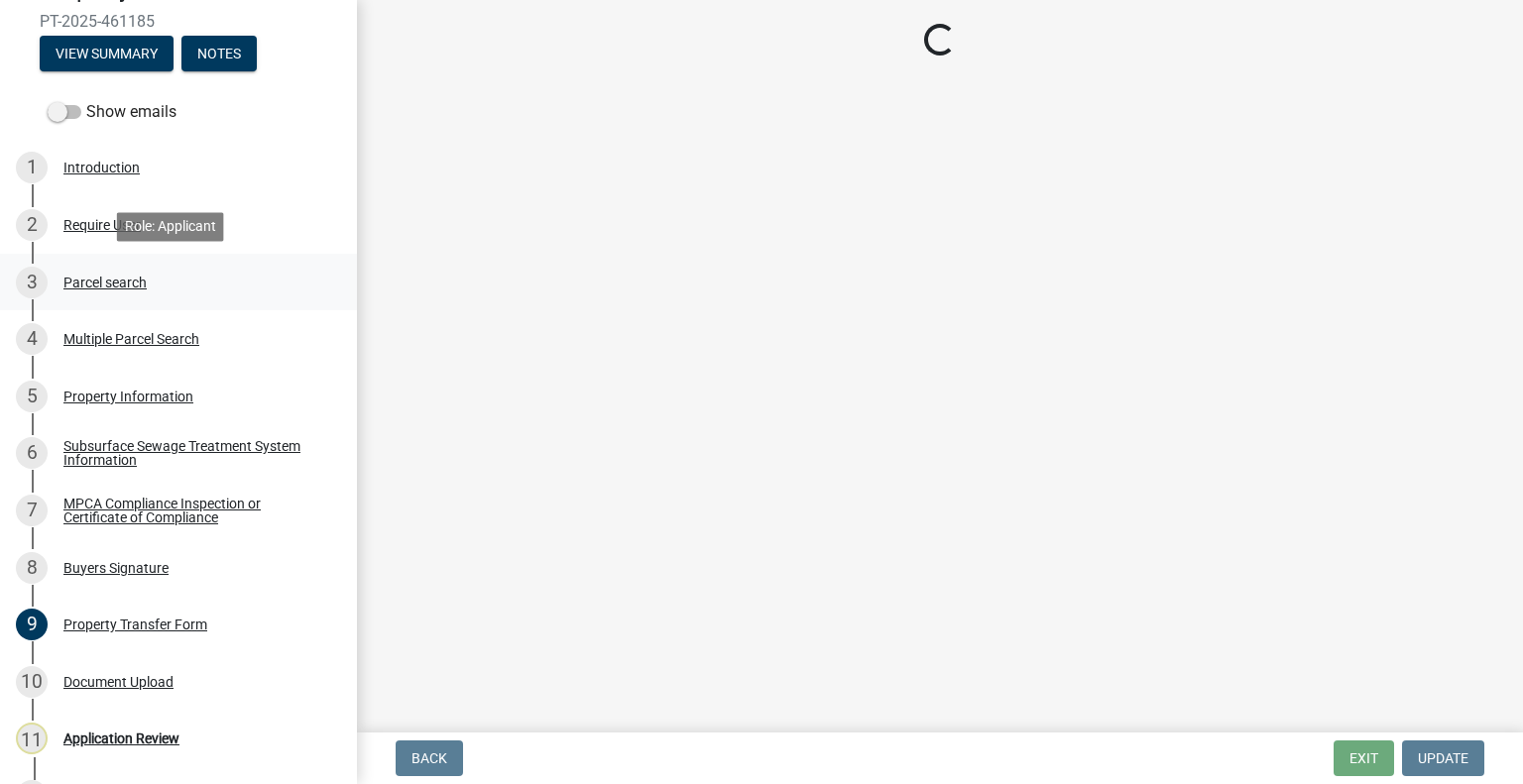 click on "Parcel search" at bounding box center (105, 282) 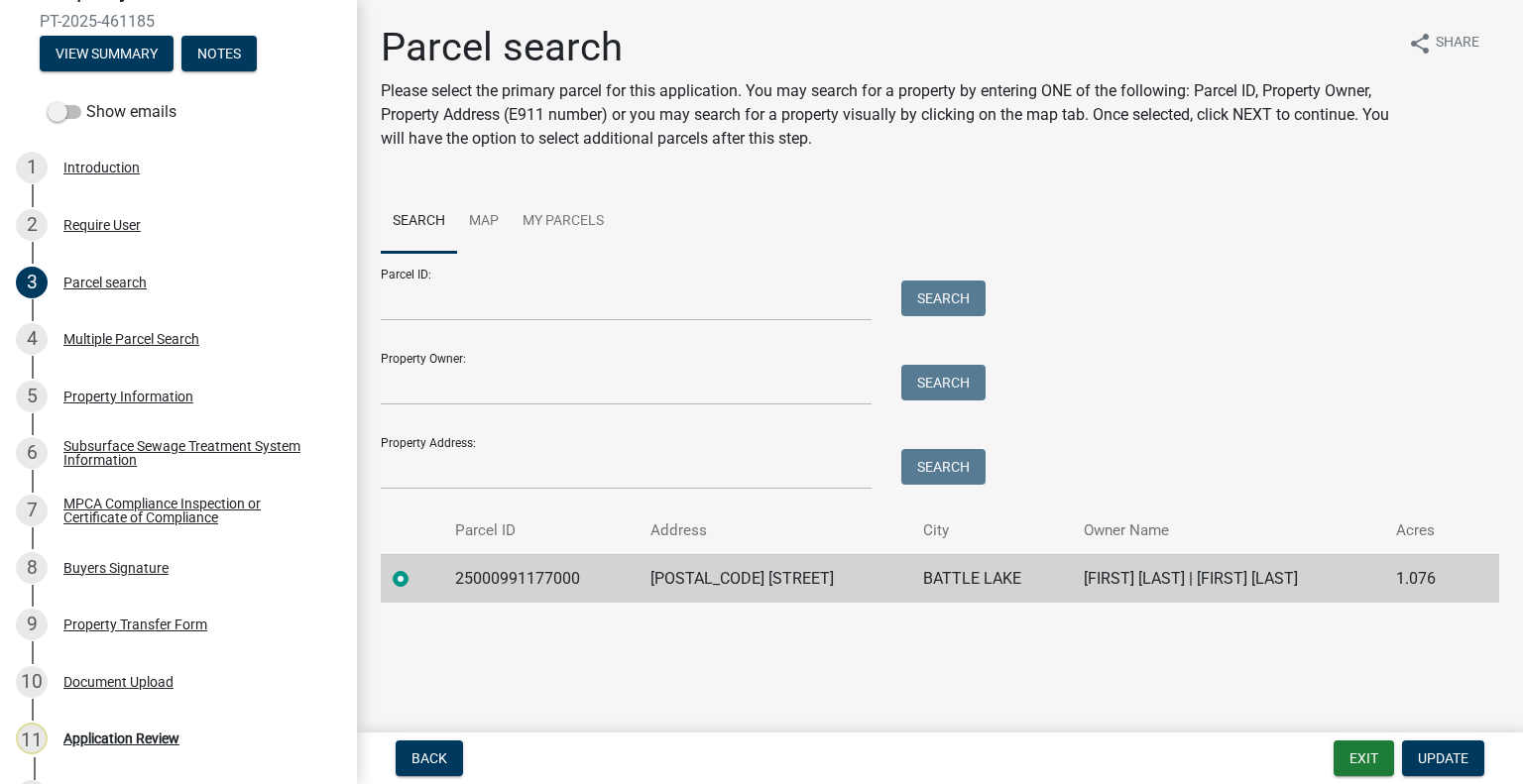 click on "25000991177000" 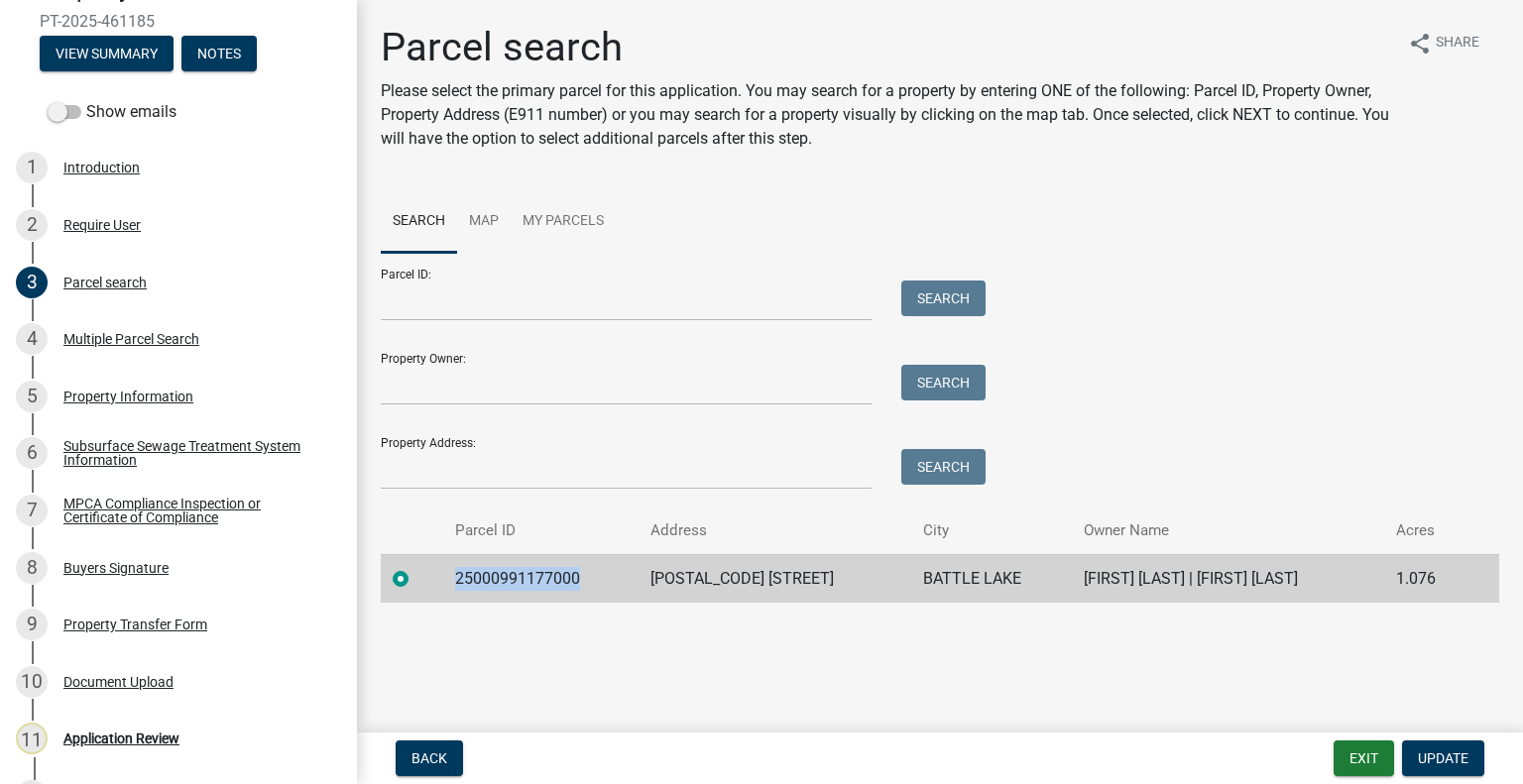 click on "25000991177000" 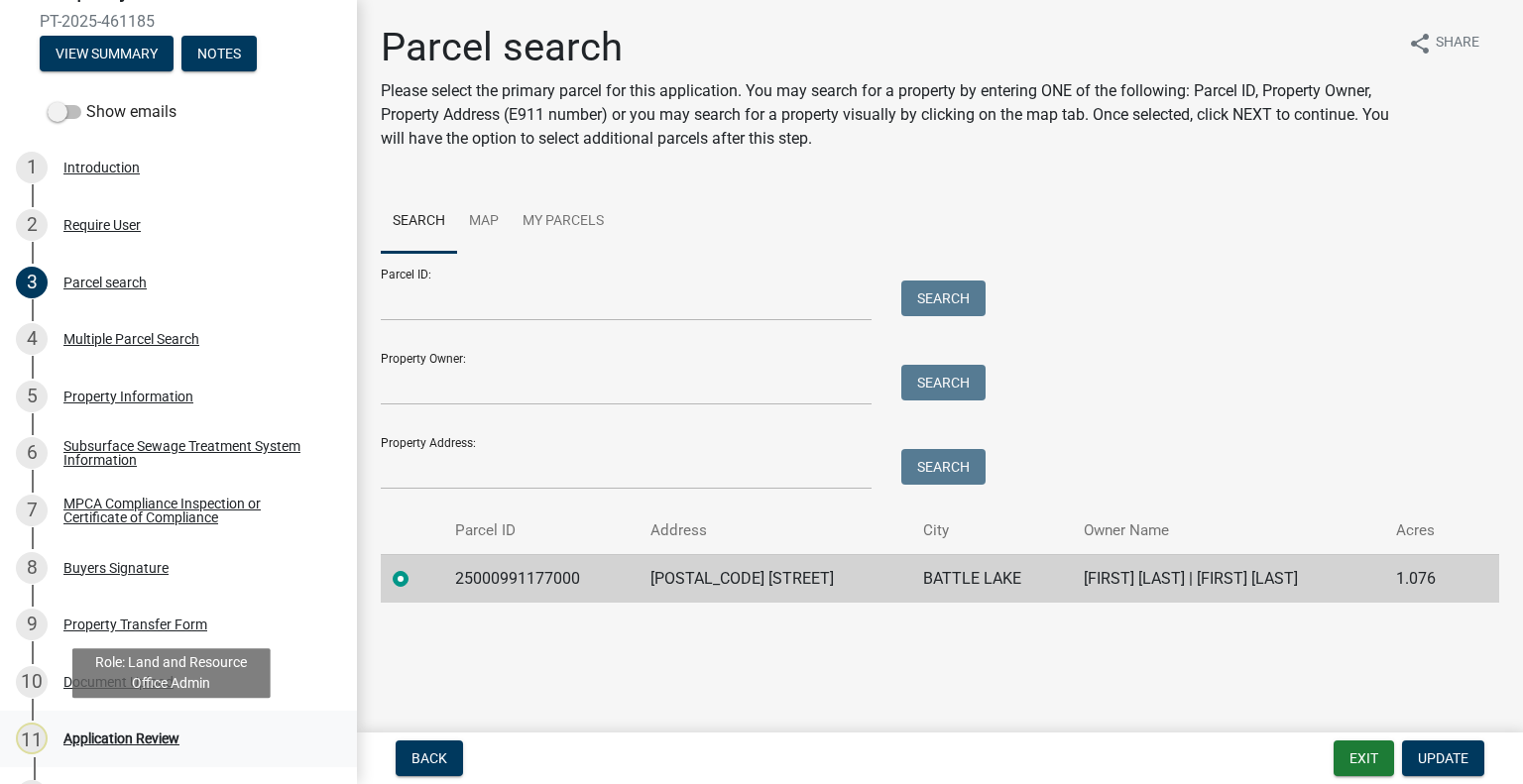 click on "Application Review" at bounding box center [121, 738] 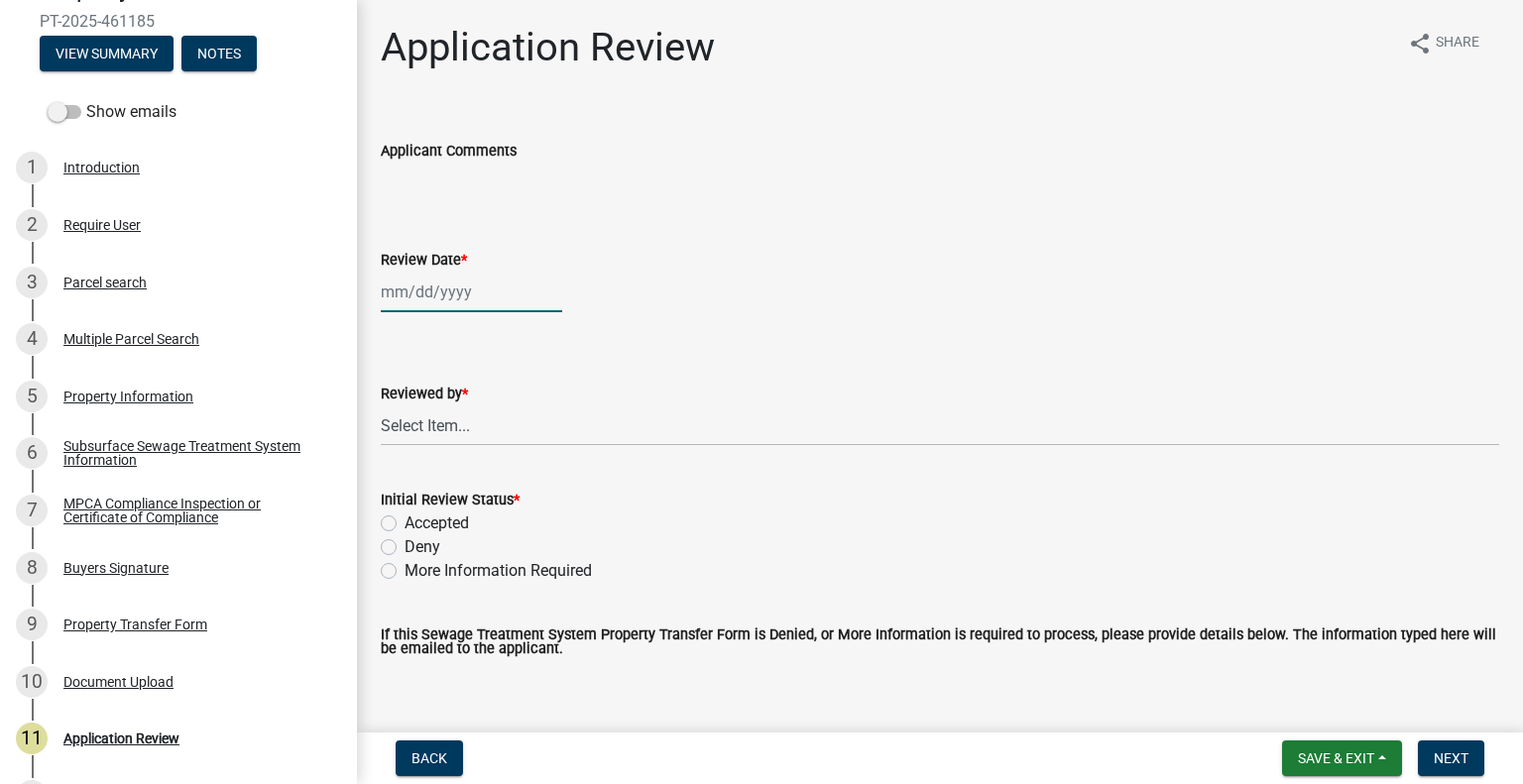 click 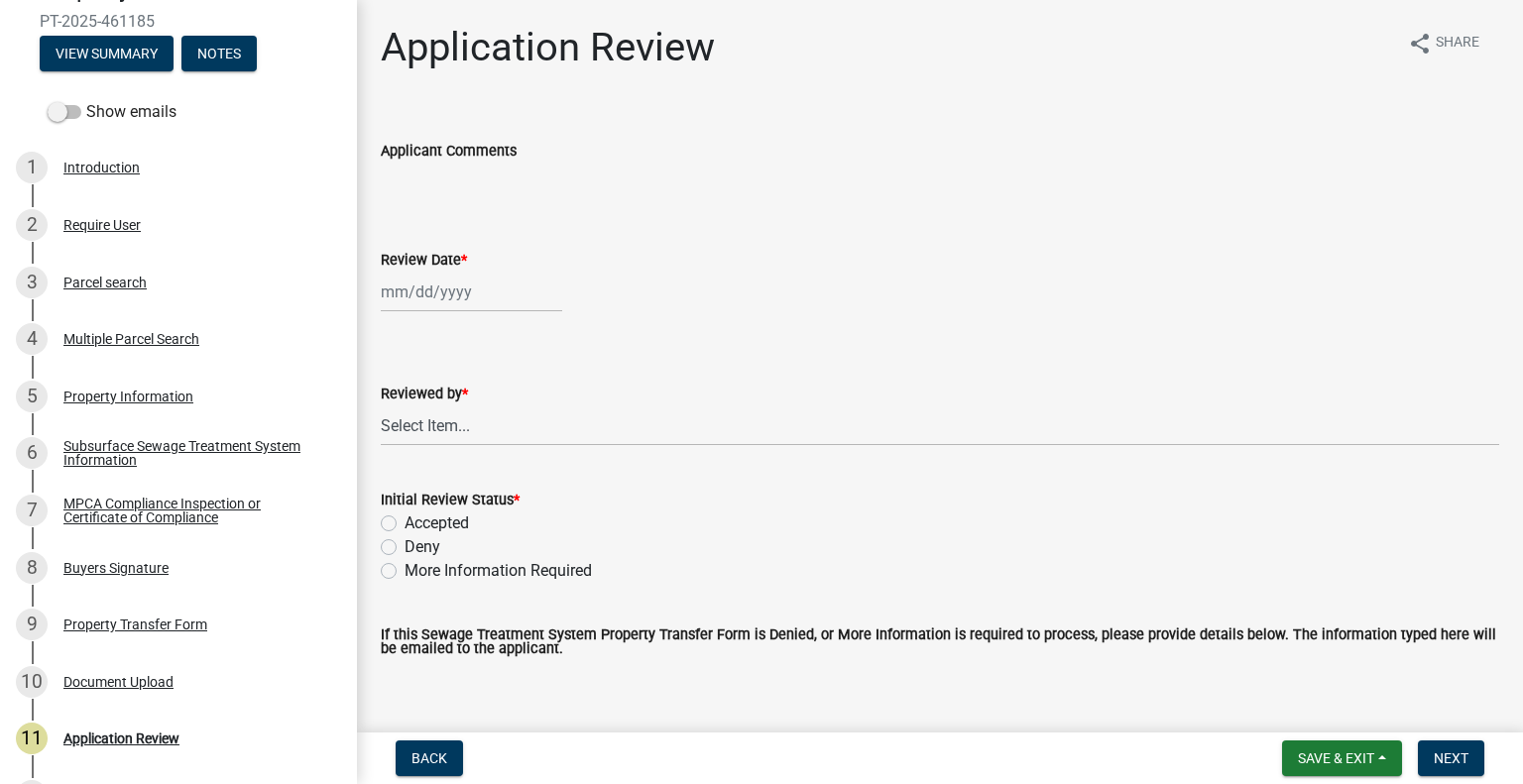 select on "8" 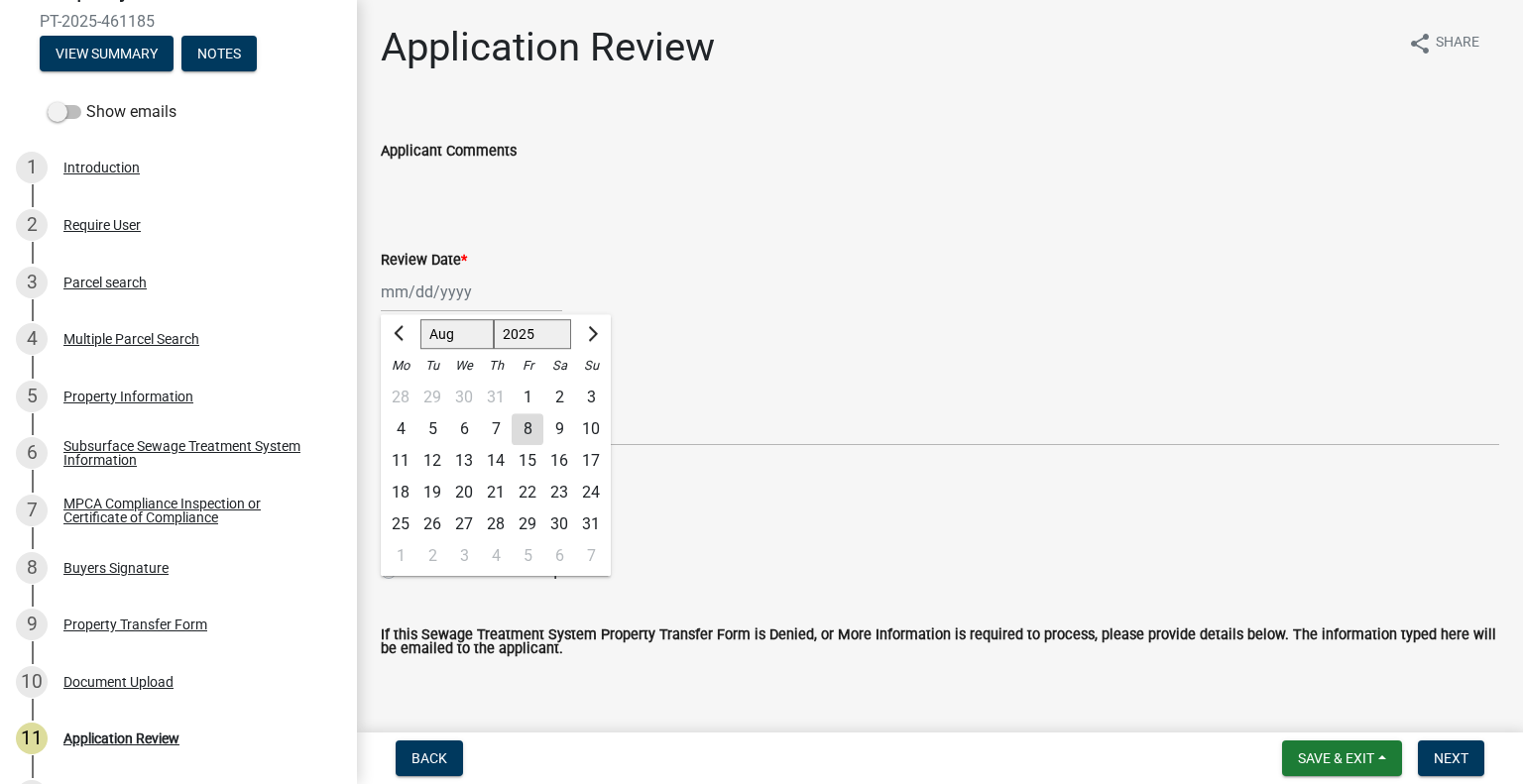 click on "8" 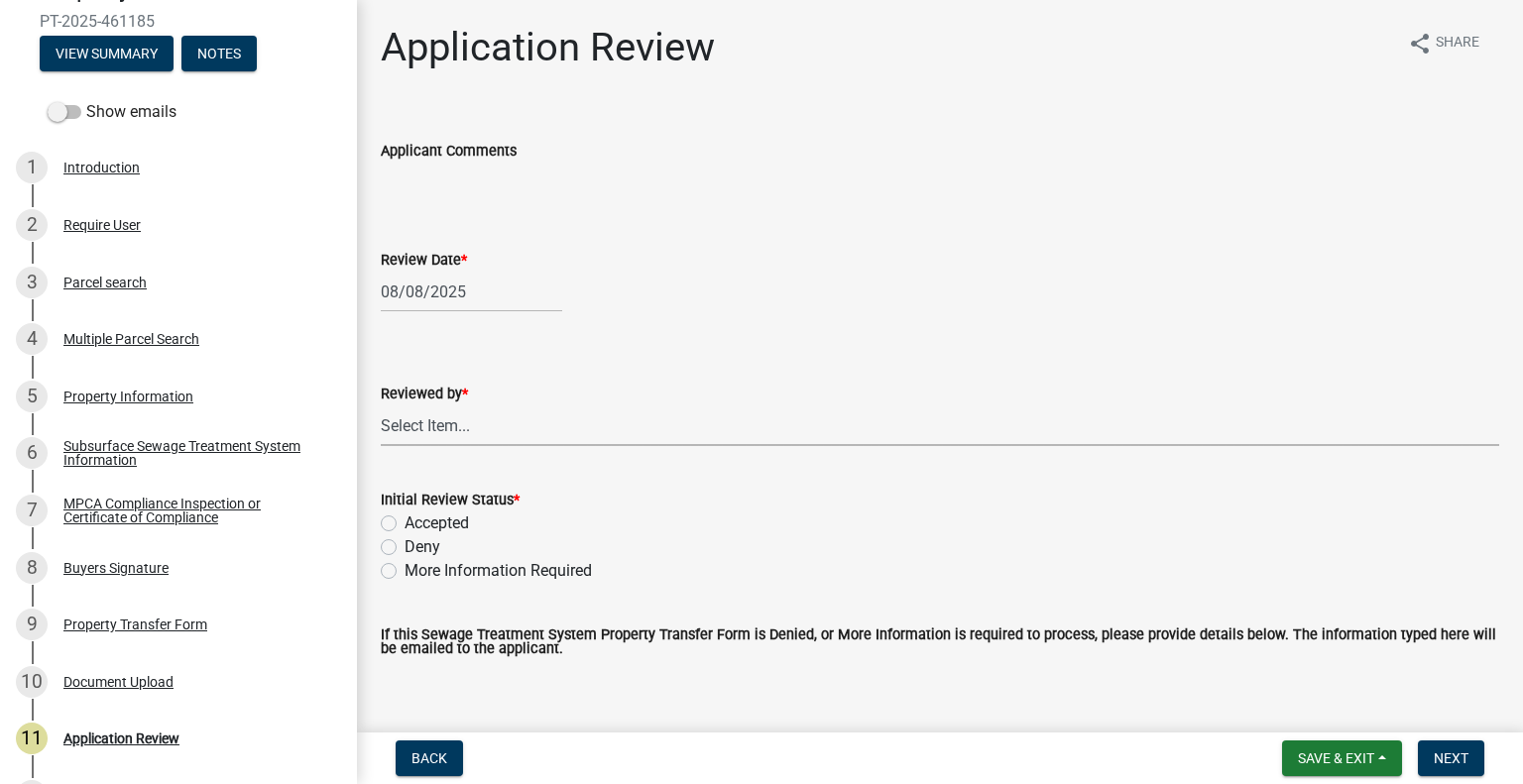 drag, startPoint x: 521, startPoint y: 424, endPoint x: 520, endPoint y: 414, distance: 10.049876 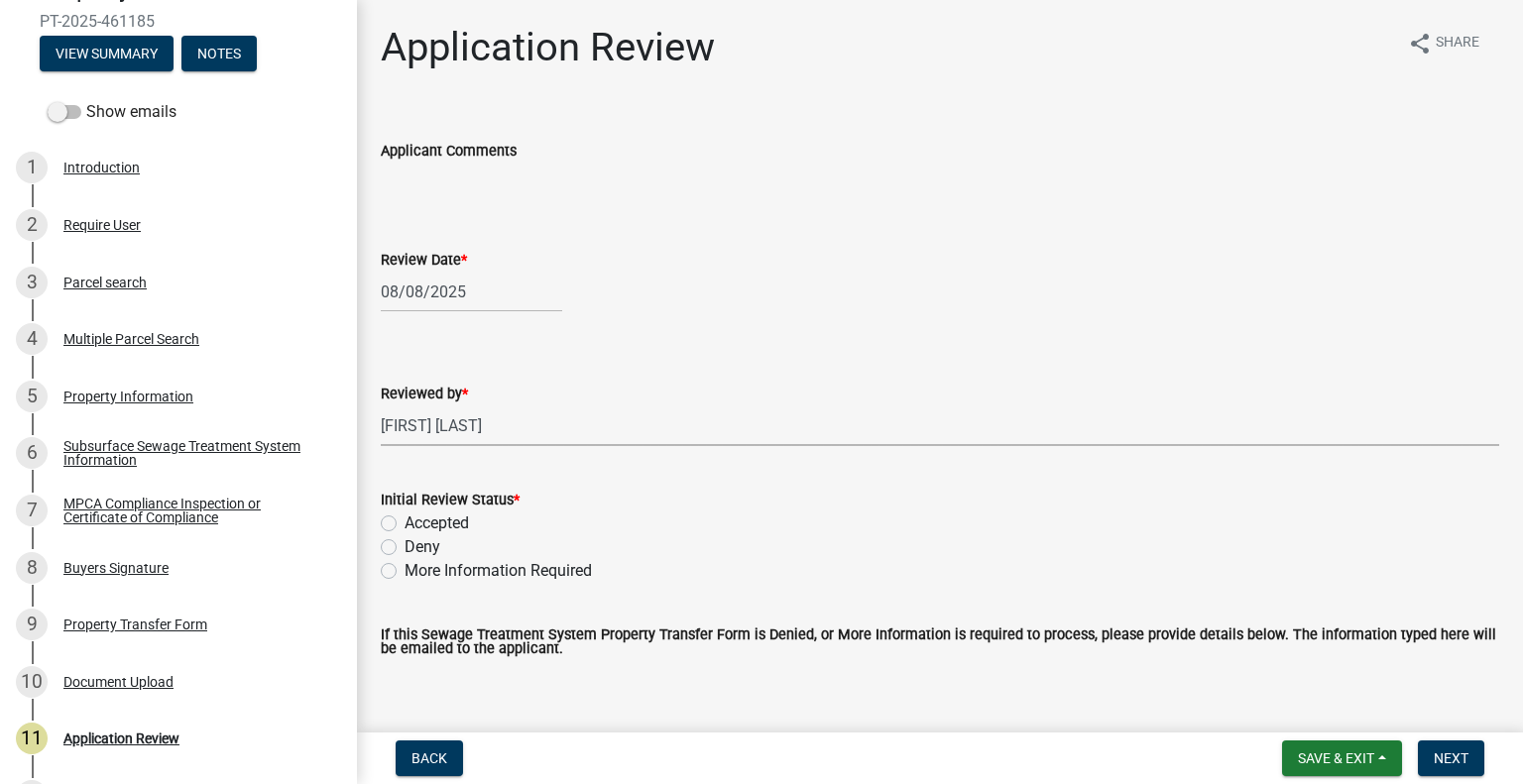 click on "Select Item...   [FIRST] [LAST]   [FIRST] [LAST]   [FIRST] [LAST]   [FIRST] [LAST]   [FIRST] [LAST]   [FIRST] [LAST]   [FIRST] [LAST]   [FIRST] [LAST]   [FIRST] [LAST]   [FIRST] [LAST]   [FIRST] [LAST]   [FIRST] [LAST]   [FIRST] [LAST]   [FIRST] [LAST]" at bounding box center [940, 425] 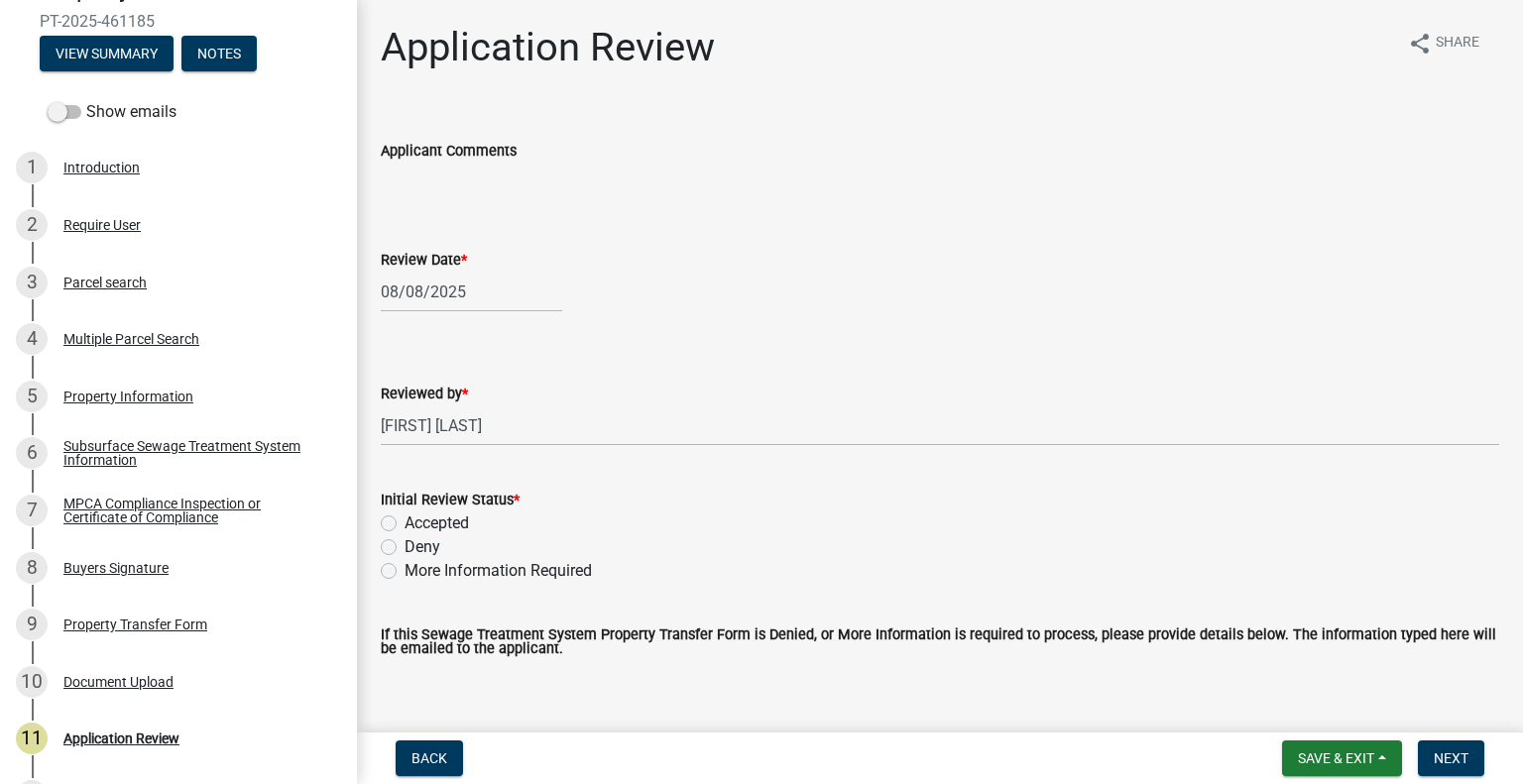 click on "Accepted" 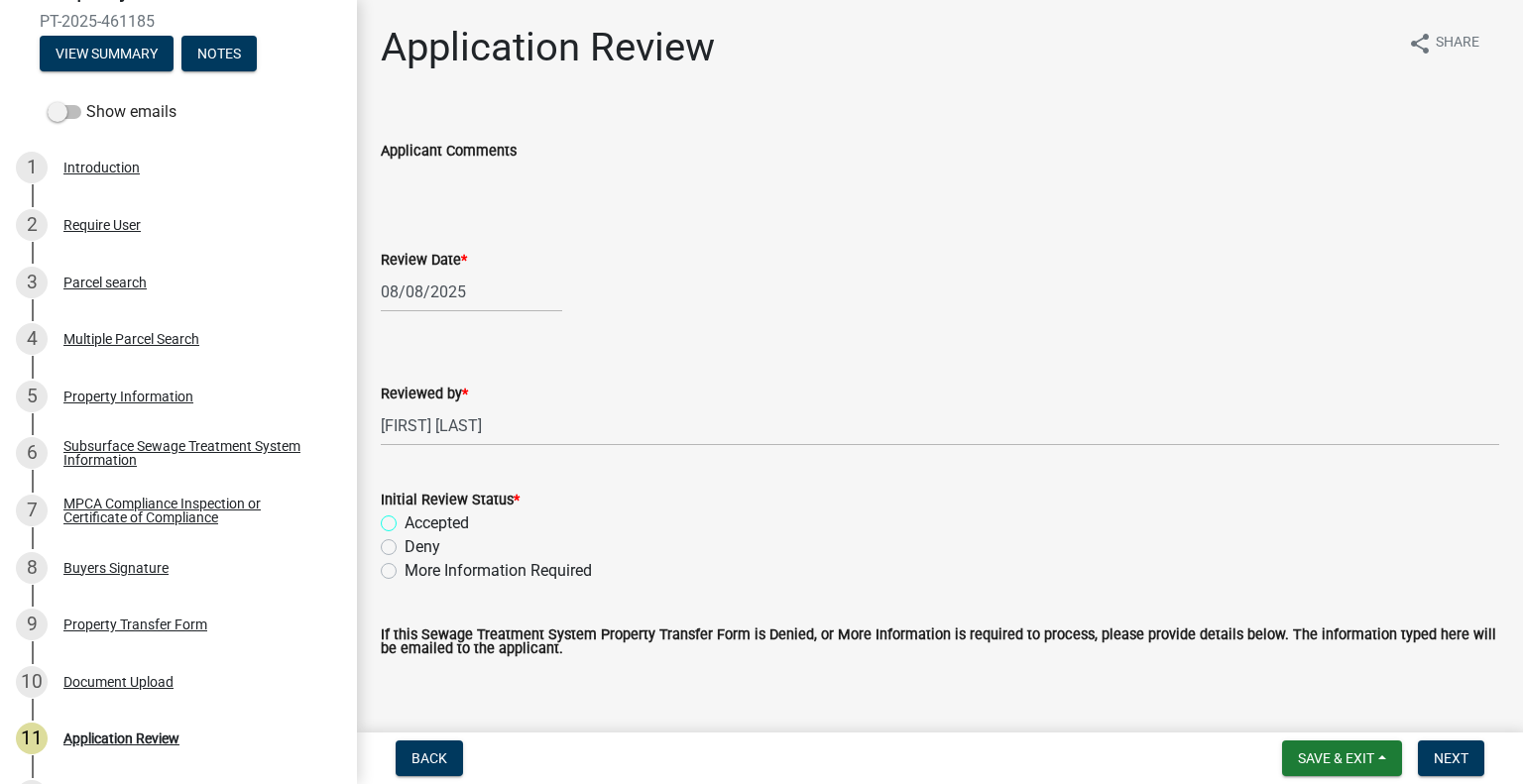 click on "Accepted" at bounding box center [410, 517] 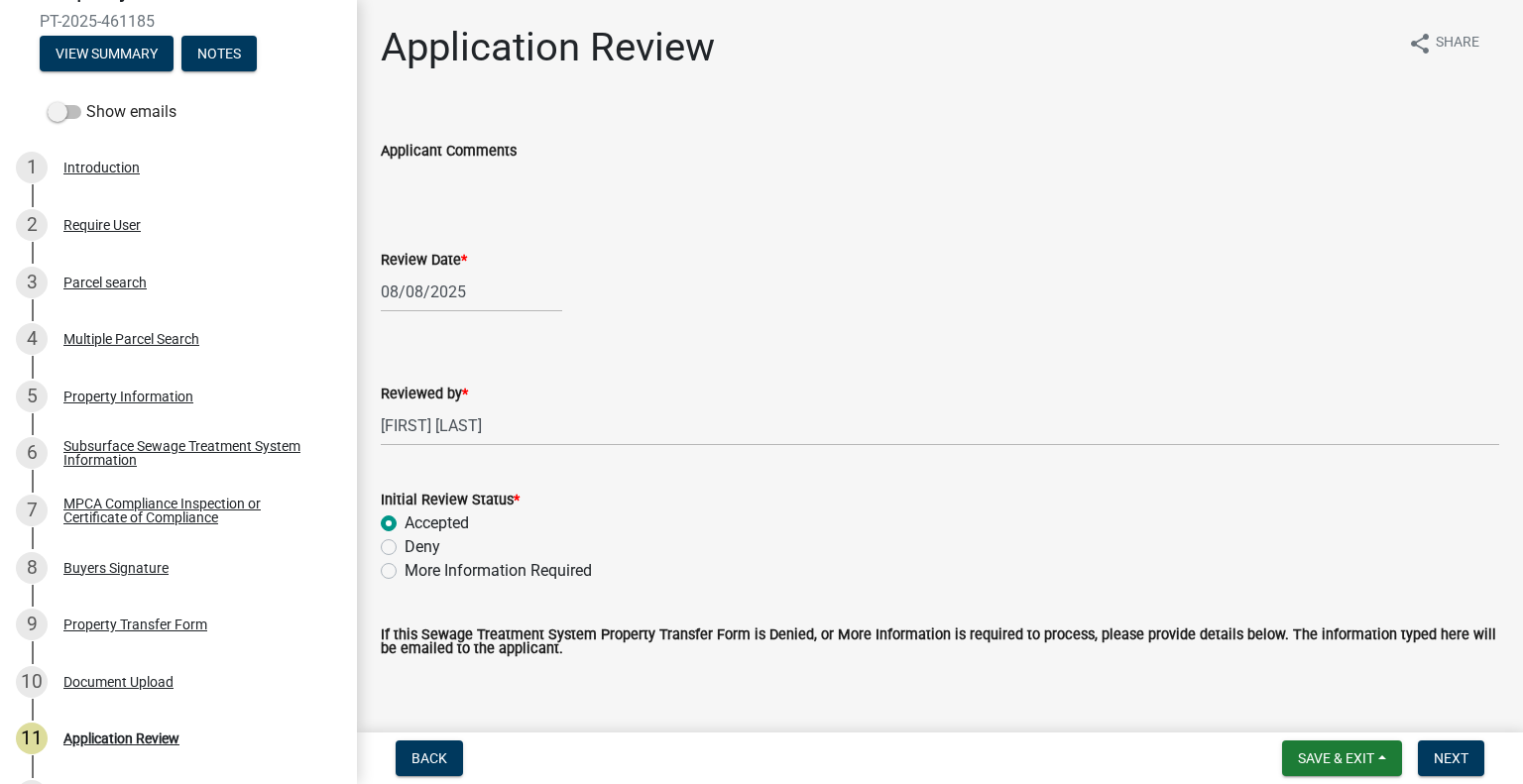 radio on "true" 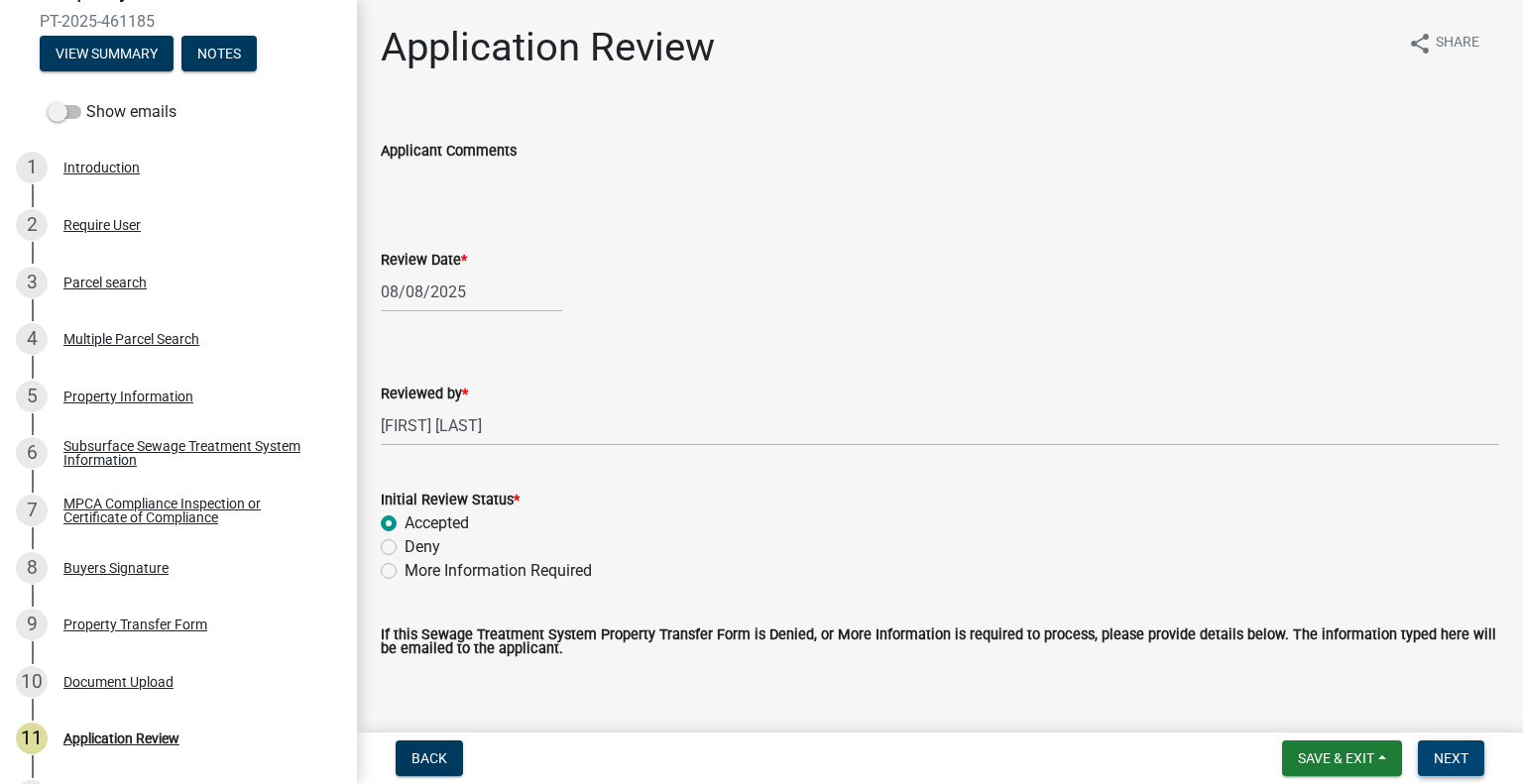 click on "Next" at bounding box center (1451, 758) 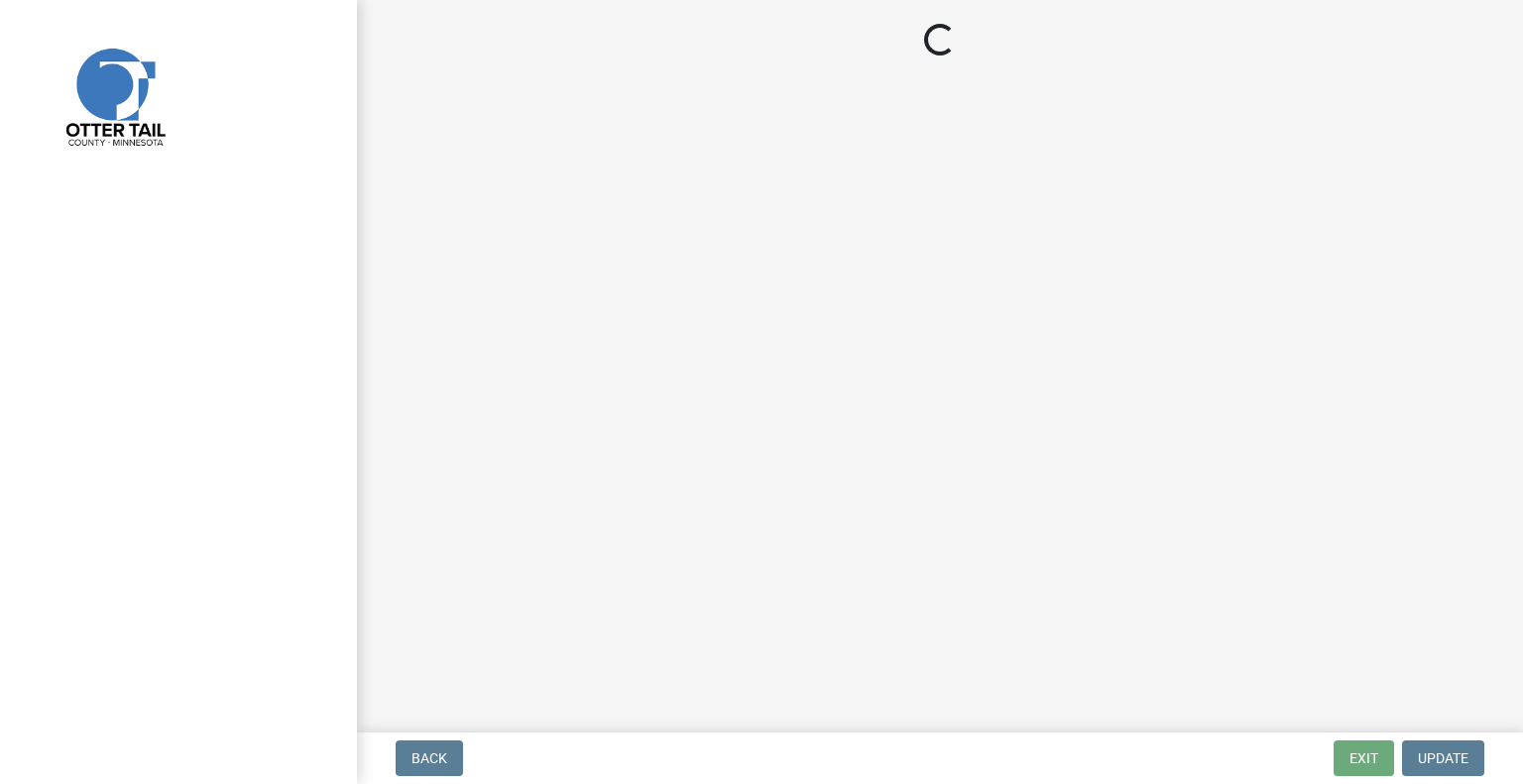scroll, scrollTop: 0, scrollLeft: 0, axis: both 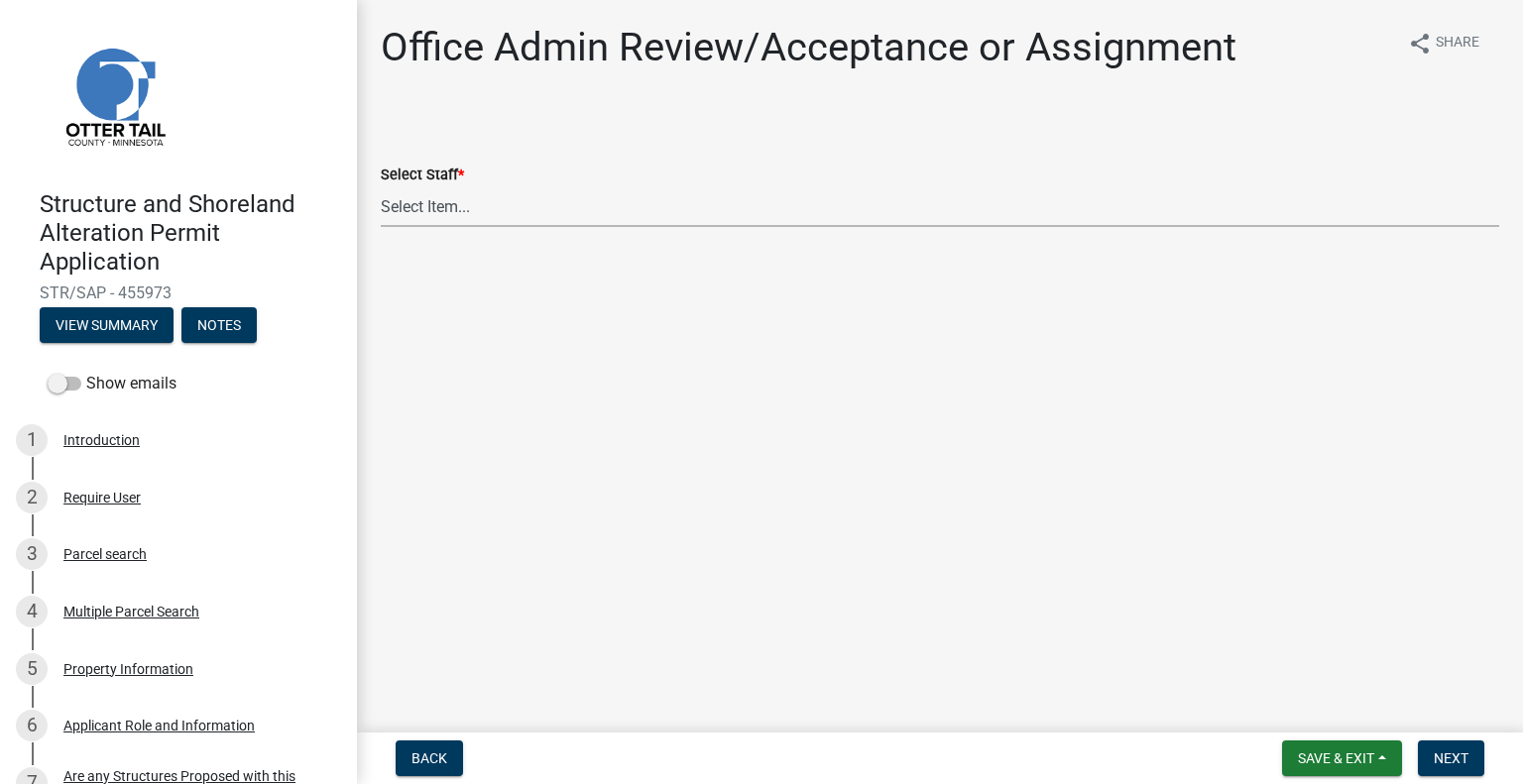 click on "Select Item...   Alexis Newark (anewark@ottertailcounty.gov)   Amy Busko (abusko@ottertailcounty.gov)   Andrea Perales (aperales@ottertailcounty.gov)   Brittany Tollefson (btollefson@ottertailcounty.gov)   Chris LeClair (cleclair@ottertailcounty.gov)   Courtney Roth (croth@ottertailcounty.gov)   Elizabeth Plaster (eplaster@ottertailcounty.gov)   Emma Swenson (eswenson@ottertailcounty.gov)   Eric Babolian (ebabolian@ottertailcounty.gov)   Kyle Westergard (kwestergard@ottertailcounty.gov)   Lindsey Hanson (lhanson@ottertailcounty.gov)   Michelle Jevne (mjevne@ottertailcounty.gov)   Noah Brenden (brenden@ottertailcounty.gov)   Sheila Dahl (sdahl@ottertailcounty.gov)" at bounding box center (940, 206) 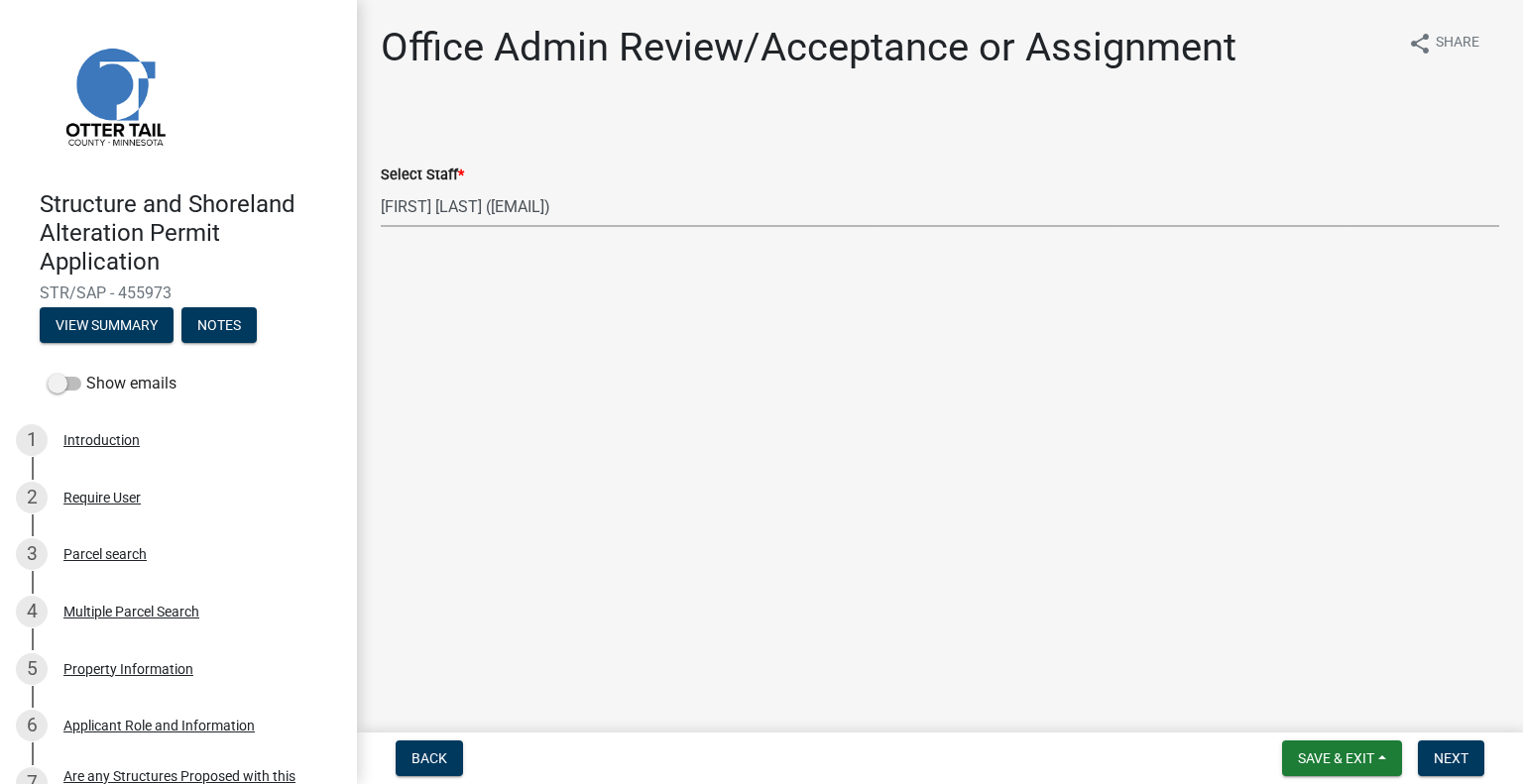click on "Select Item...   Alexis Newark (anewark@ottertailcounty.gov)   Amy Busko (abusko@ottertailcounty.gov)   Andrea Perales (aperales@ottertailcounty.gov)   Brittany Tollefson (btollefson@ottertailcounty.gov)   Chris LeClair (cleclair@ottertailcounty.gov)   Courtney Roth (croth@ottertailcounty.gov)   Elizabeth Plaster (eplaster@ottertailcounty.gov)   Emma Swenson (eswenson@ottertailcounty.gov)   Eric Babolian (ebabolian@ottertailcounty.gov)   Kyle Westergard (kwestergard@ottertailcounty.gov)   Lindsey Hanson (lhanson@ottertailcounty.gov)   Michelle Jevne (mjevne@ottertailcounty.gov)   Noah Brenden (brenden@ottertailcounty.gov)   Sheila Dahl (sdahl@ottertailcounty.gov)" at bounding box center [940, 206] 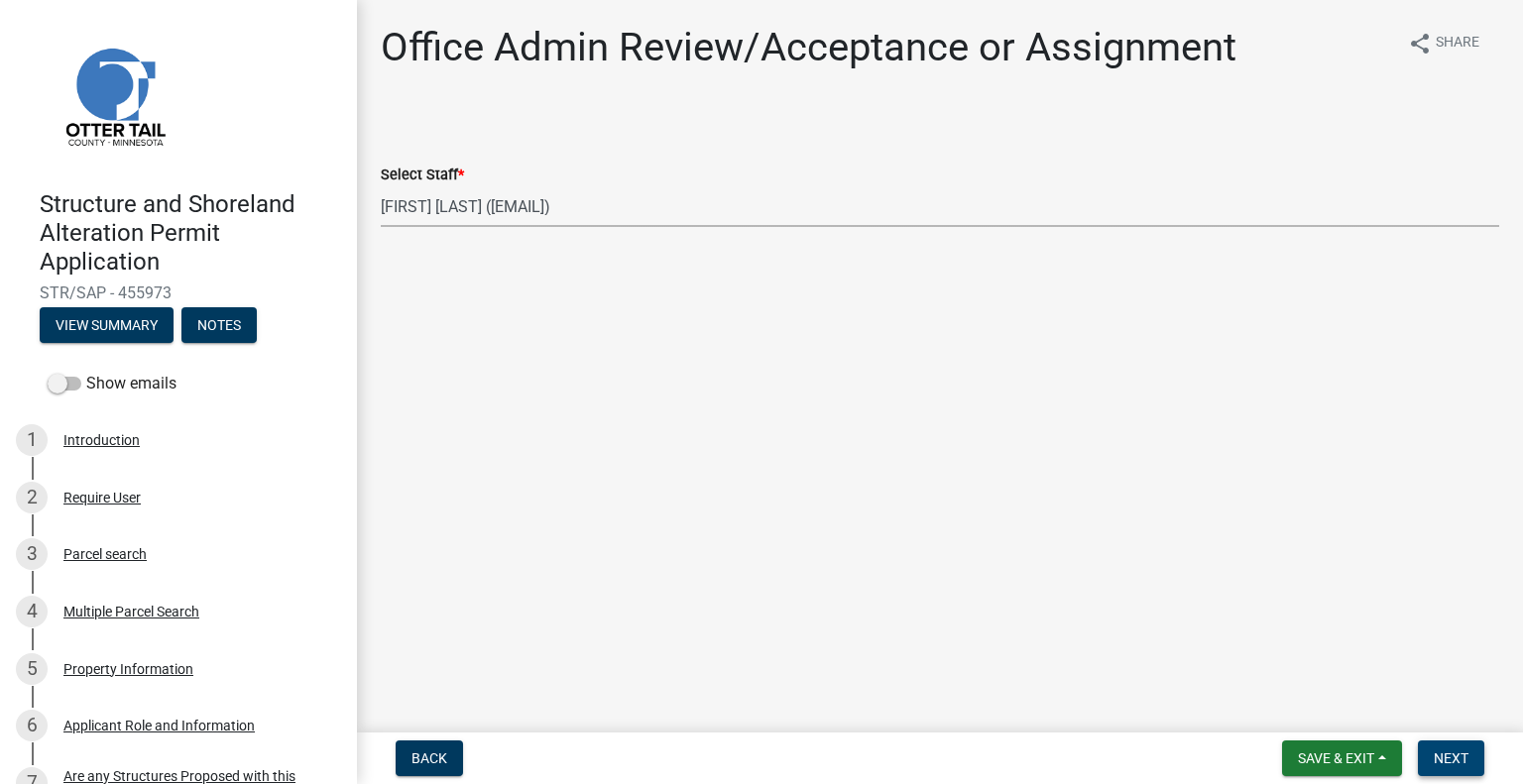 click on "Next" at bounding box center [1451, 758] 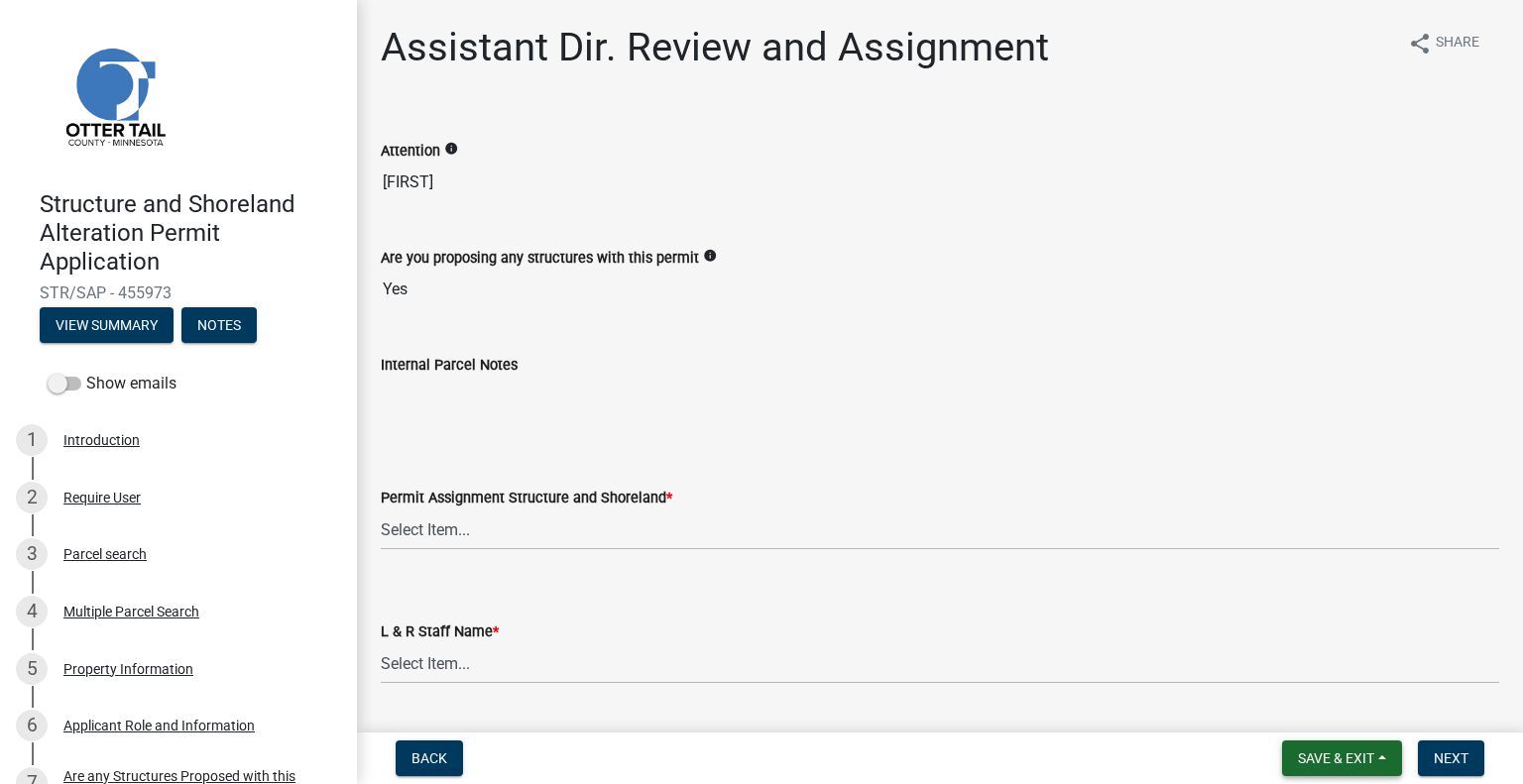 click on "Save & Exit" at bounding box center (1336, 758) 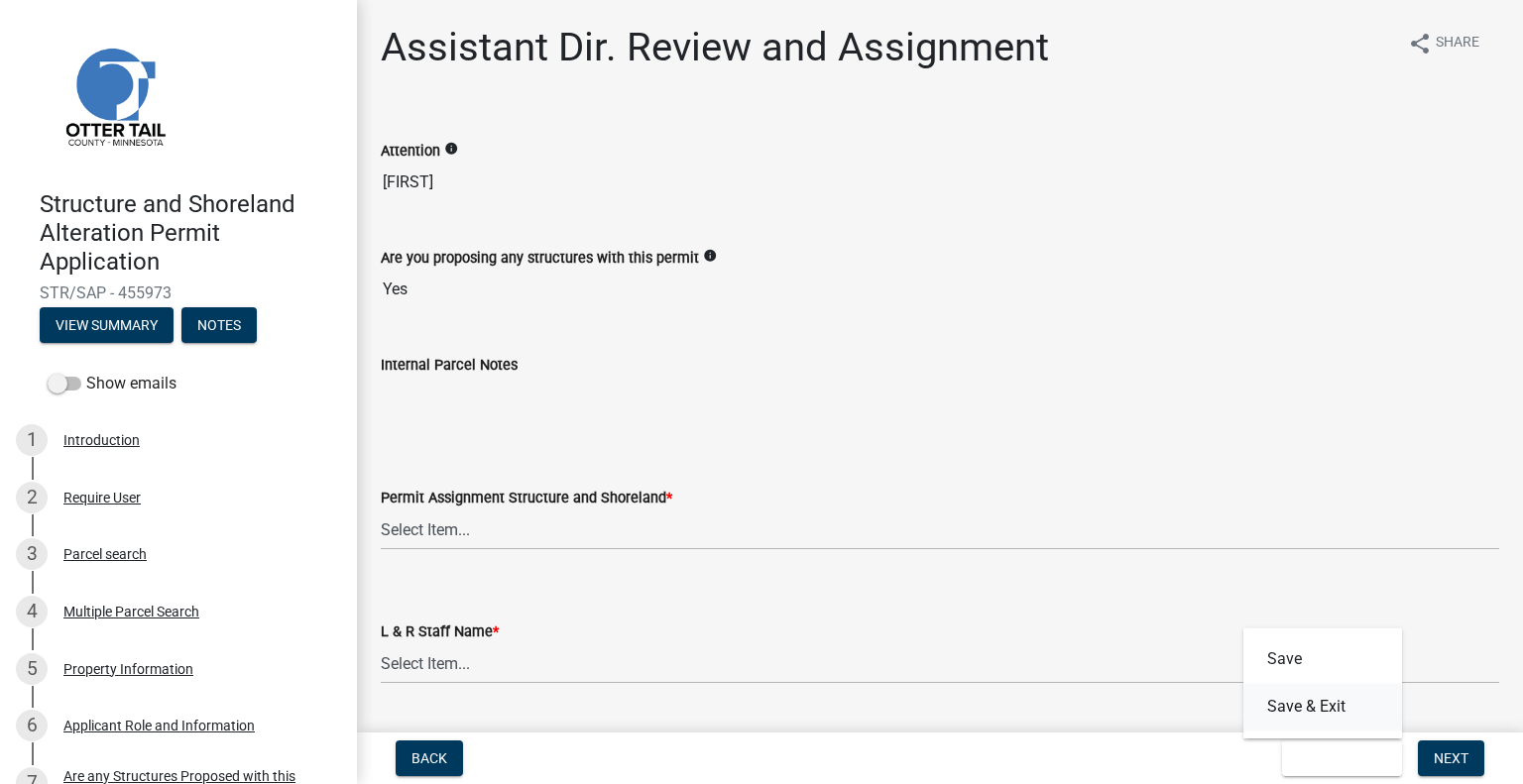 click on "Save & Exit" at bounding box center (1323, 707) 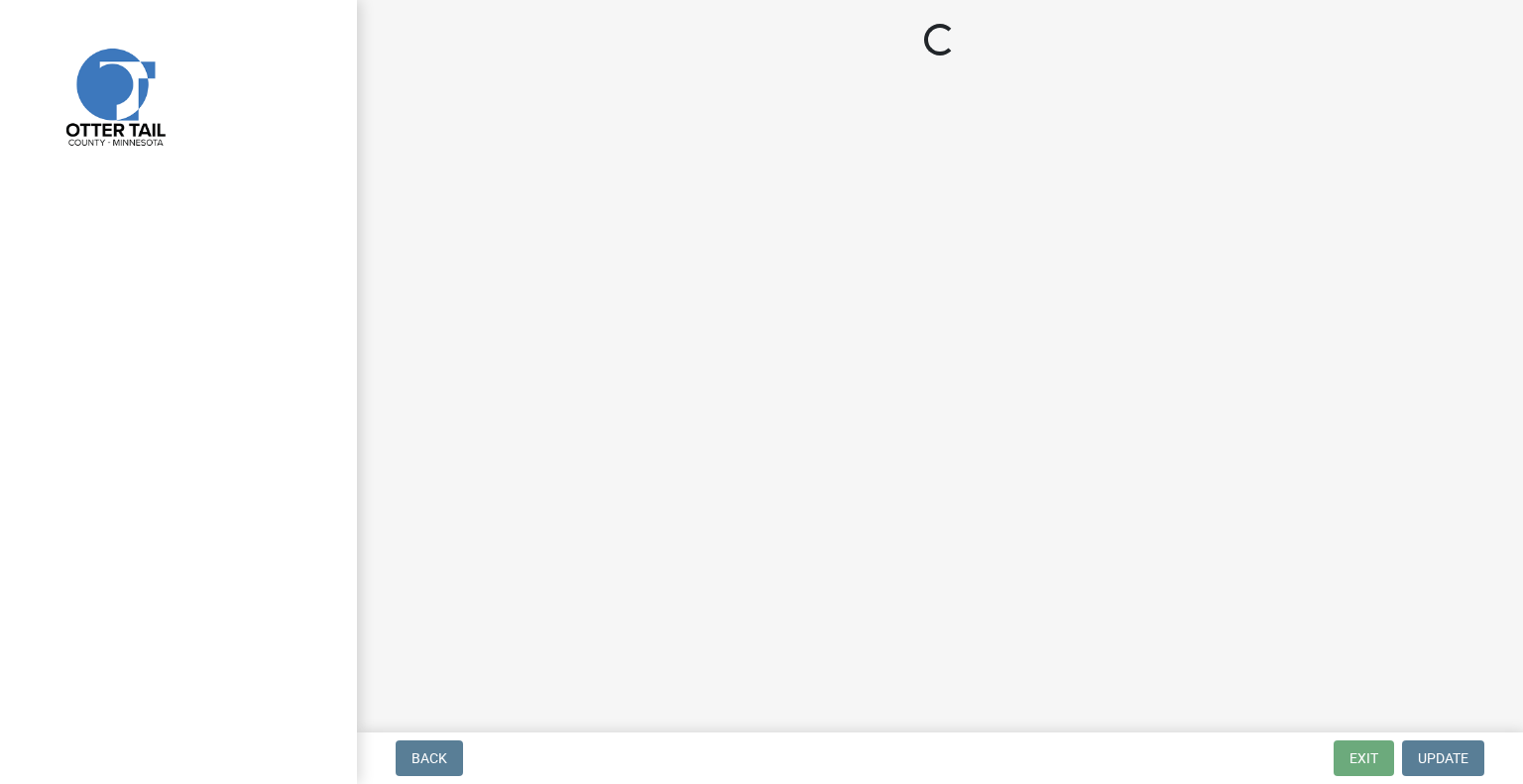 scroll, scrollTop: 0, scrollLeft: 0, axis: both 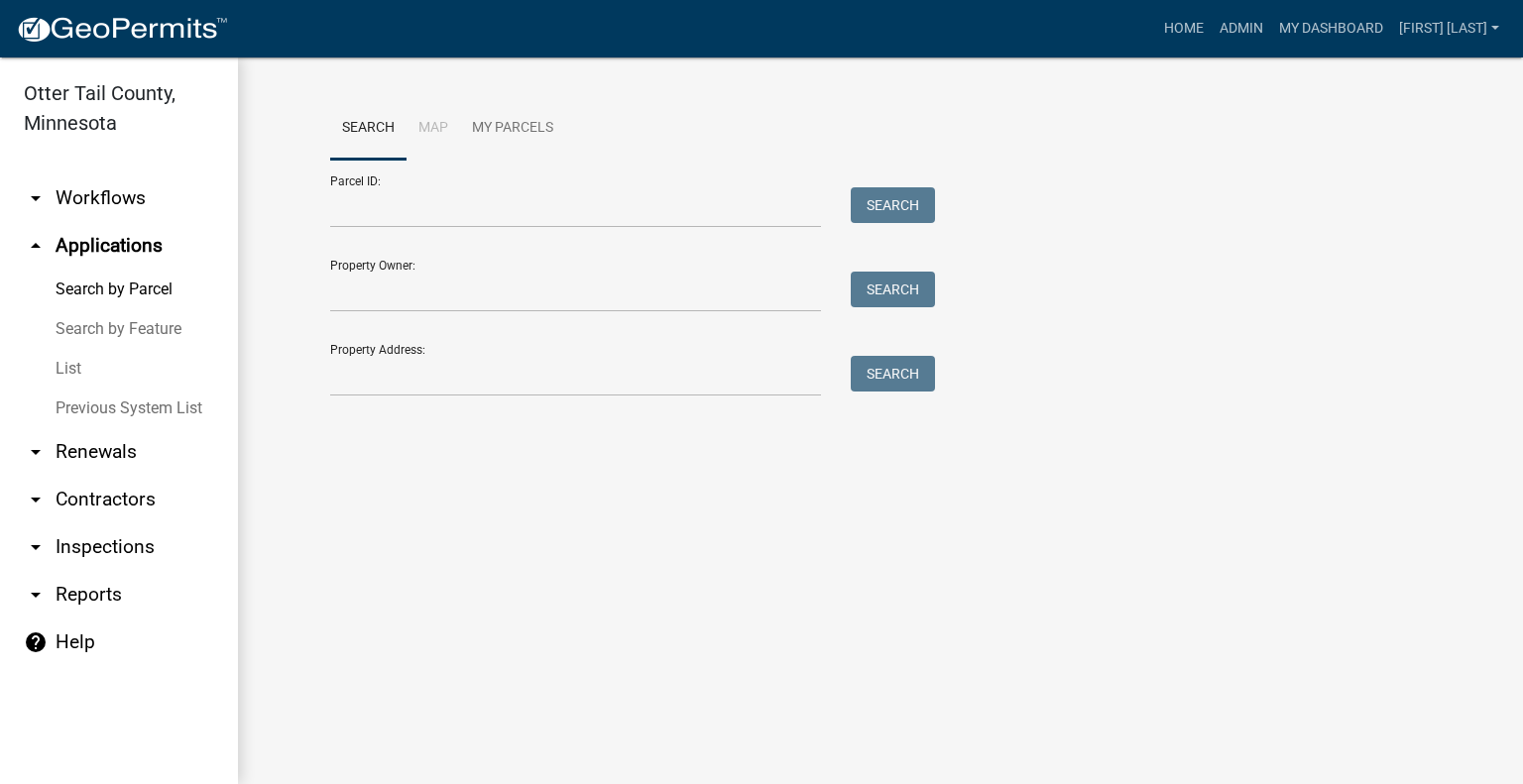 click on "arrow_drop_down   Workflows" at bounding box center [119, 198] 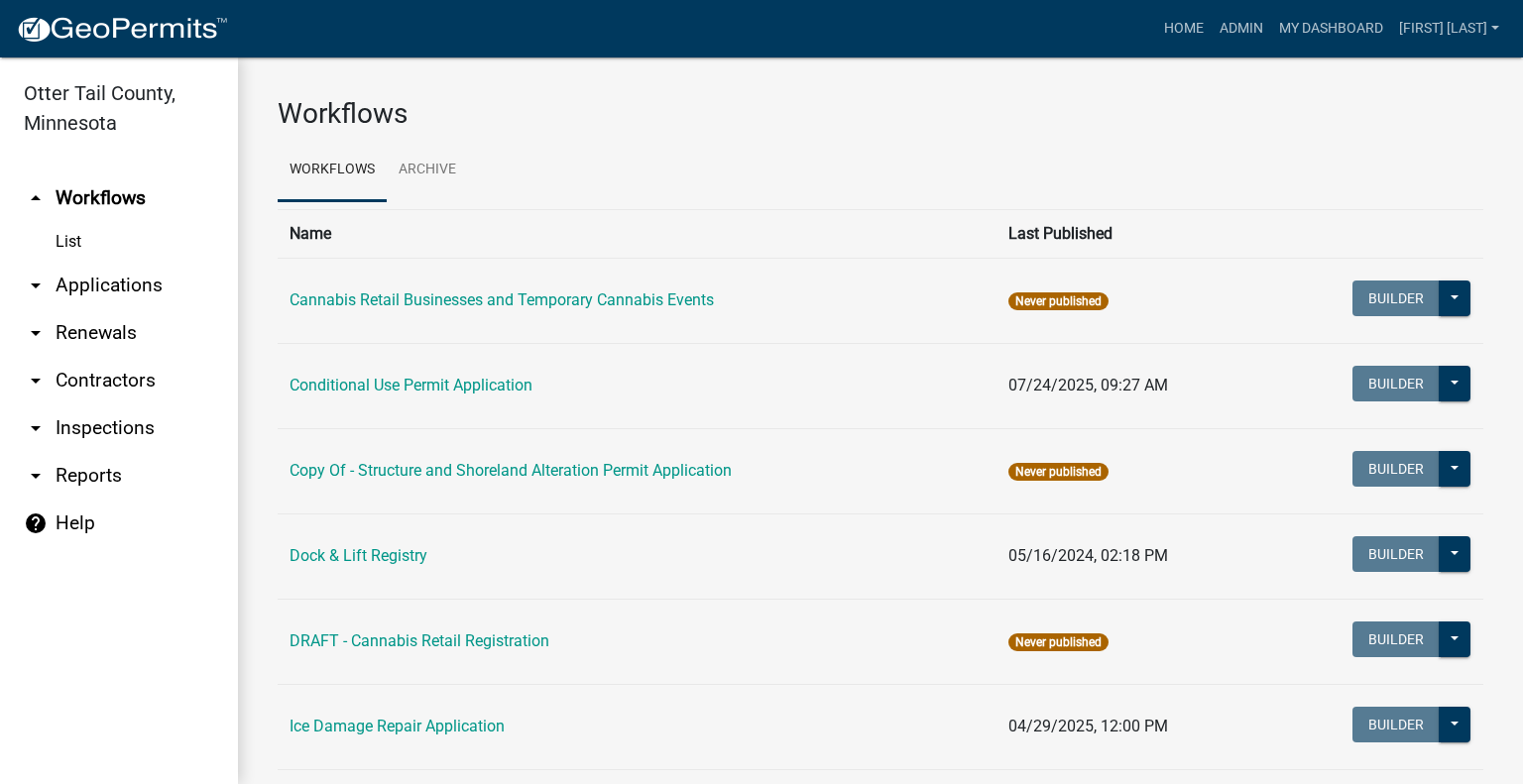 click on "arrow_drop_down   Applications" at bounding box center (119, 285) 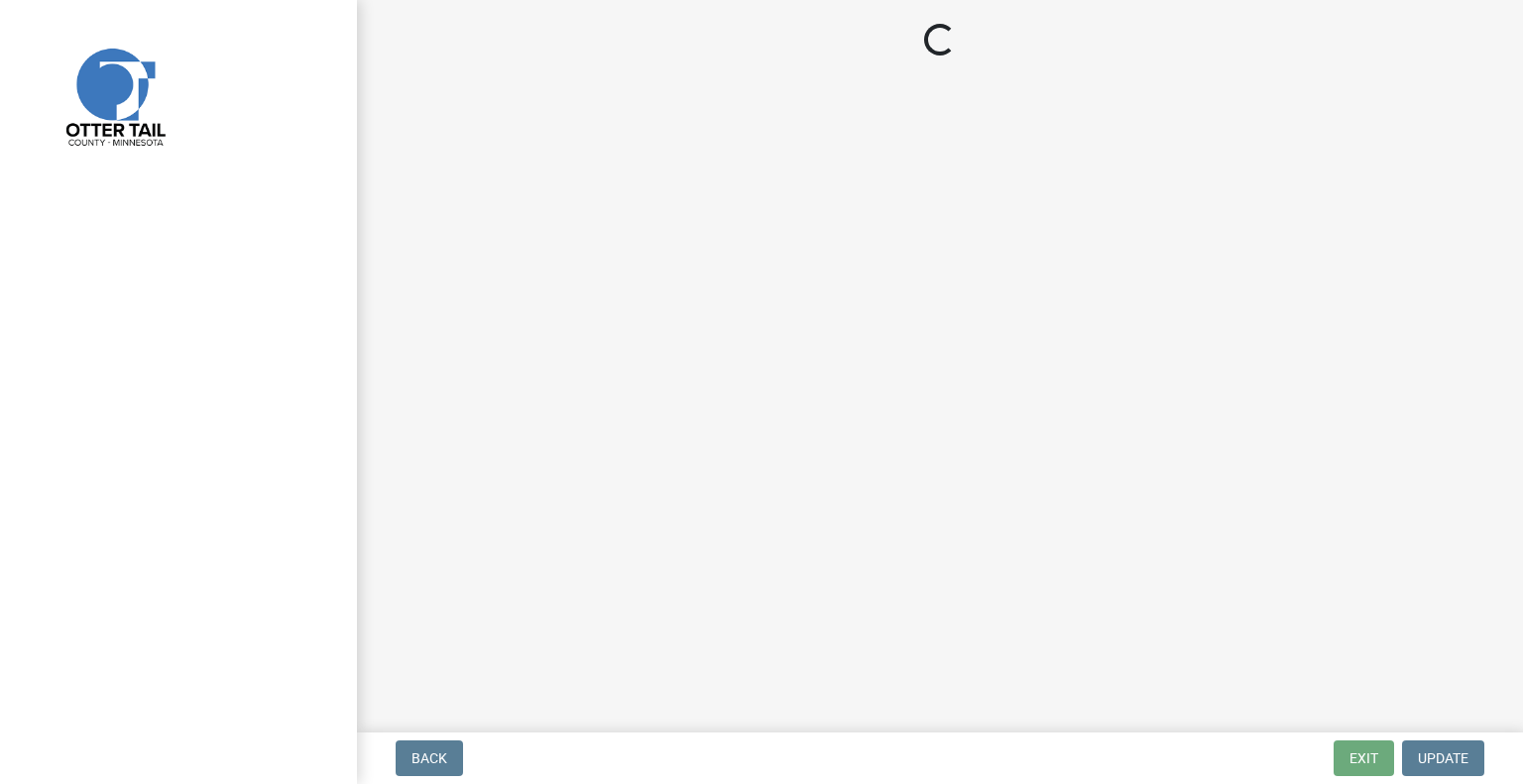 scroll, scrollTop: 0, scrollLeft: 0, axis: both 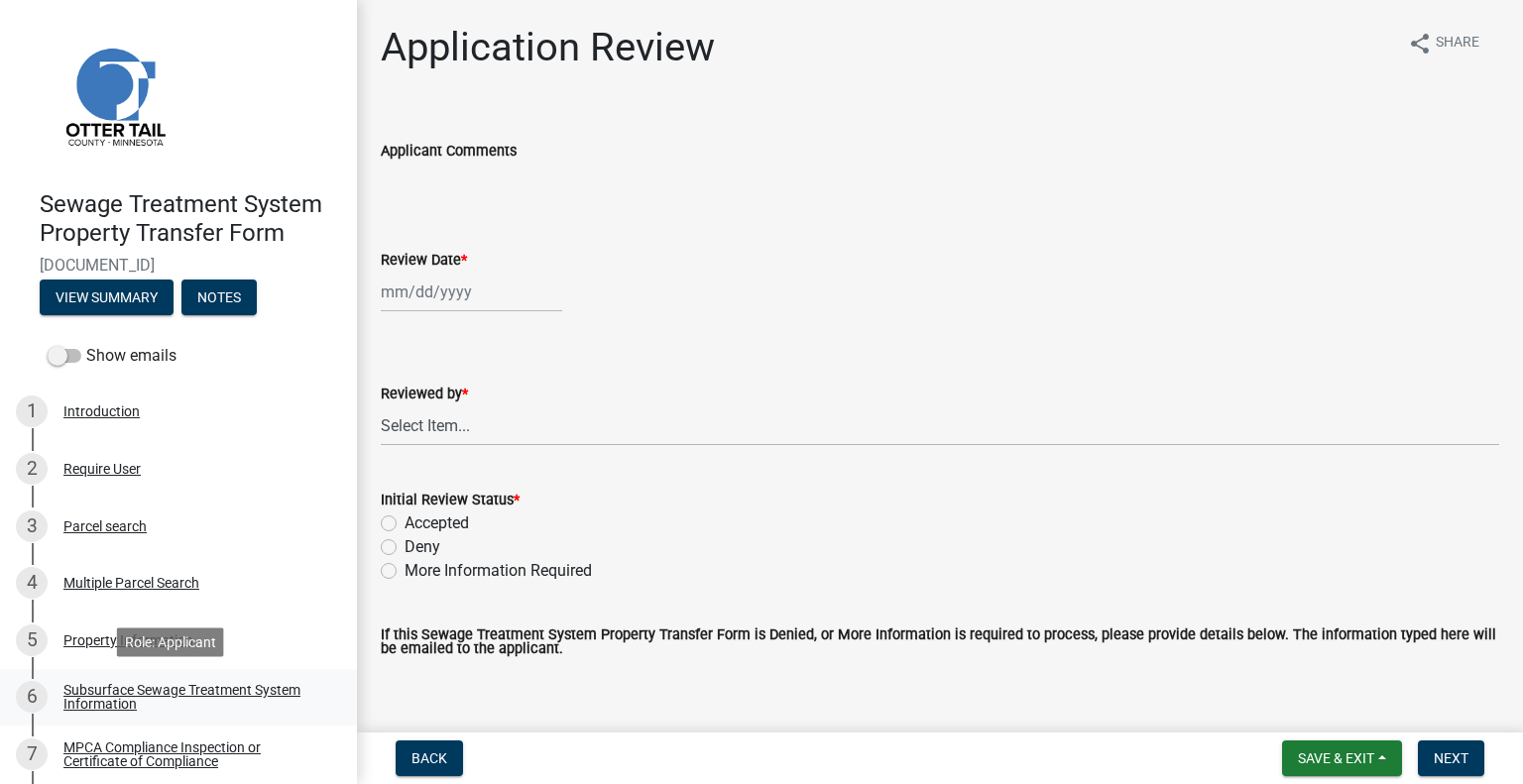 click on "Subsurface Sewage Treatment System Information" at bounding box center [194, 697] 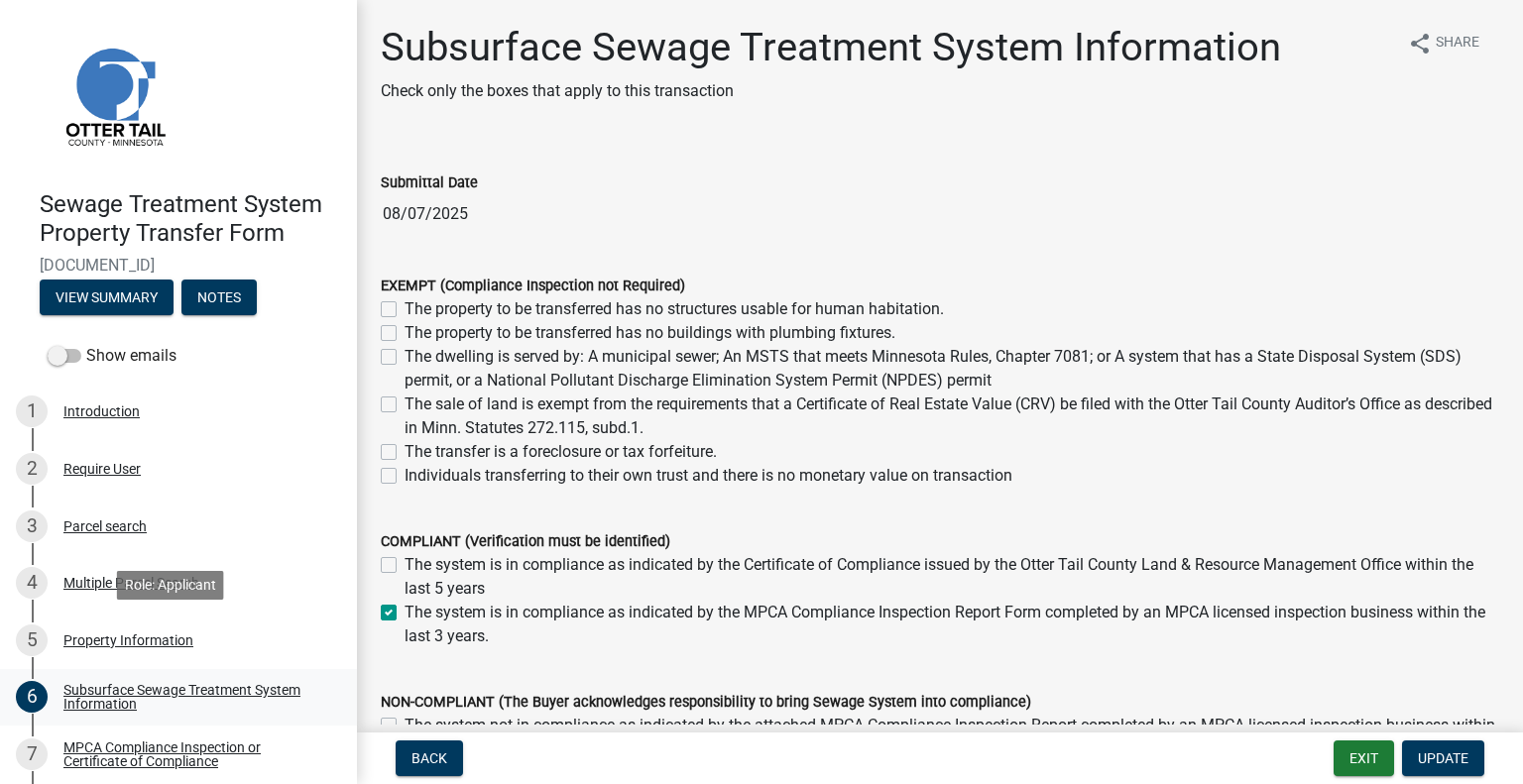drag, startPoint x: 341, startPoint y: 537, endPoint x: 325, endPoint y: 672, distance: 135.94484 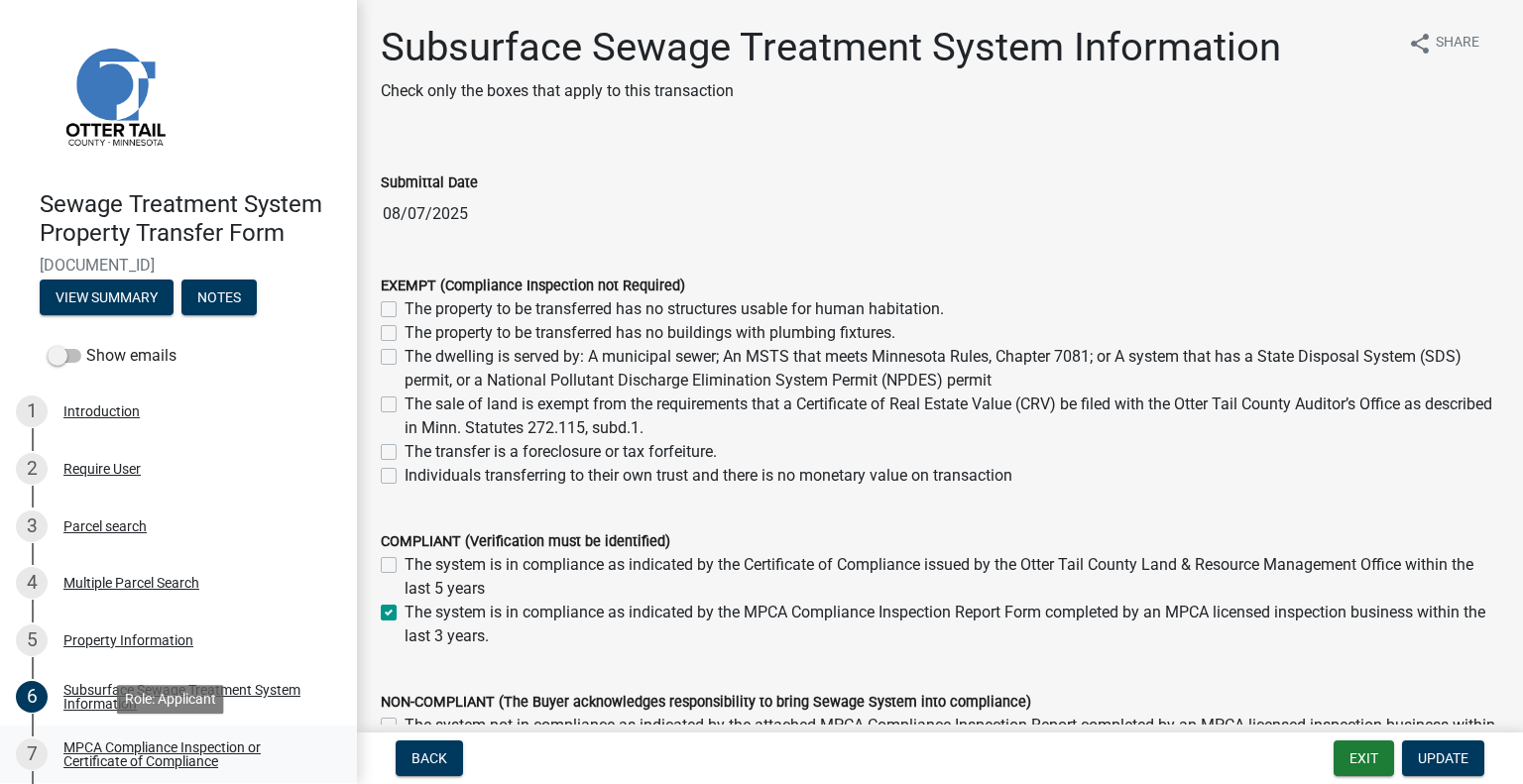click on "MPCA Compliance Inspection  or Certificate of Compliance" at bounding box center [194, 754] 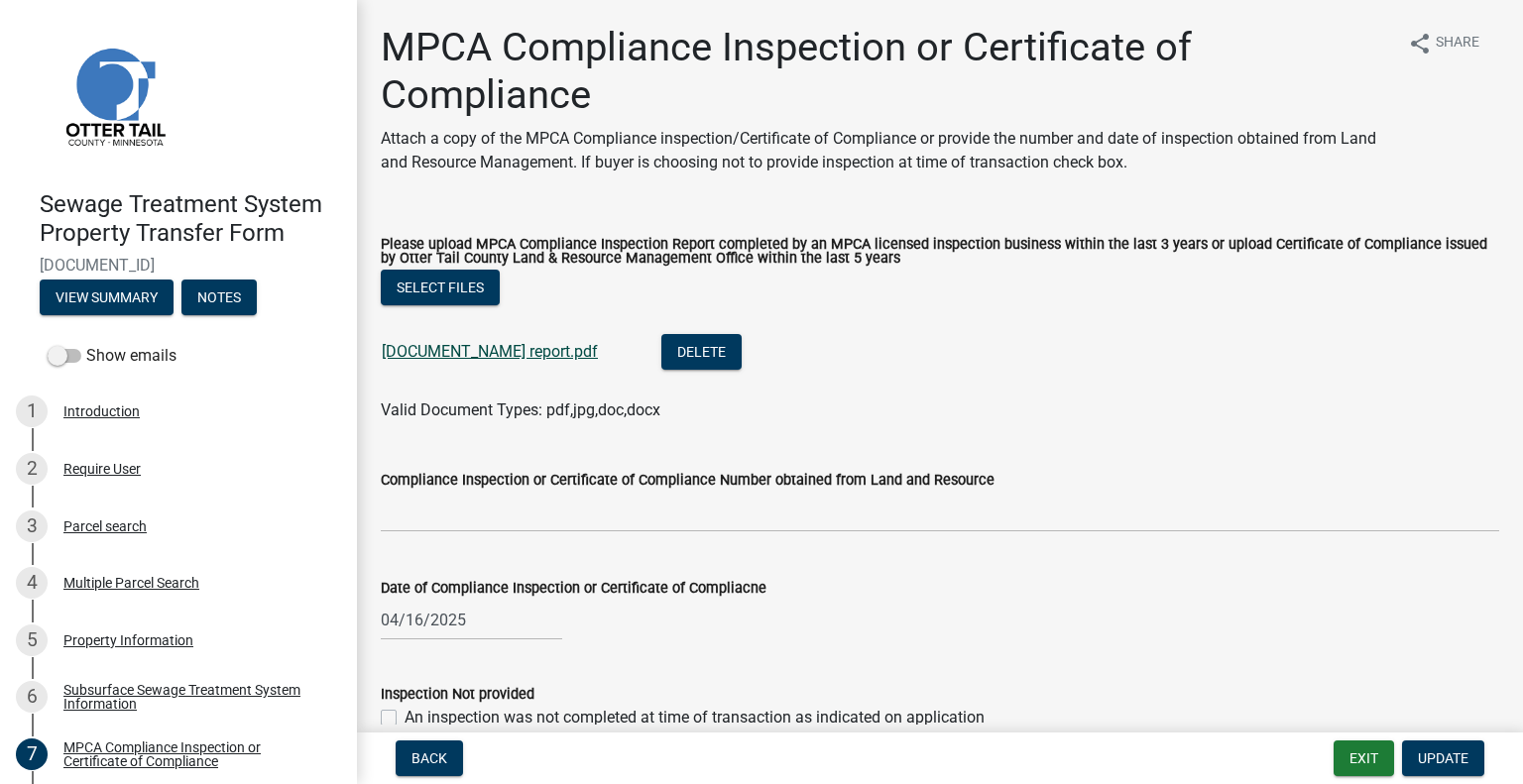 click on "[DOCUMENT_NAME] report.pdf" 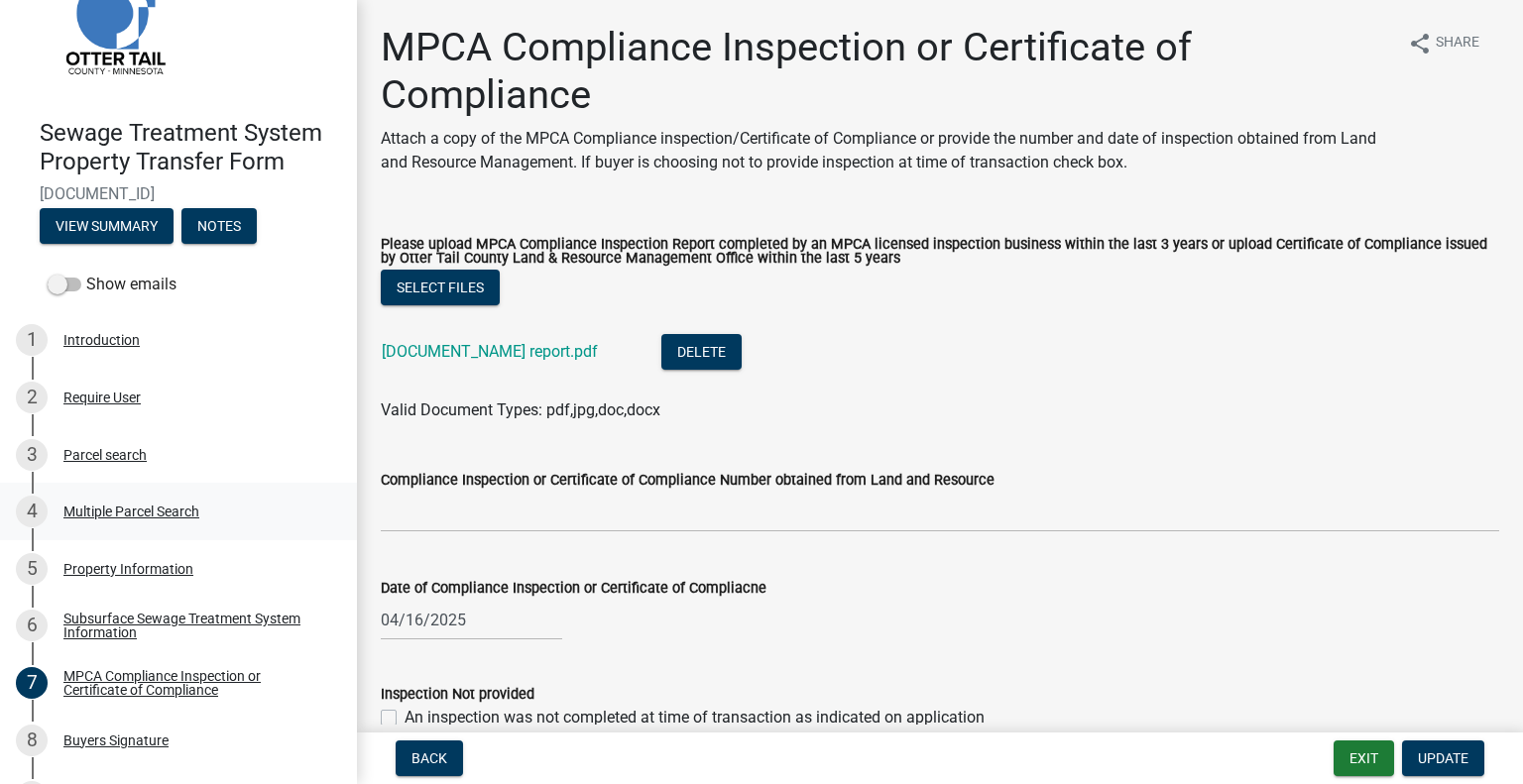 scroll, scrollTop: 101, scrollLeft: 0, axis: vertical 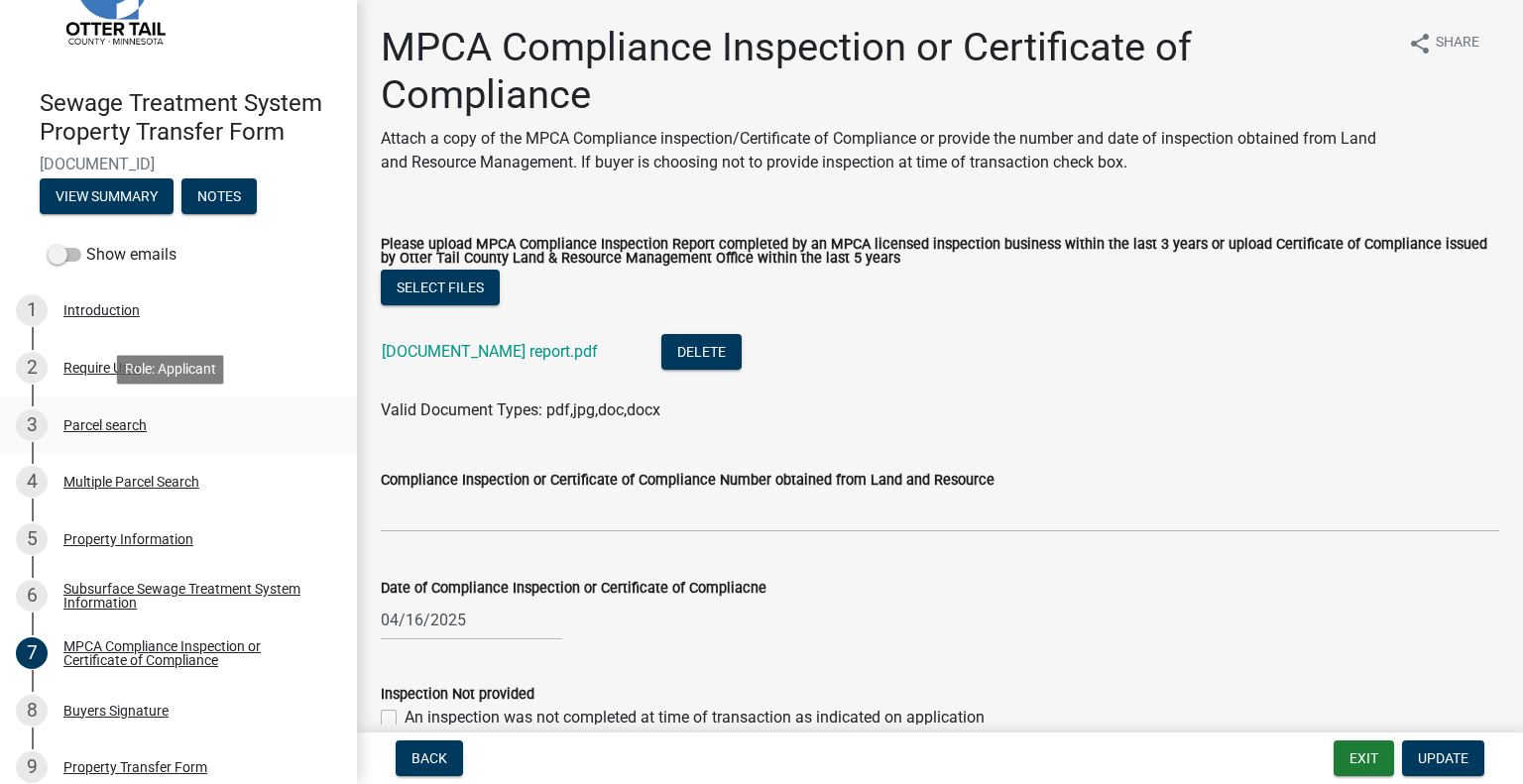 click on "3     Parcel search" at bounding box center [171, 425] 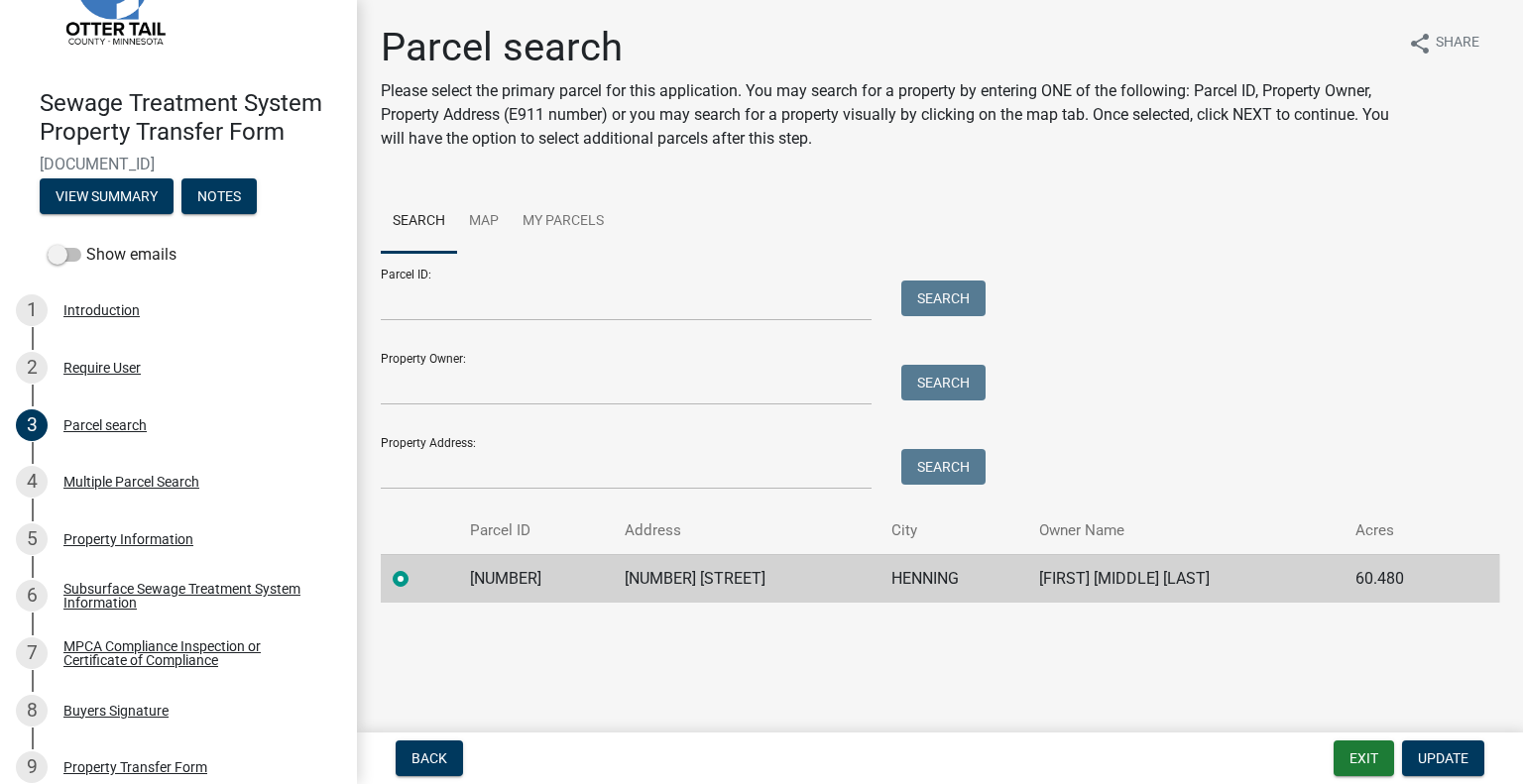 click on "[NUMBER]" 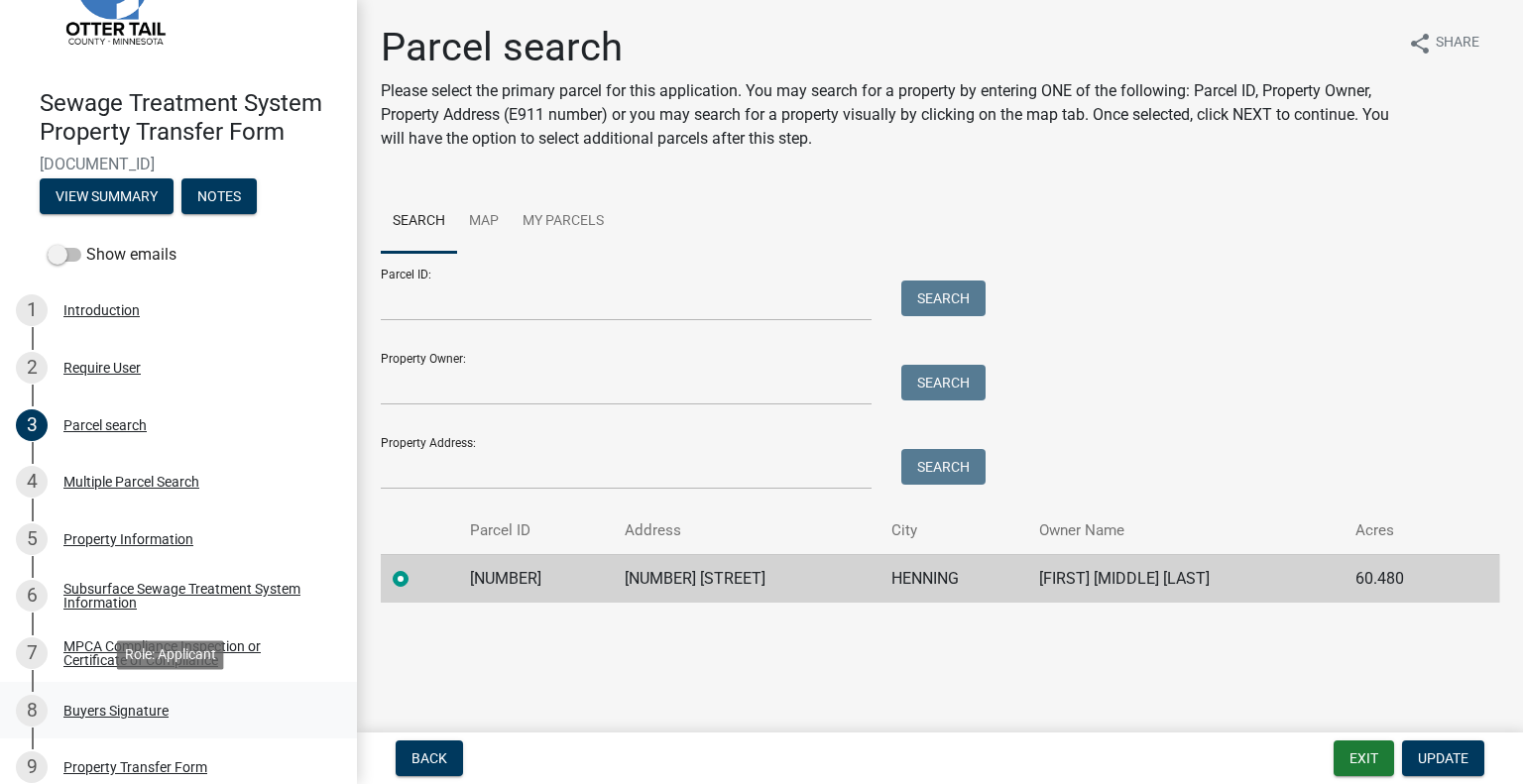 click on "8     Buyers Signature" at bounding box center (171, 711) 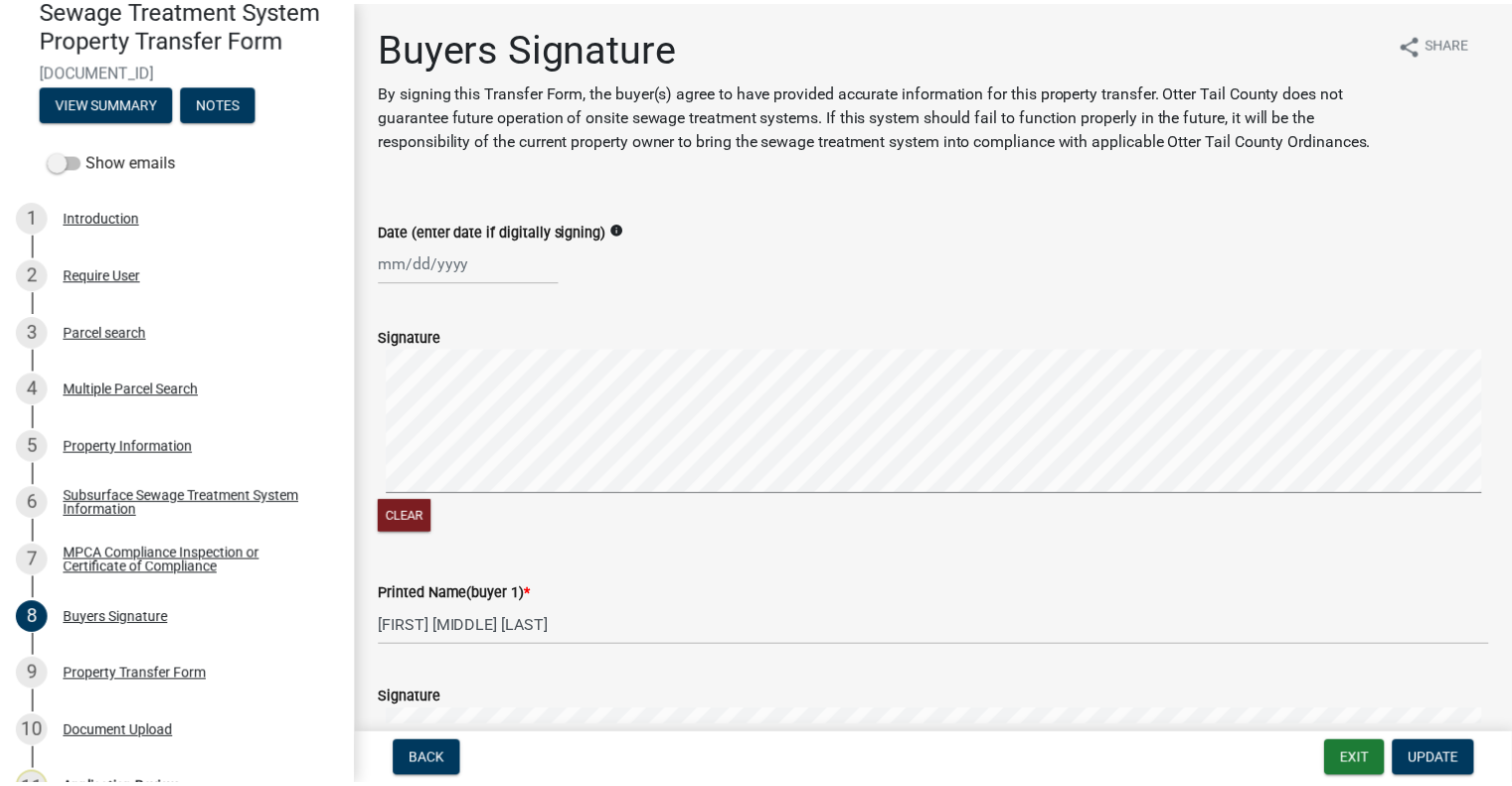 scroll, scrollTop: 292, scrollLeft: 0, axis: vertical 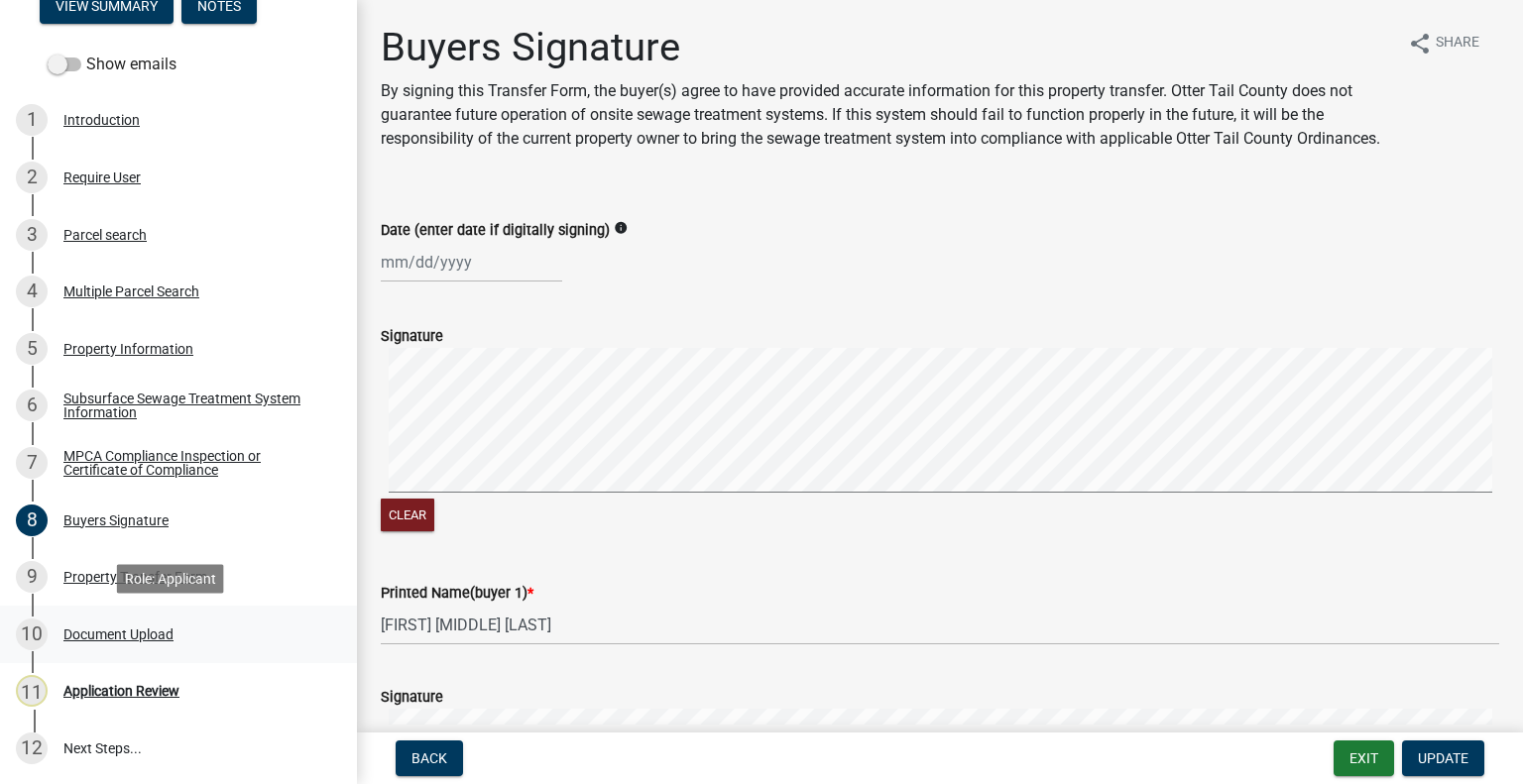 click on "10     Document Upload" at bounding box center [171, 634] 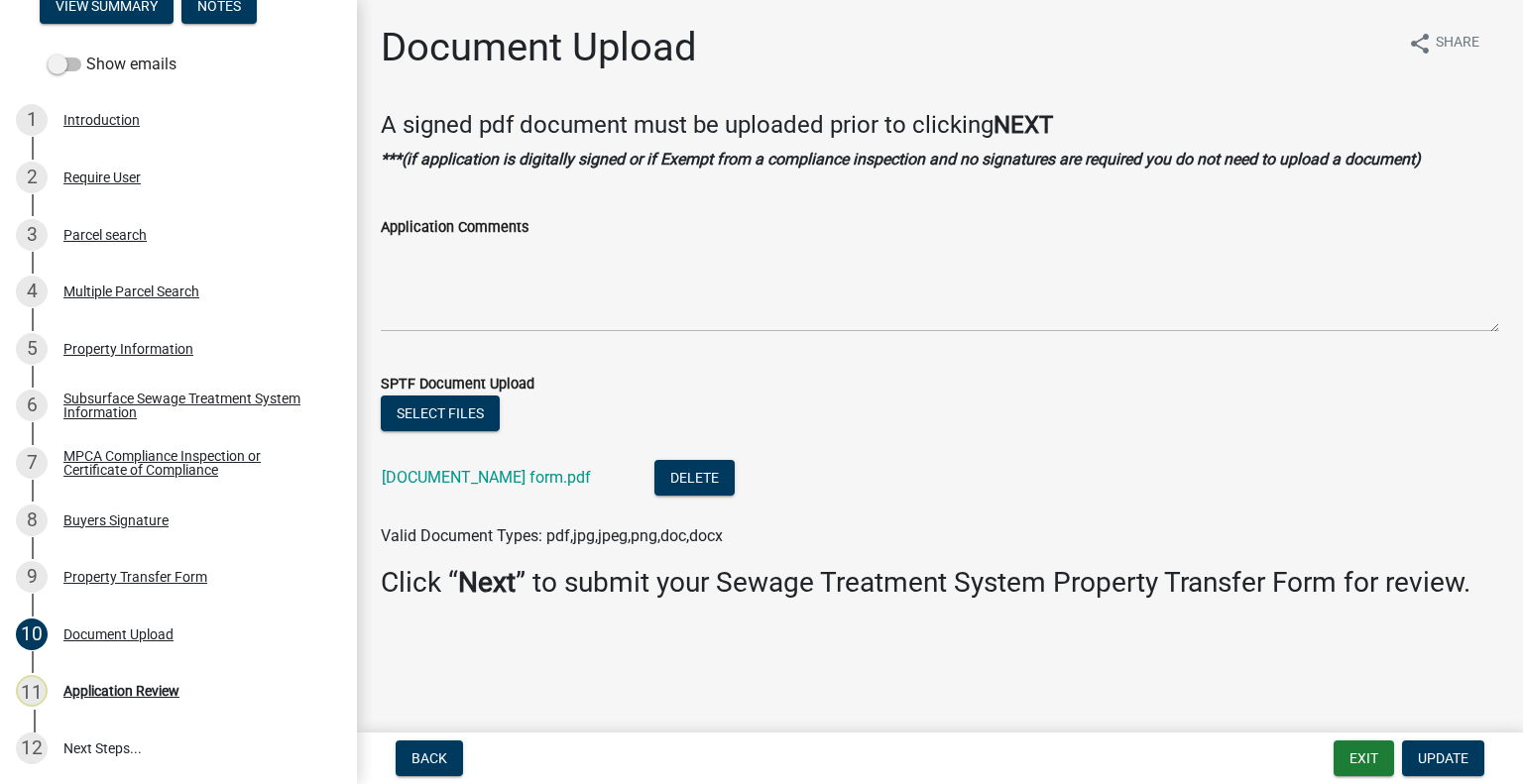 click on "Bergstrom septic form.pdf" 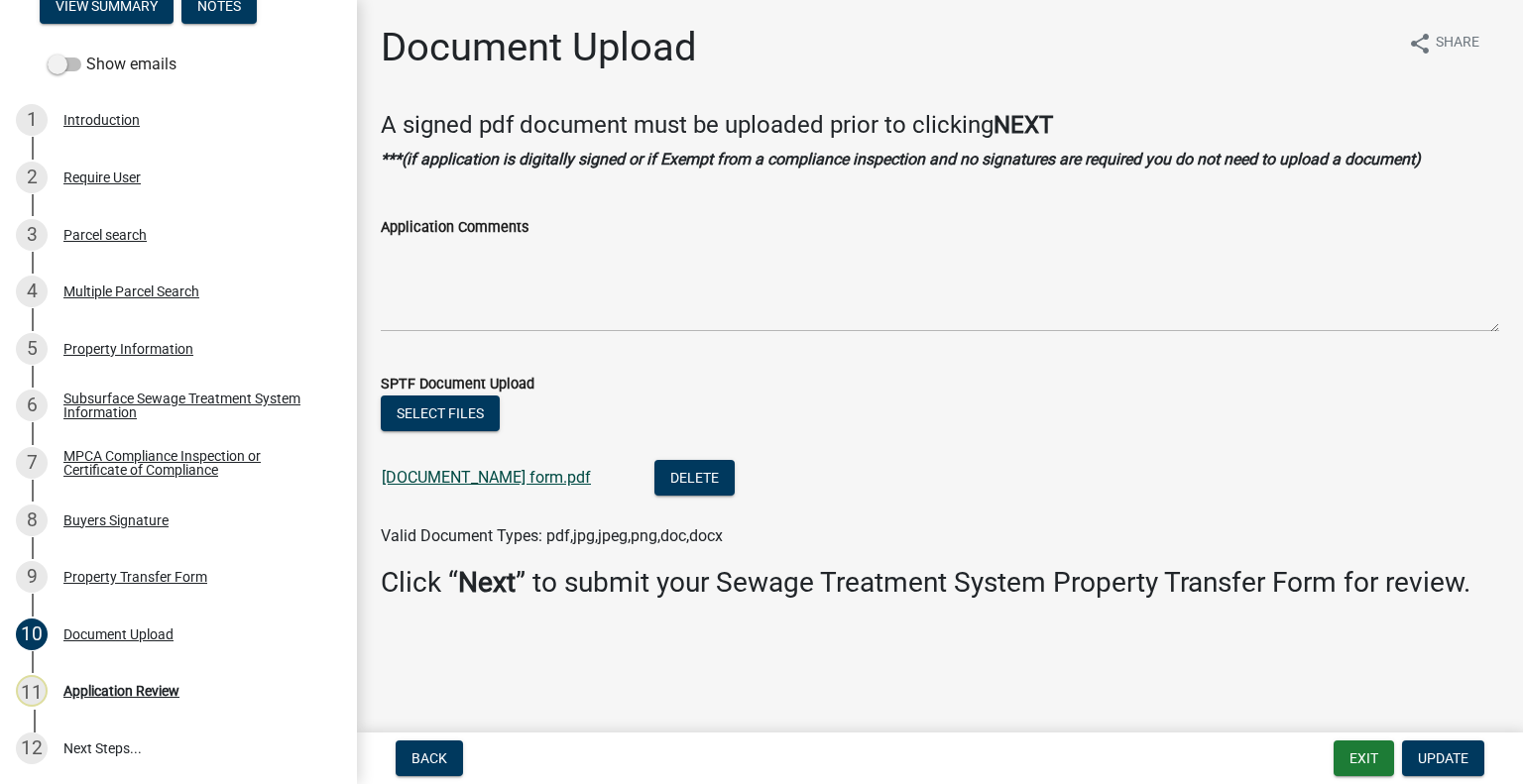 click on "Bergstrom septic form.pdf" 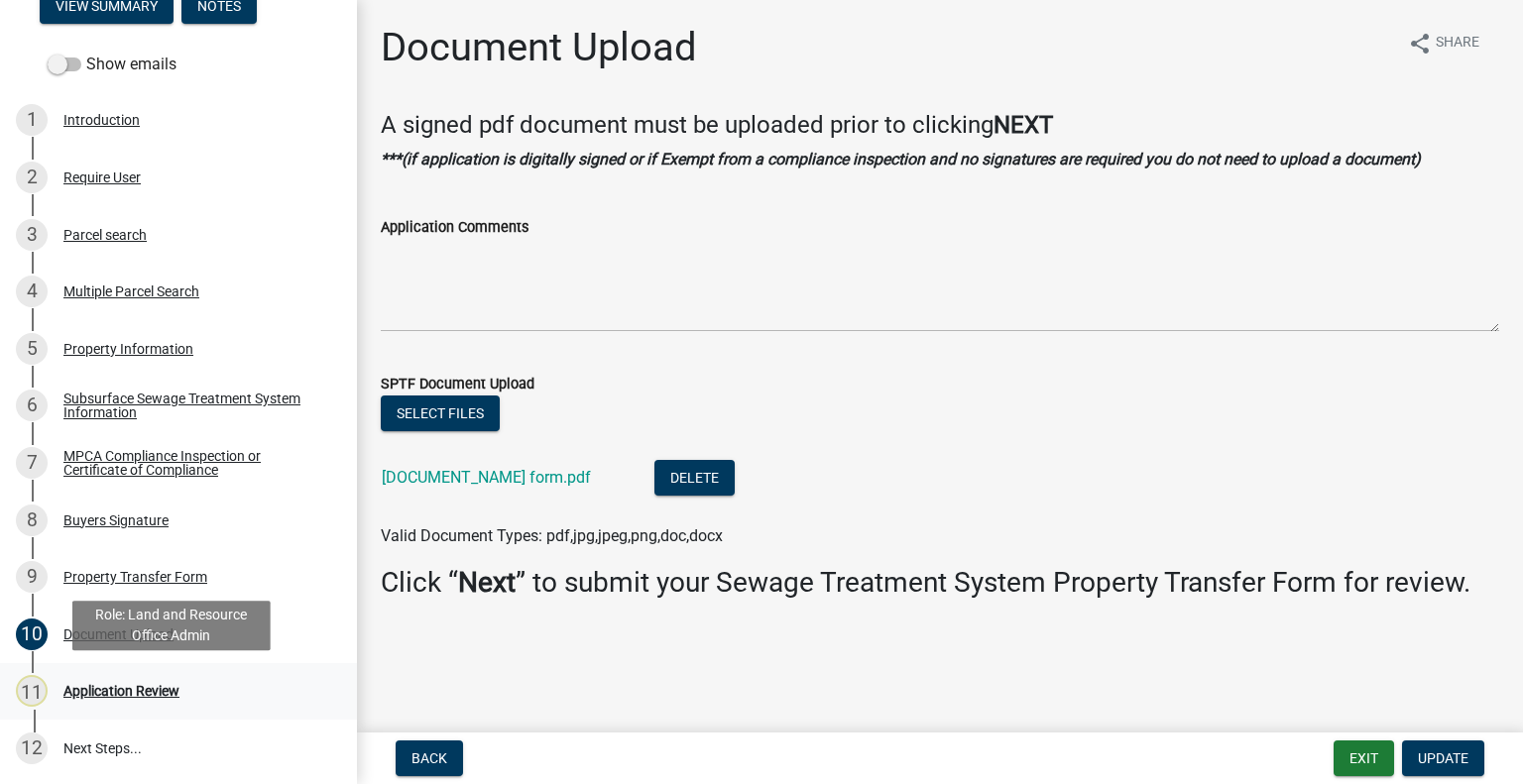 click on "11     Application Review" at bounding box center [178, 692] 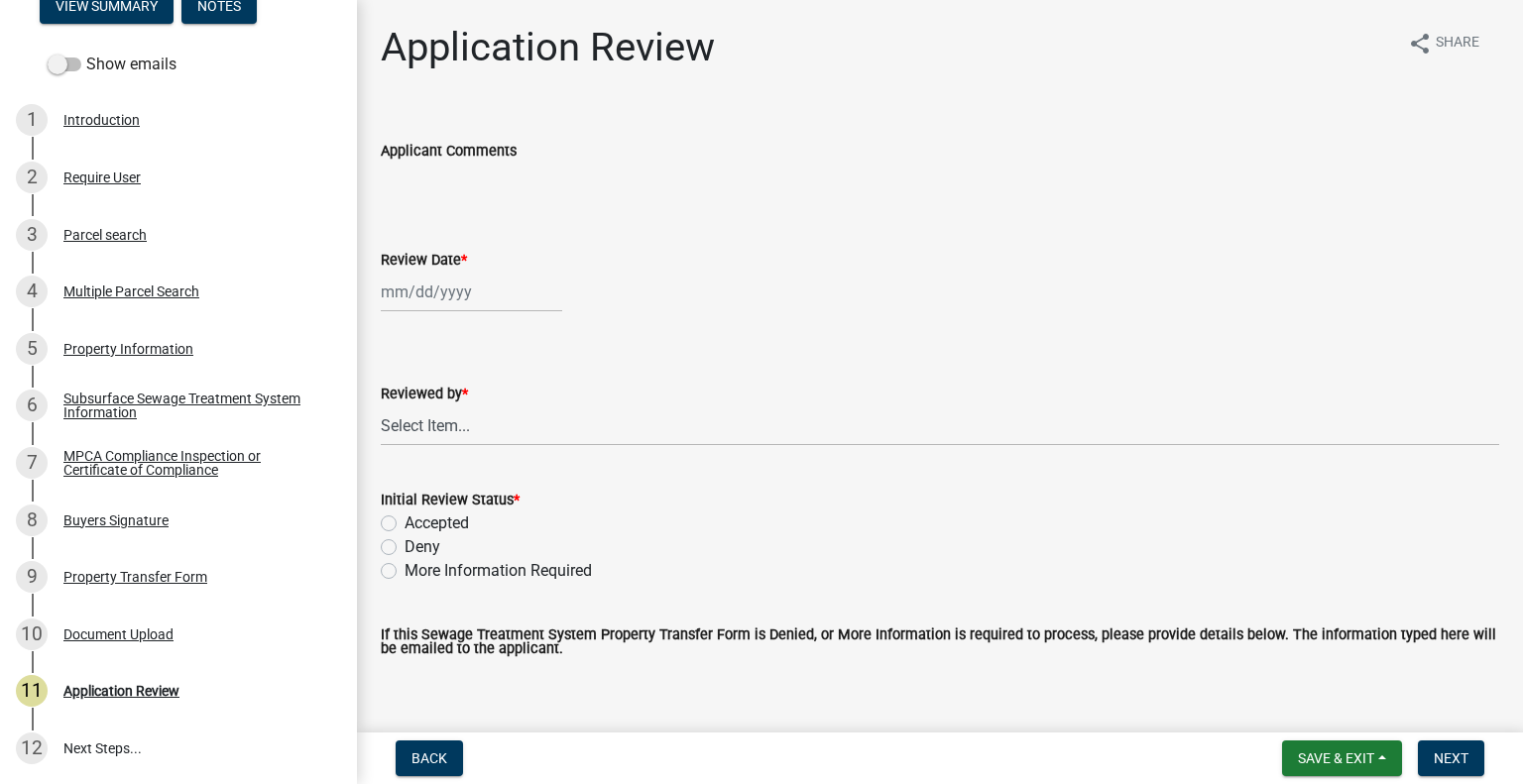 select on "8" 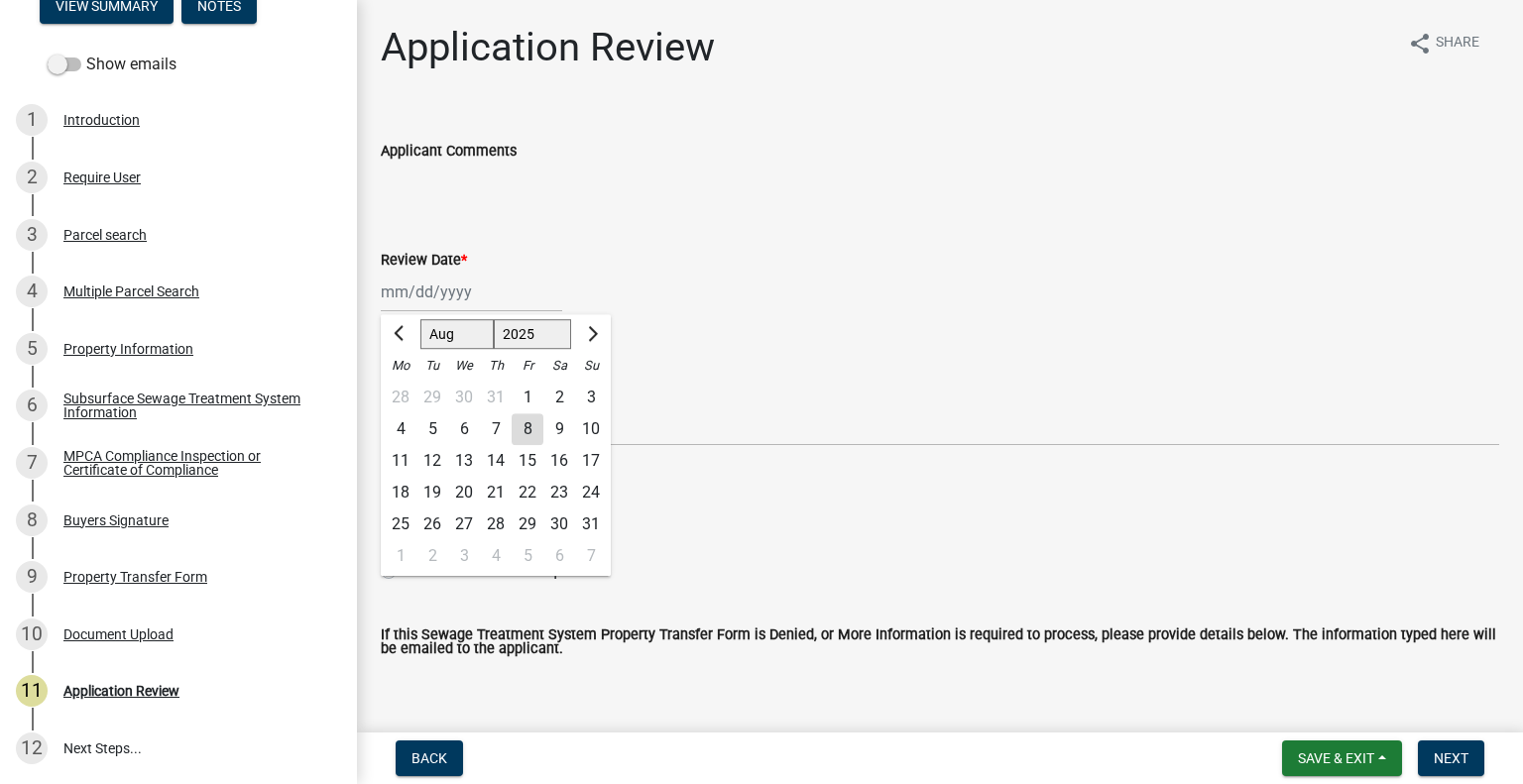 click on "Jan Feb Mar Apr May Jun Jul Aug Sep Oct Nov Dec 1525 1526 1527 1528 1529 1530 1531 1532 1533 1534 1535 1536 1537 1538 1539 1540 1541 1542 1543 1544 1545 1546 1547 1548 1549 1550 1551 1552 1553 1554 1555 1556 1557 1558 1559 1560 1561 1562 1563 1564 1565 1566 1567 1568 1569 1570 1571 1572 1573 1574 1575 1576 1577 1578 1579 1580 1581 1582 1583 1584 1585 1586 1587 1588 1589 1590 1591 1592 1593 1594 1595 1596 1597 1598 1599 1600 1601 1602 1603 1604 1605 1606 1607 1608 1609 1610 1611 1612 1613 1614 1615 1616 1617 1618 1619 1620 1621 1622 1623 1624 1625 1626 1627 1628 1629 1630 1631 1632 1633 1634 1635 1636 1637 1638 1639 1640 1641 1642 1643 1644 1645 1646 1647 1648 1649 1650 1651 1652 1653 1654 1655 1656 1657 1658 1659 1660 1661 1662 1663 1664 1665 1666 1667 1668 1669 1670 1671 1672 1673 1674 1675 1676 1677 1678 1679 1680 1681 1682 1683 1684 1685 1686 1687 1688 1689 1690 1691 1692 1693 1694 1695 1696 1697 1698 1699 1700 1701 1702 1703 1704 1705 1706 1707 1708 1709 1710 1711 1712 1713 1714 1715 1716 1717 1718 1719 1" 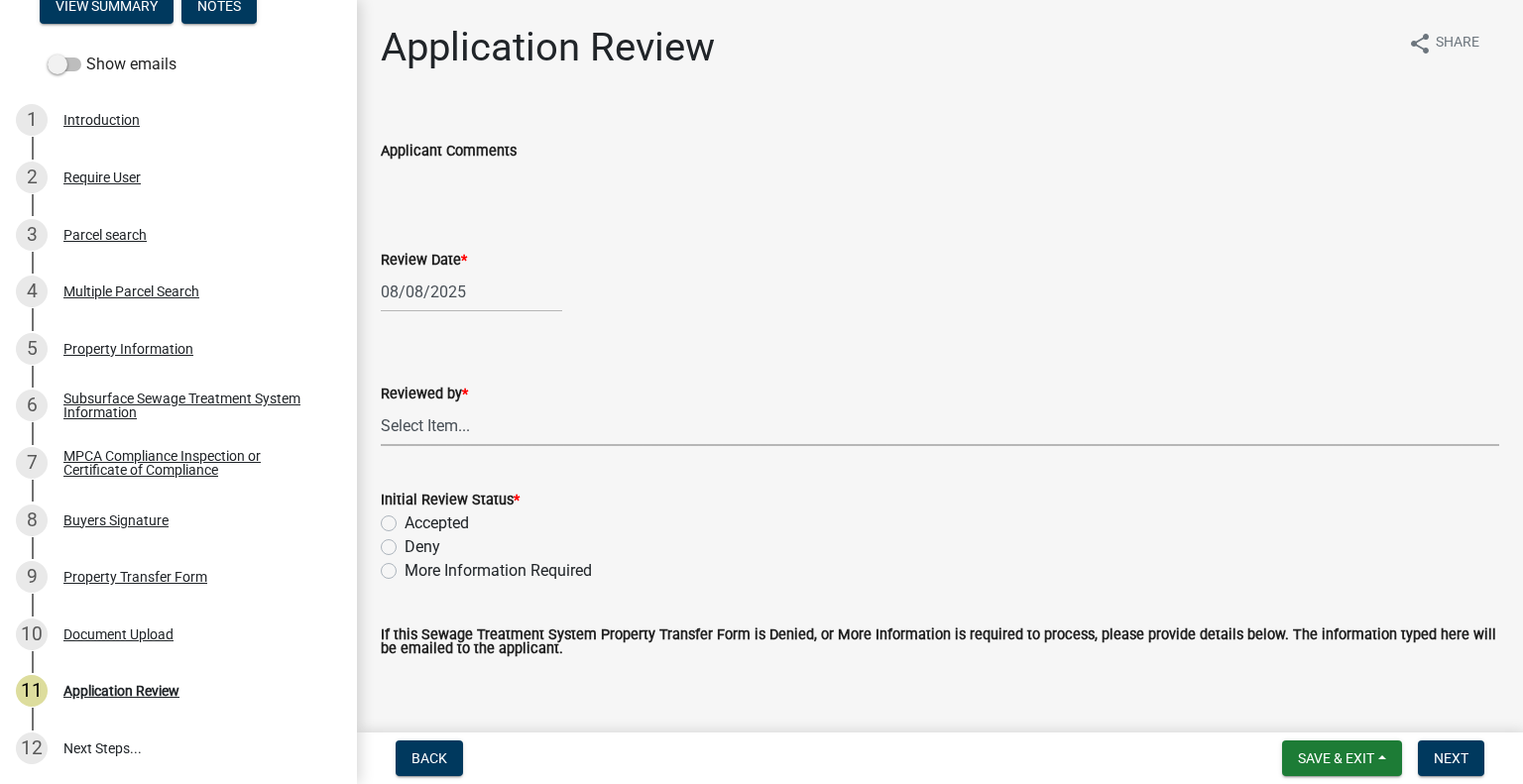 drag, startPoint x: 526, startPoint y: 430, endPoint x: 523, endPoint y: 419, distance: 11.401754 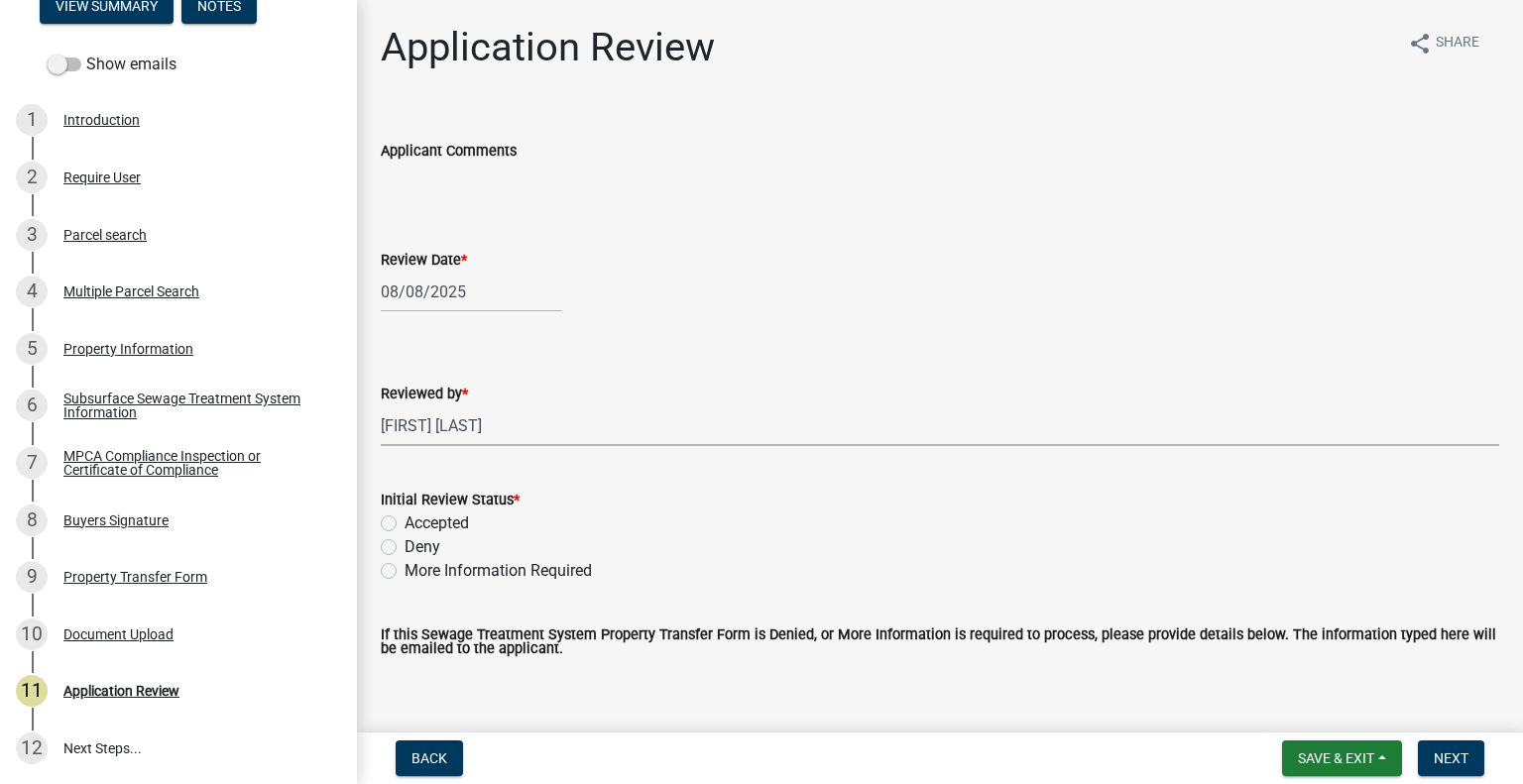 click on "Select Item...   Alexis Newark   Amy Busko   Andrea Perales   Brittany Tollefson   Christopher LeClair   Courtney Roth   Elizabeth Plaster   Emma Swenson   Eric Babolian   Kyle Westergard   Lindsey Hanson   Michelle Jevne   Noah Brenden   Sheila Dahl" at bounding box center (940, 425) 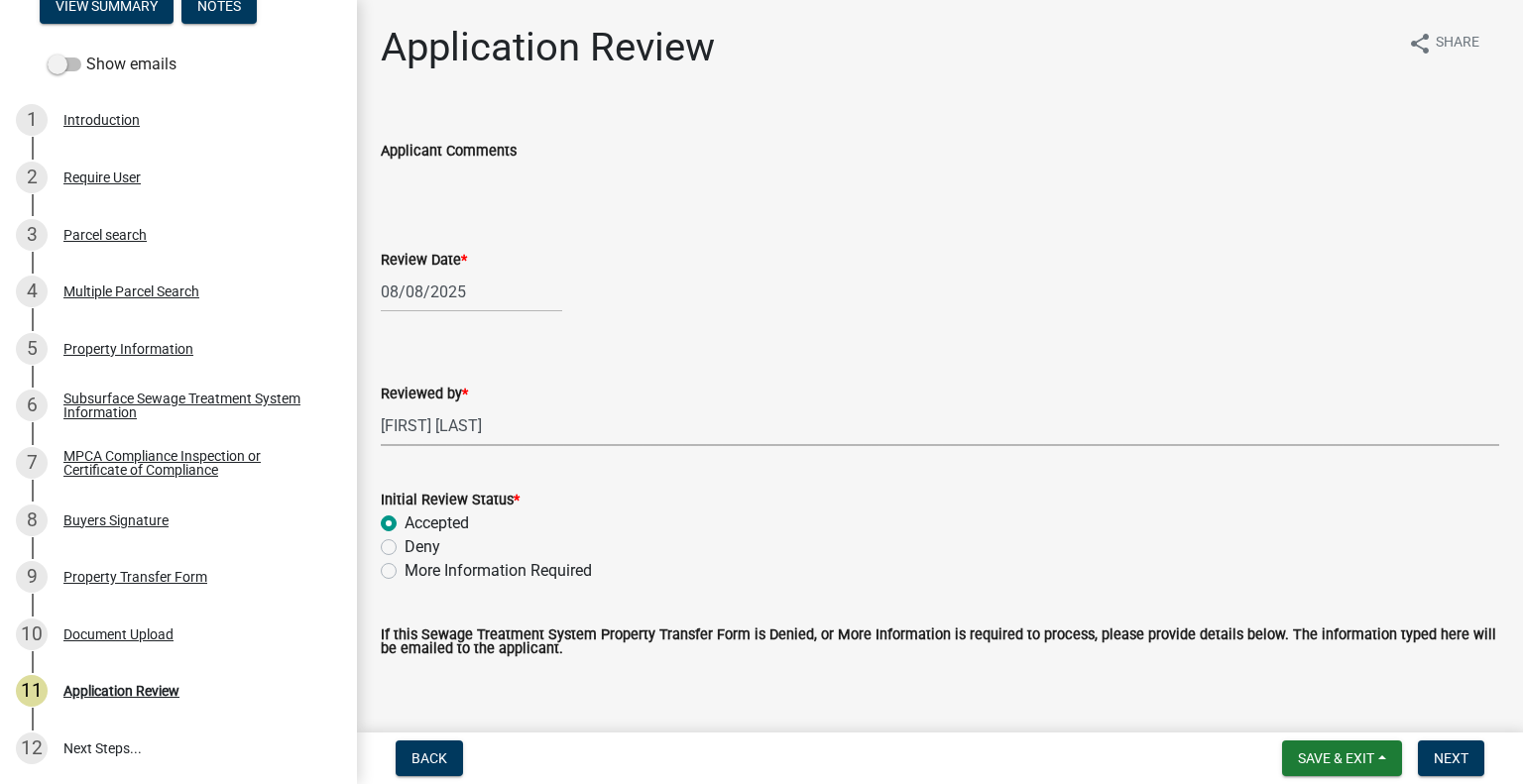 radio on "true" 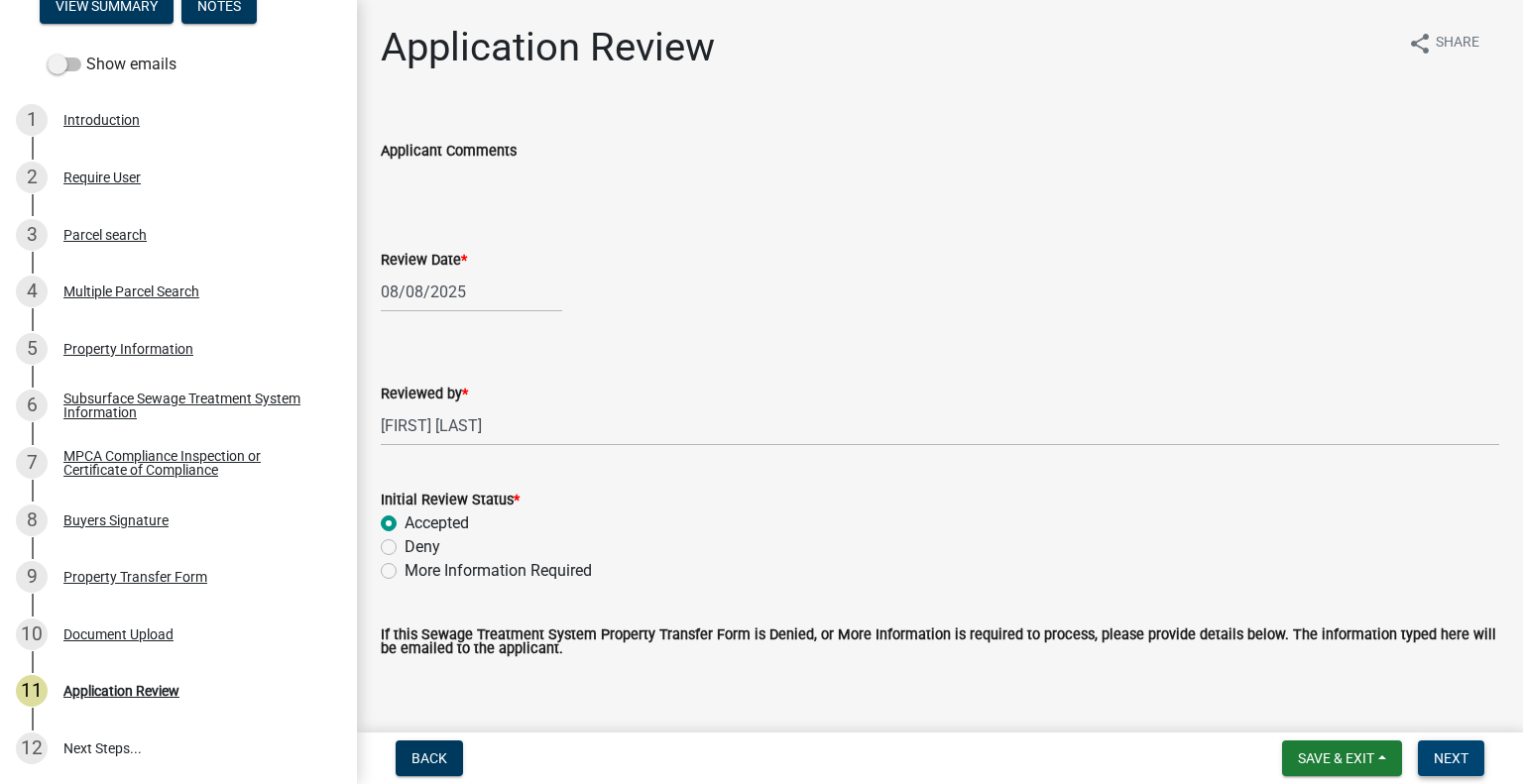 click on "Next" at bounding box center [1451, 758] 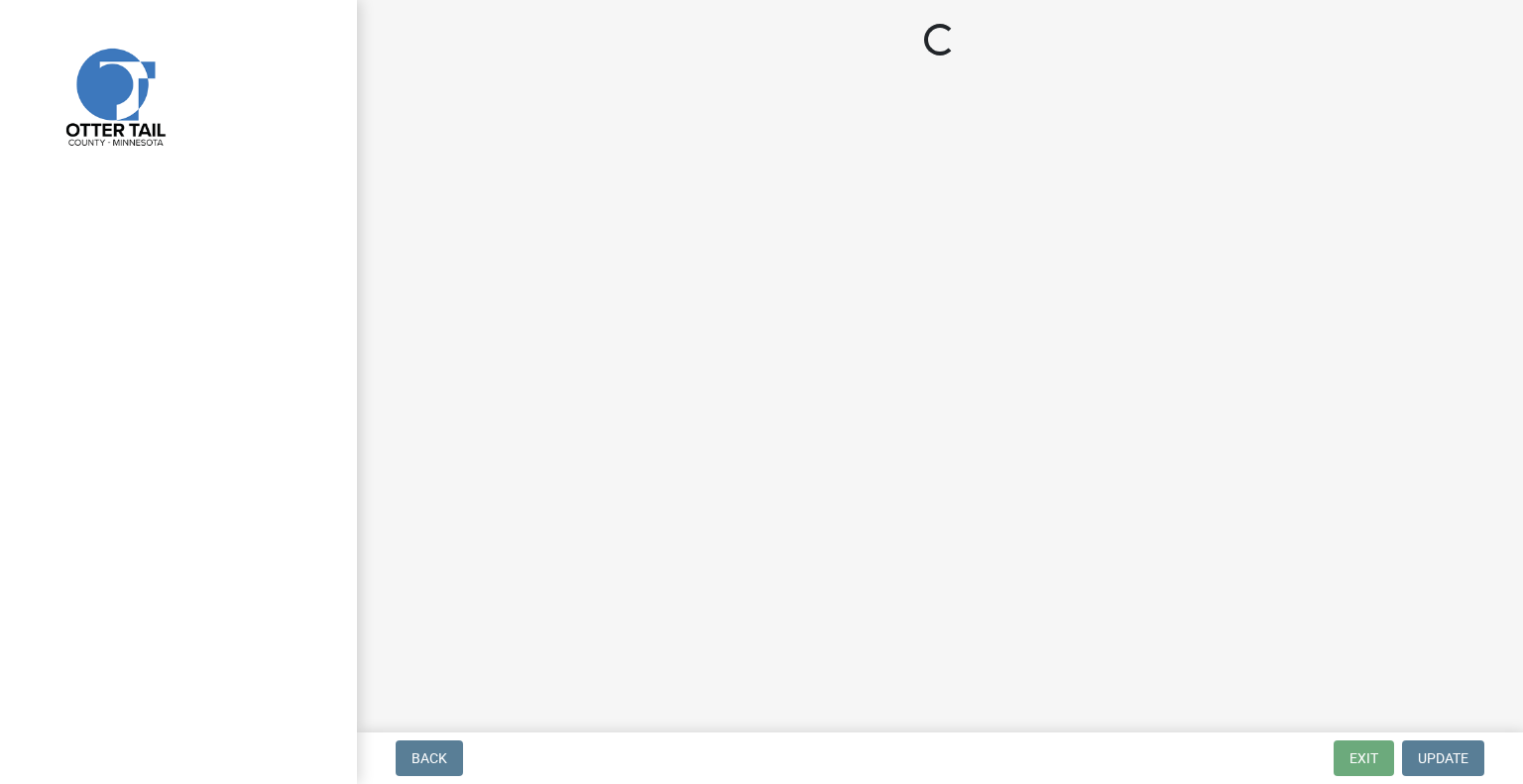 scroll, scrollTop: 0, scrollLeft: 0, axis: both 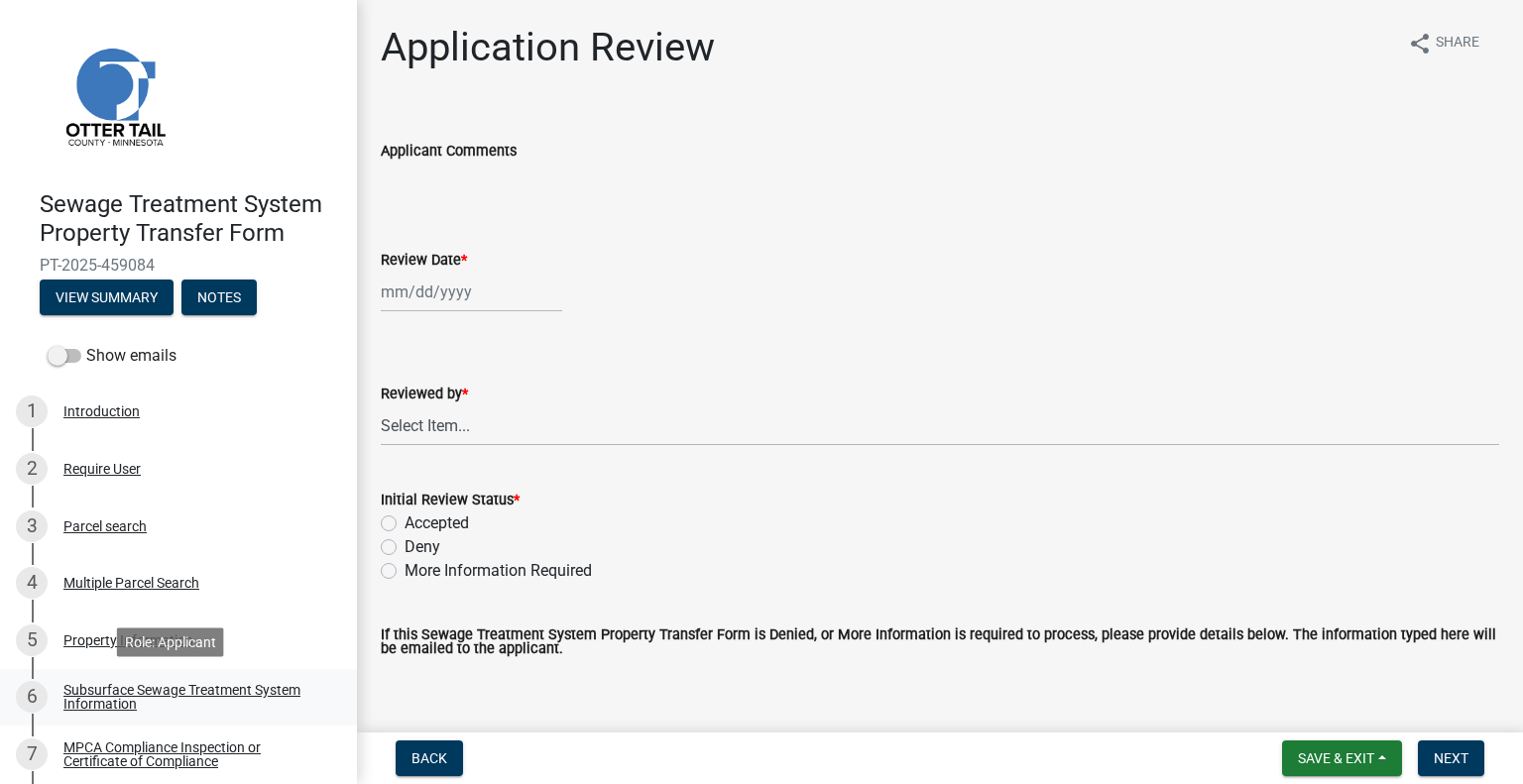 click on "Subsurface Sewage Treatment System Information" at bounding box center [194, 697] 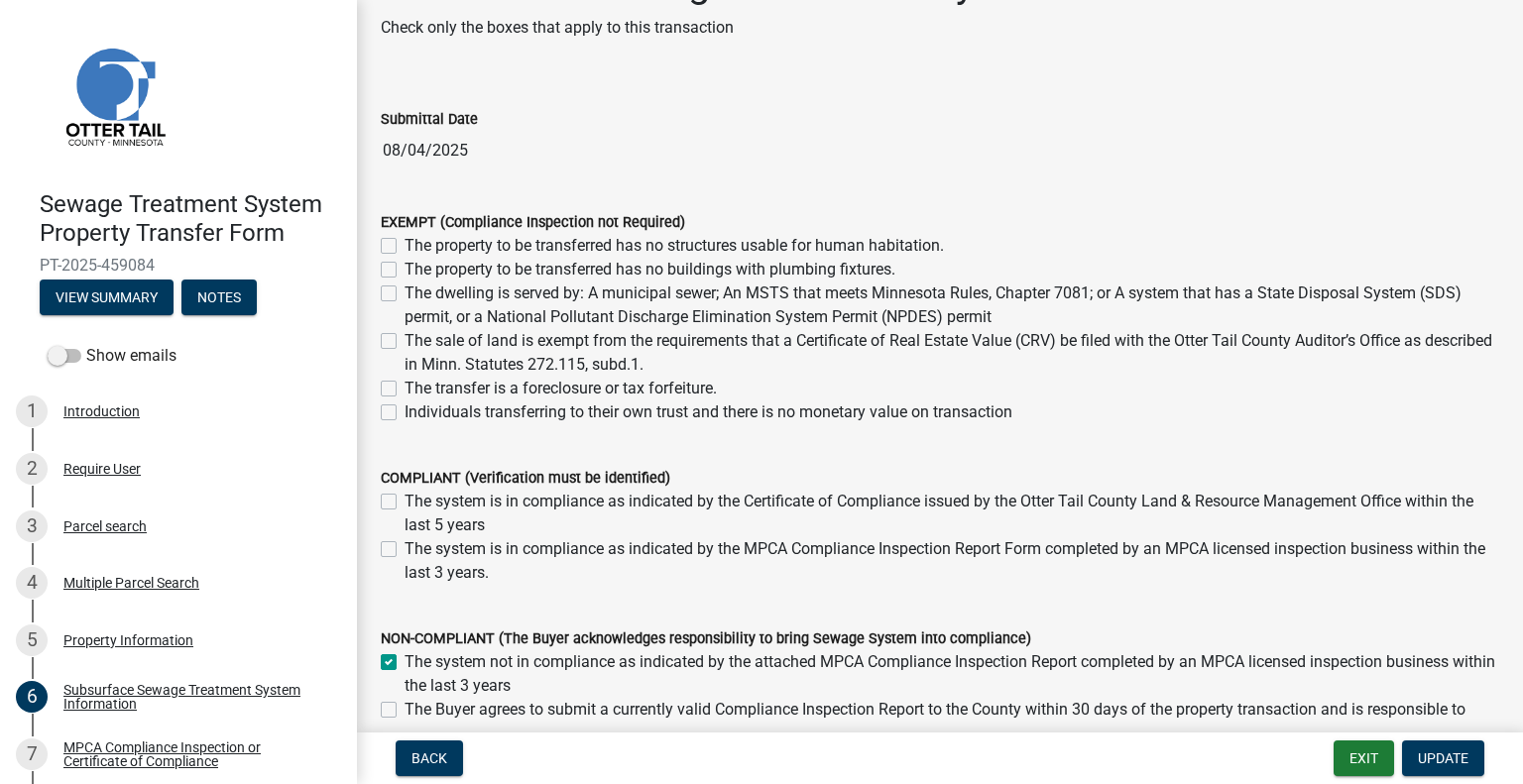 scroll, scrollTop: 99, scrollLeft: 0, axis: vertical 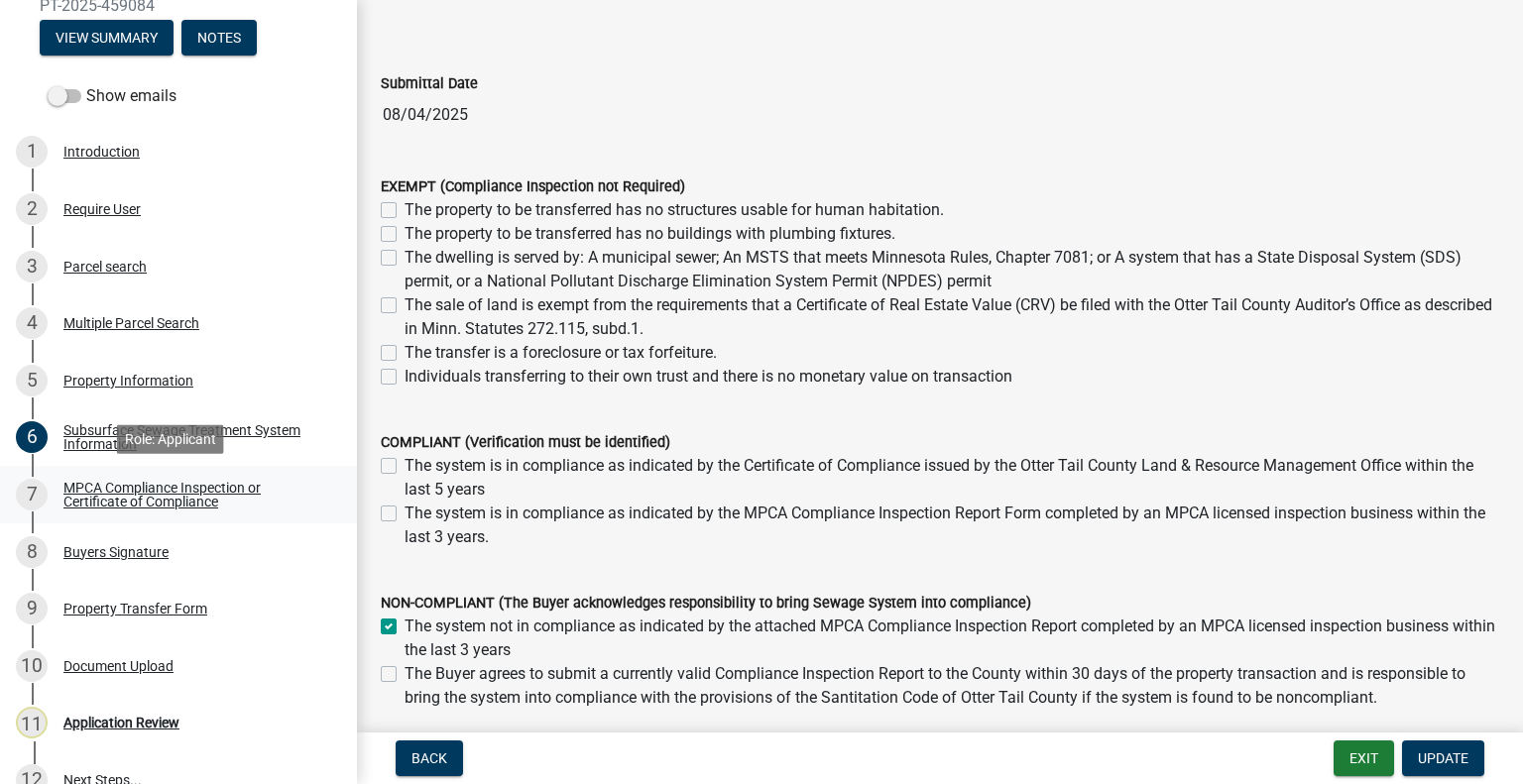 click on "MPCA Compliance Inspection  or Certificate of Compliance" at bounding box center [194, 495] 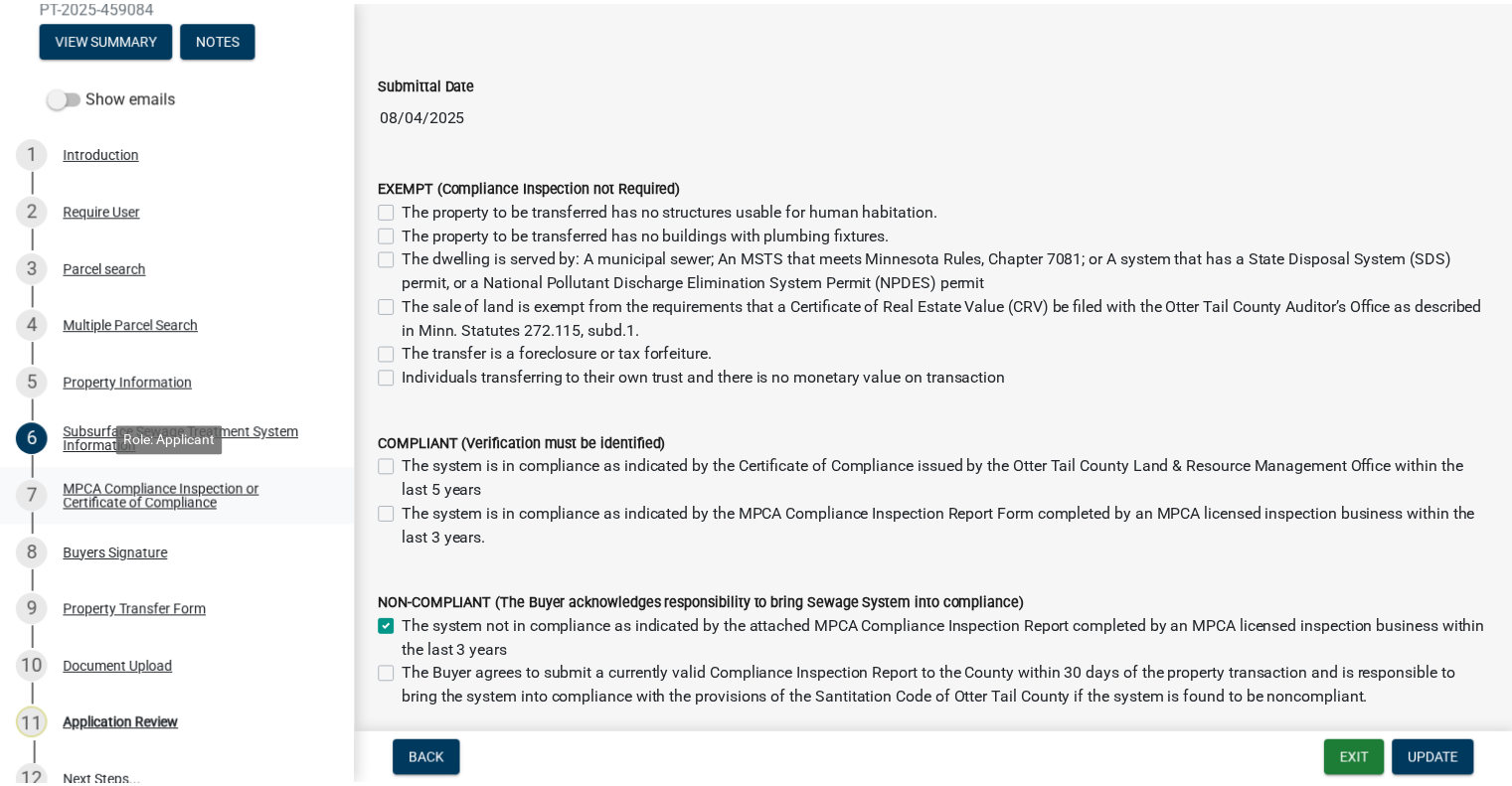 scroll, scrollTop: 0, scrollLeft: 0, axis: both 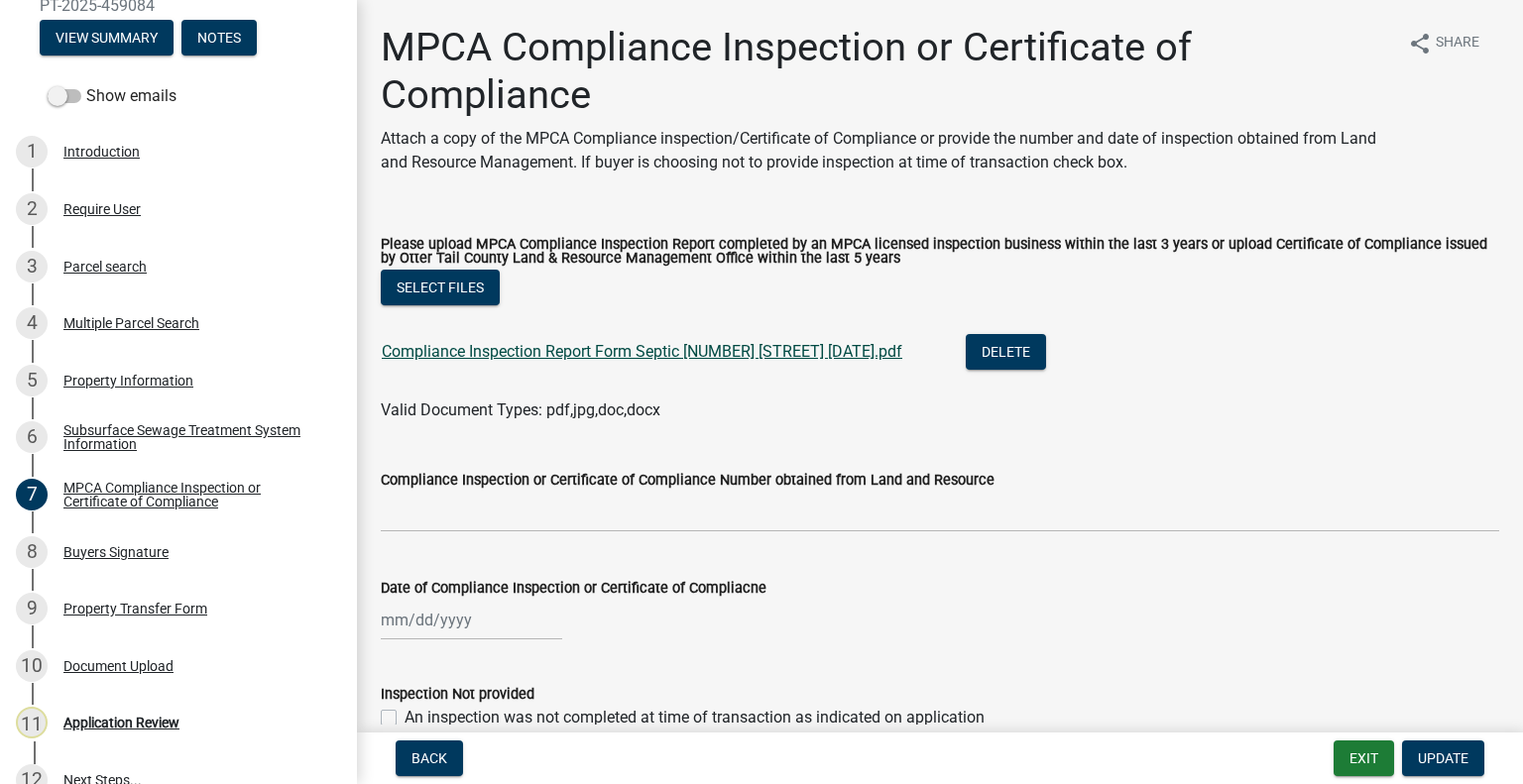 click on "Compliance Inspection Report Form Septic 29366 Pleasant Lake Road 7.31.25.pdf" 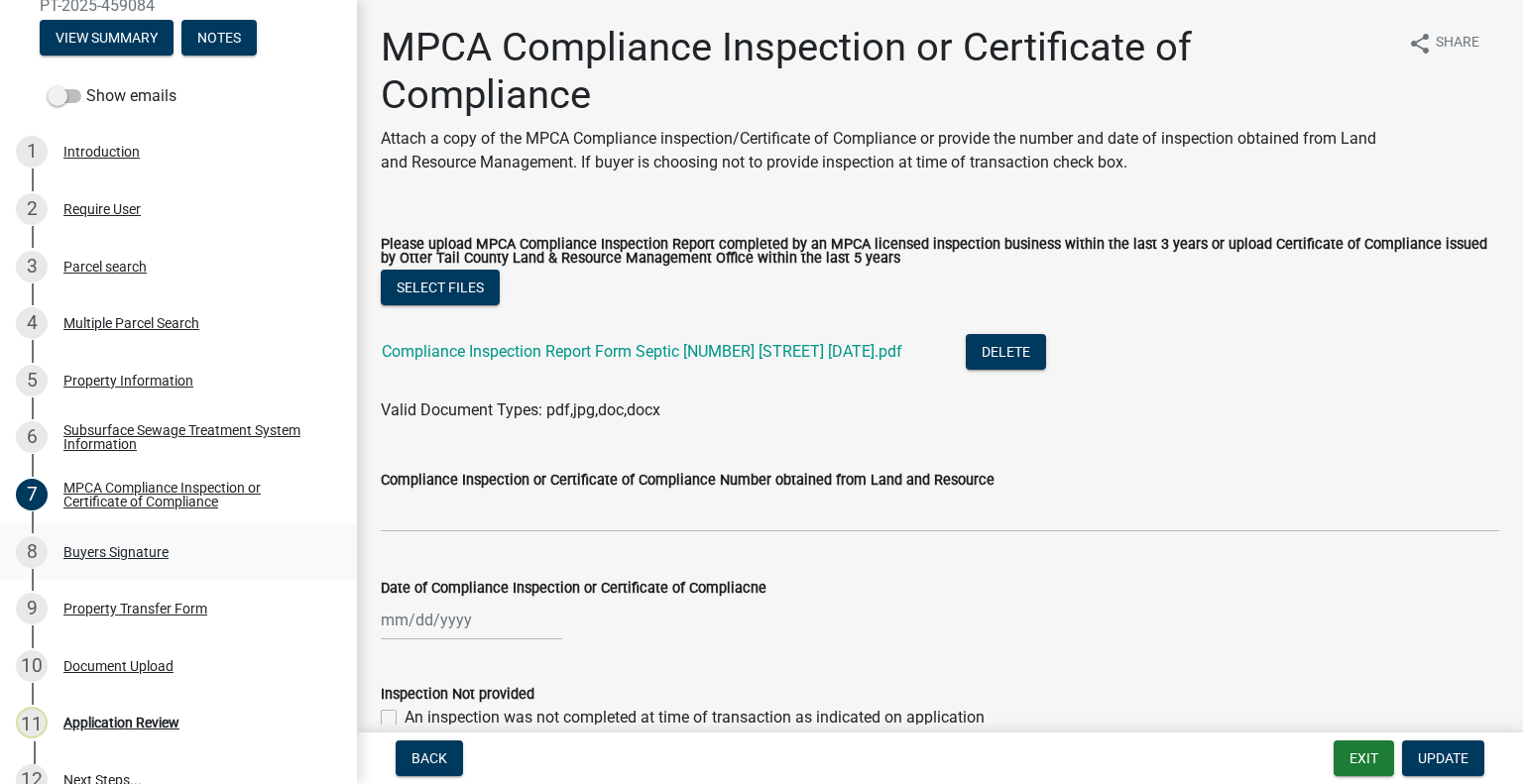 click on "8     Buyers Signature" at bounding box center [171, 552] 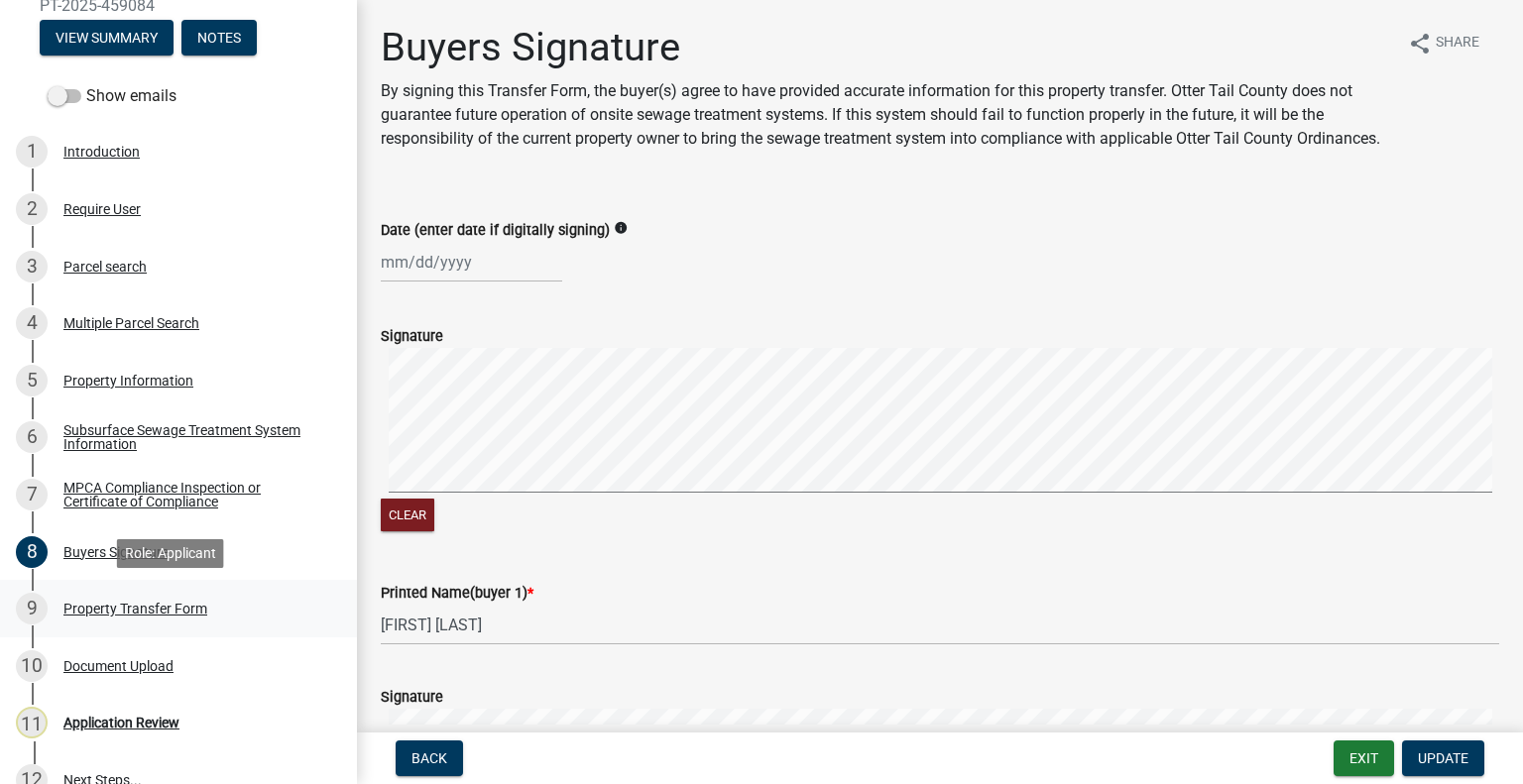 click on "9     Property Transfer Form" at bounding box center (171, 609) 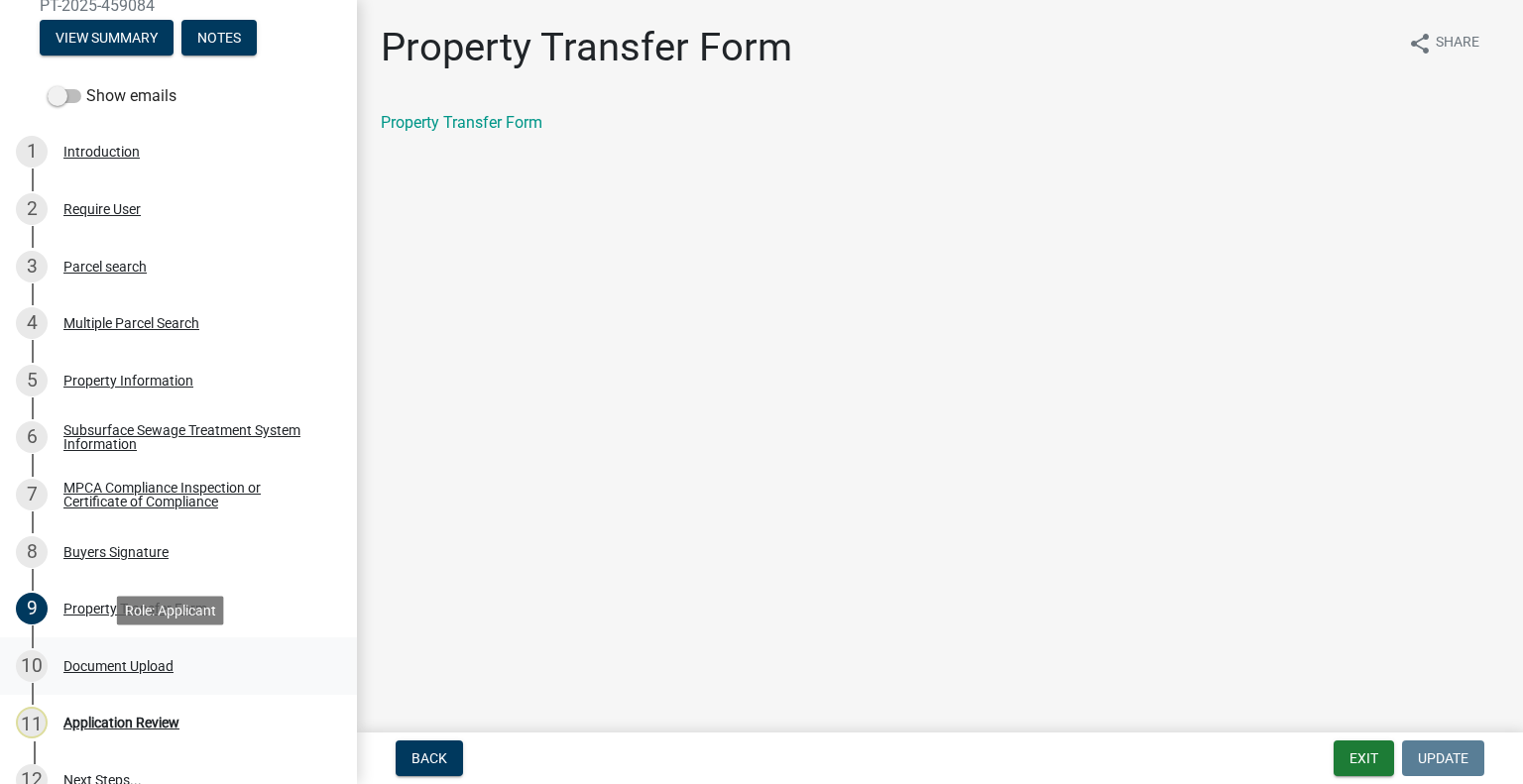 click on "10     Document Upload" at bounding box center [171, 666] 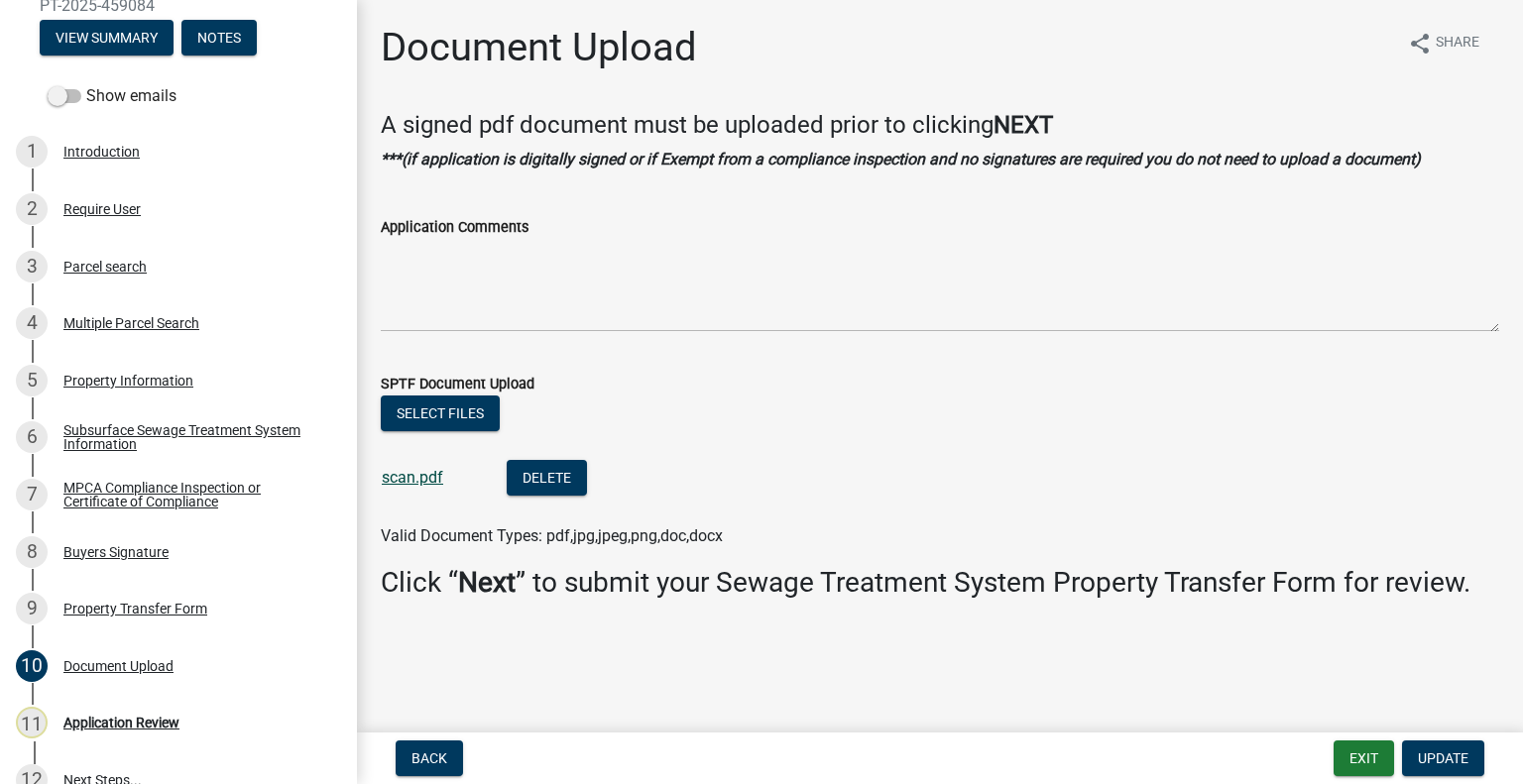 click on "scan.pdf" 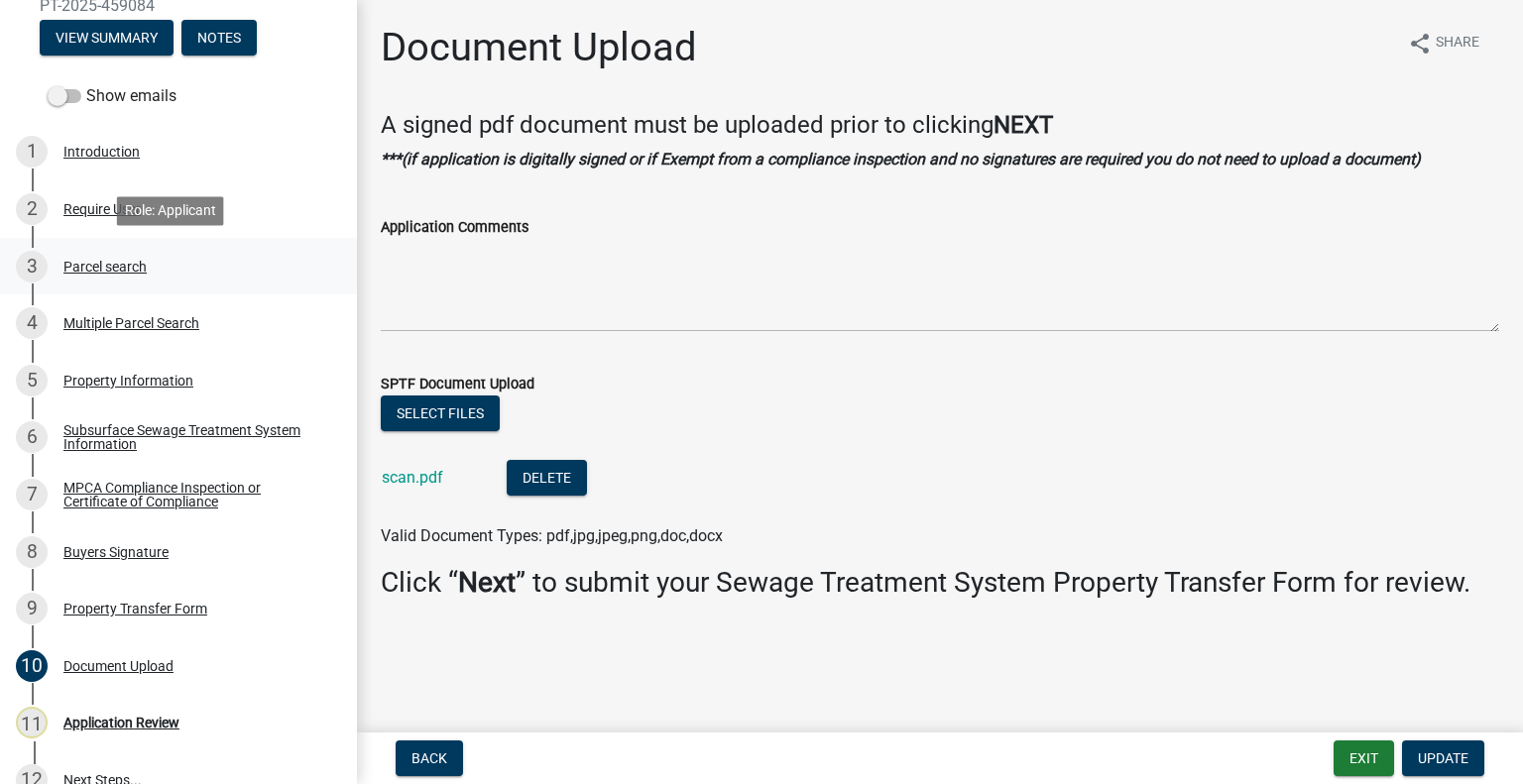 click on "Parcel search" at bounding box center (105, 267) 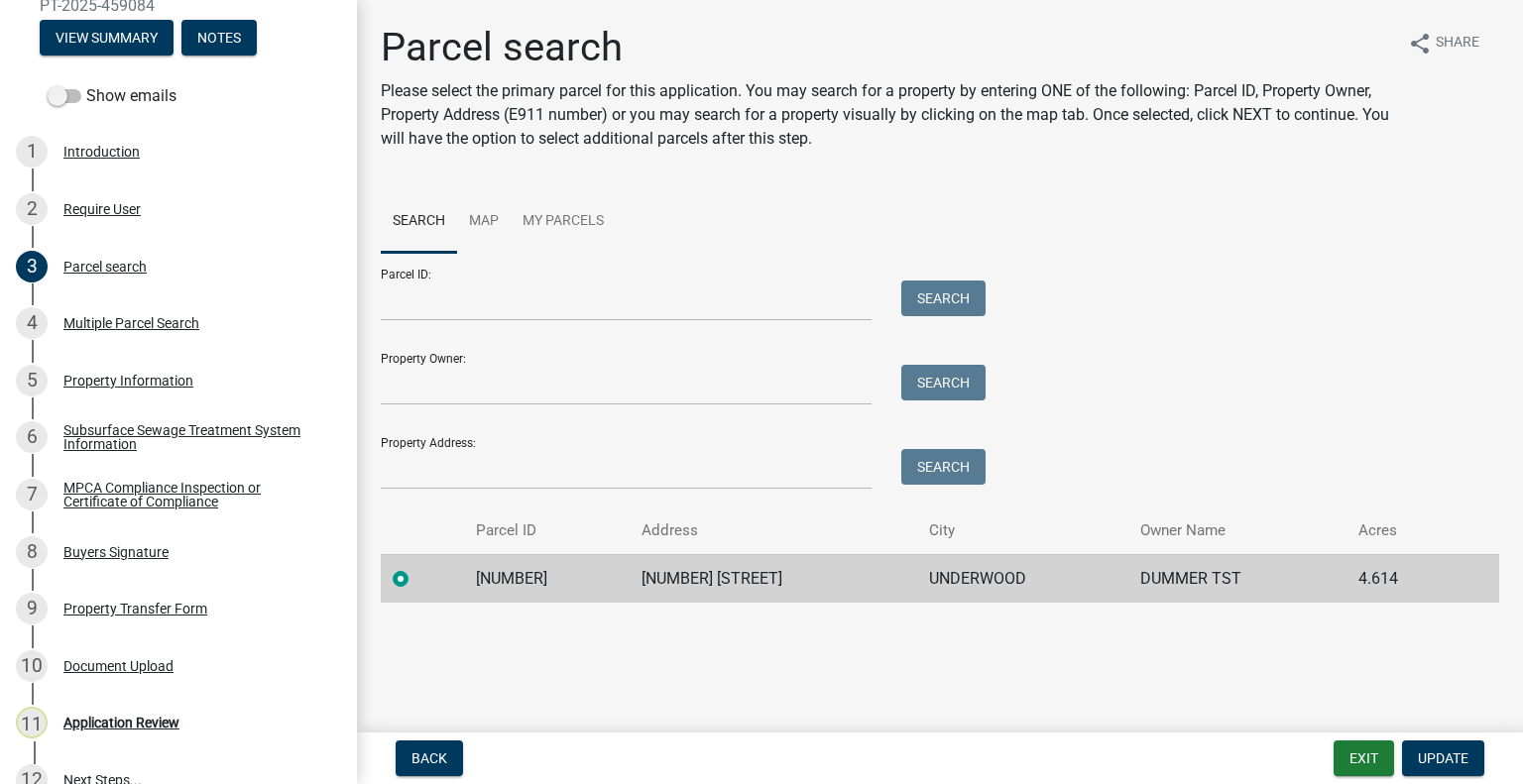 click on "57000990441000" 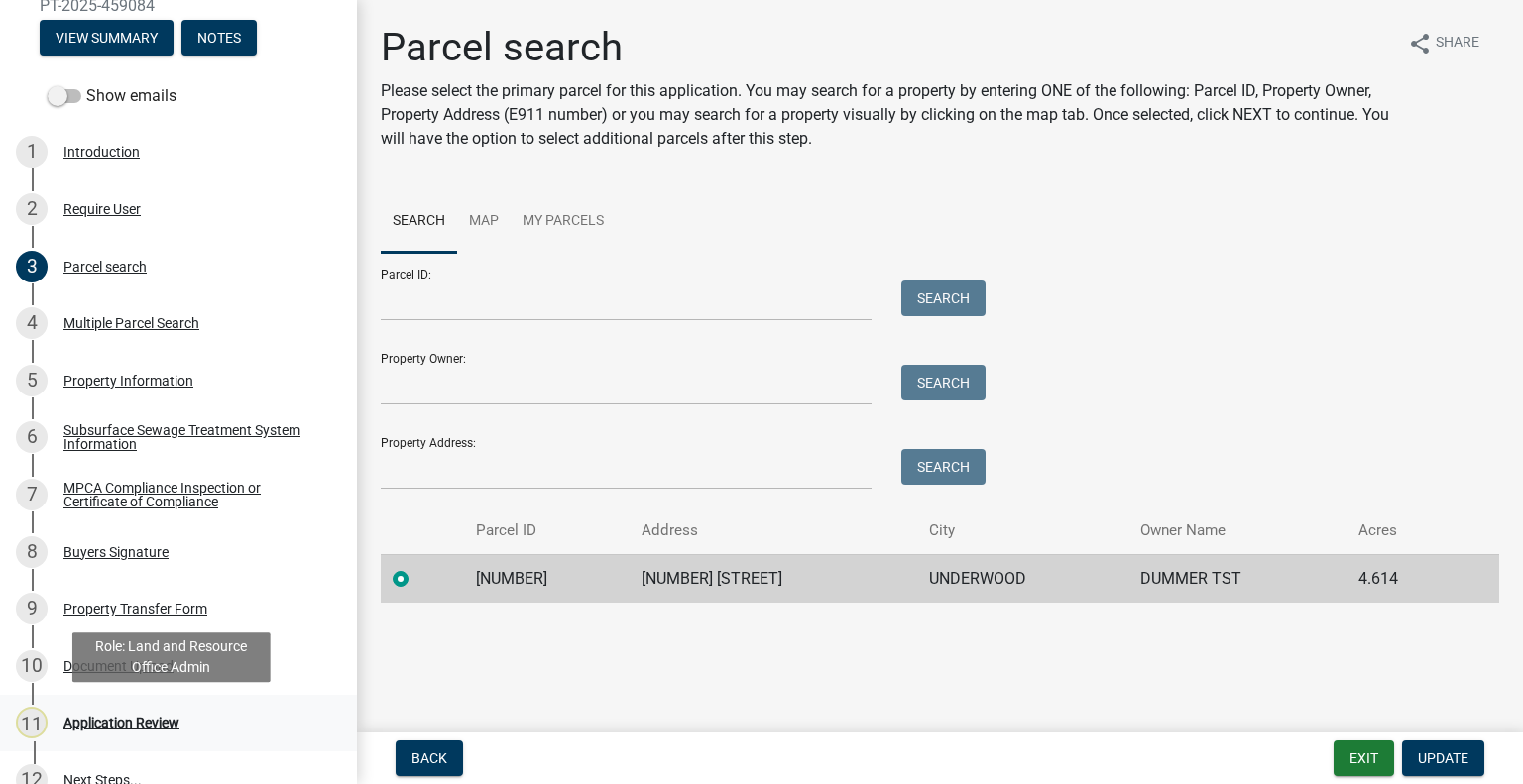 click on "Application Review" at bounding box center [121, 723] 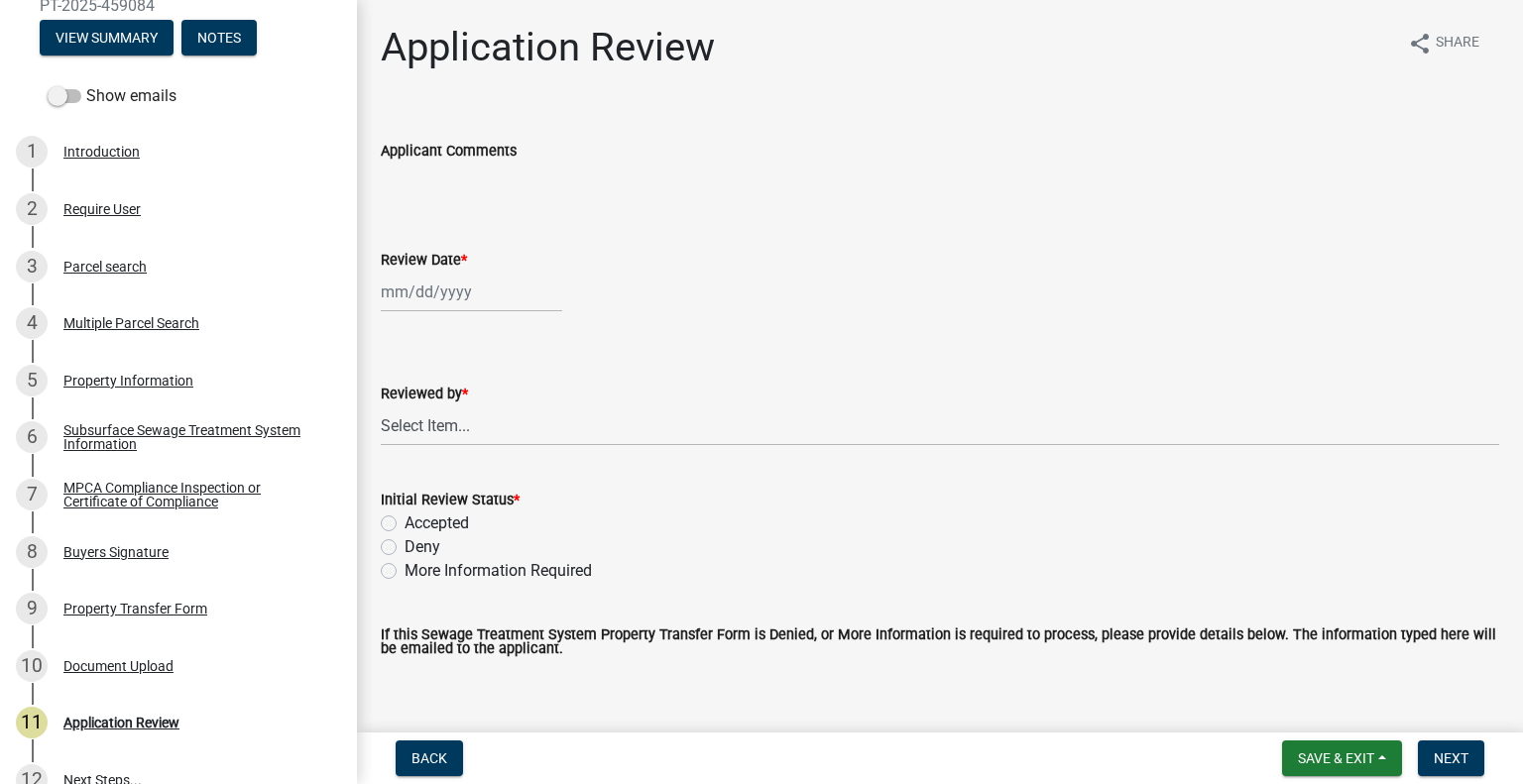 click 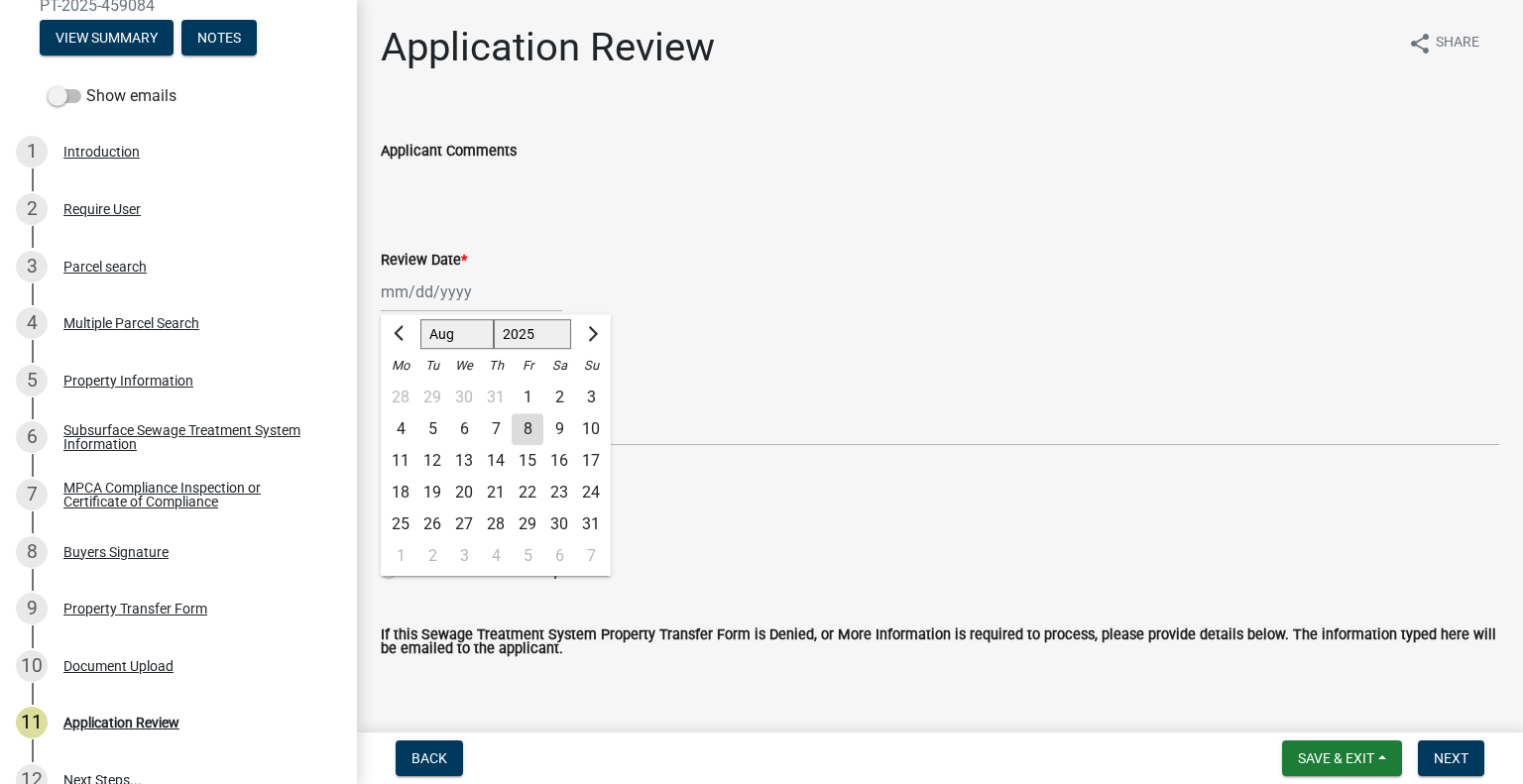 click on "8" 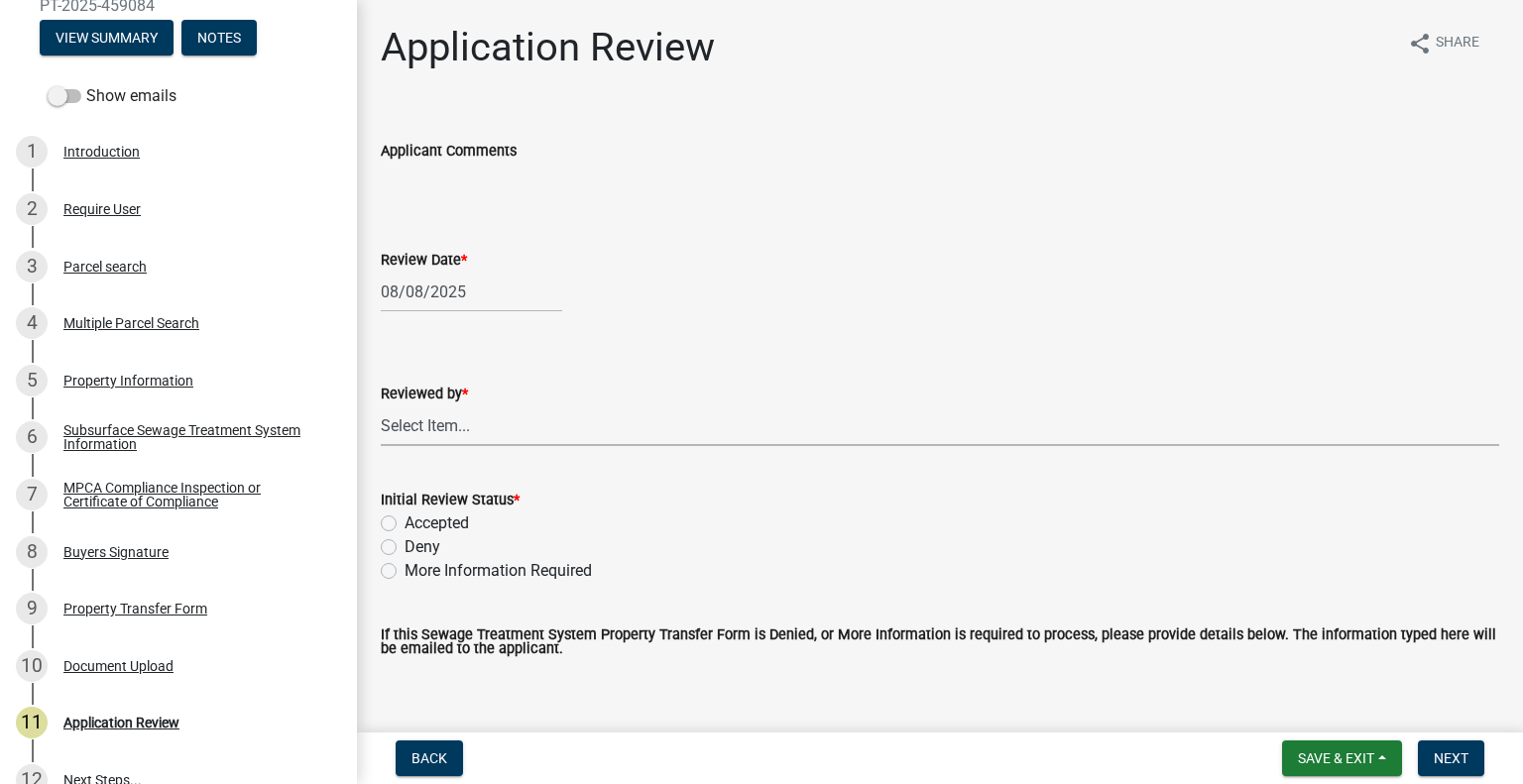 drag, startPoint x: 524, startPoint y: 433, endPoint x: 524, endPoint y: 416, distance: 17 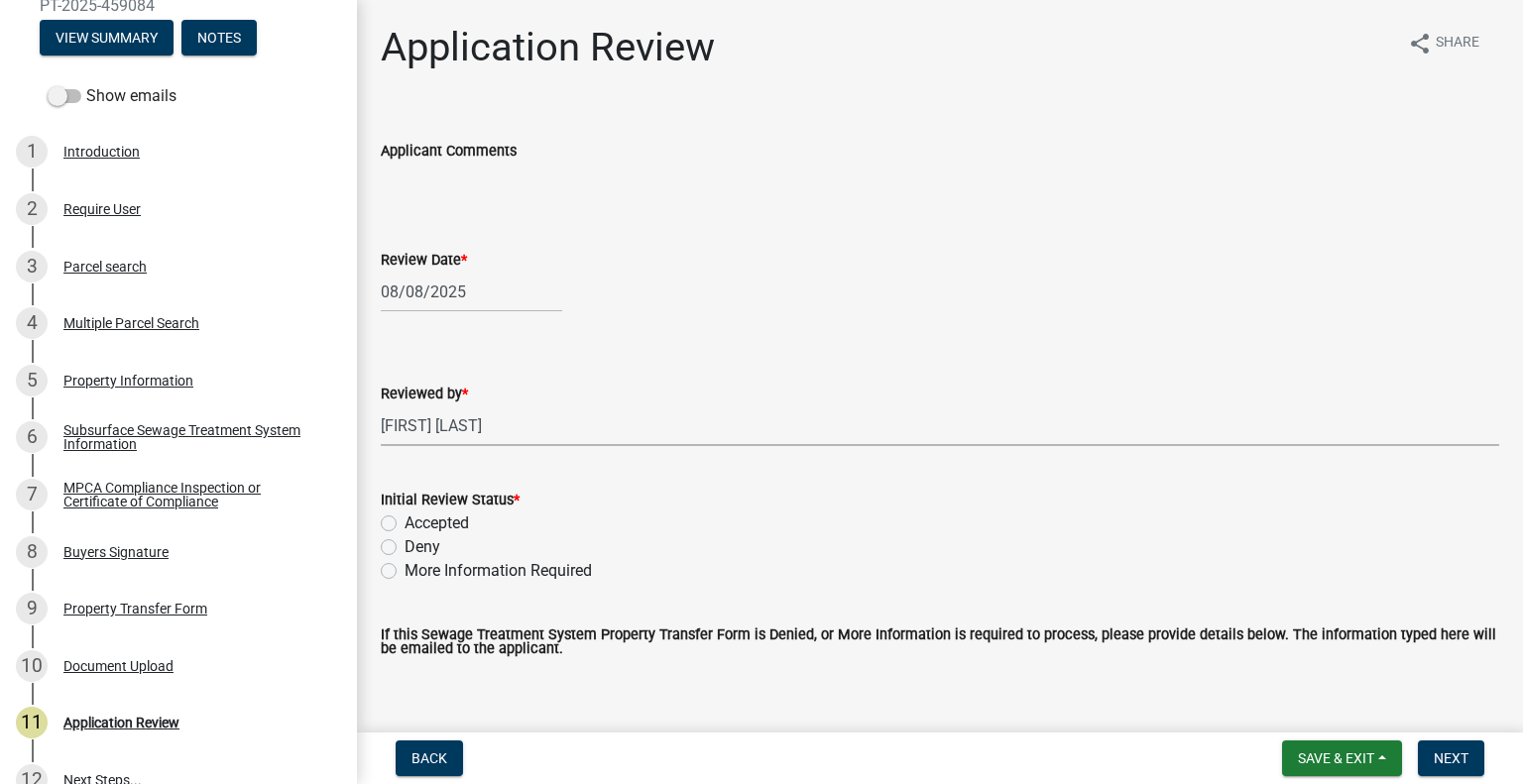 click on "Select Item...   [FIRST] [LAST]   [FIRST] [LAST]   [FIRST] [LAST]   [FIRST] [LAST]   [FIRST] [LAST]   [FIRST] [LAST]   [FIRST] [LAST]   [FIRST] [LAST]   [FIRST] [LAST]   [FIRST] [LAST]   [FIRST] [LAST]   [FIRST] [LAST]   [FIRST] [LAST]" at bounding box center [940, 425] 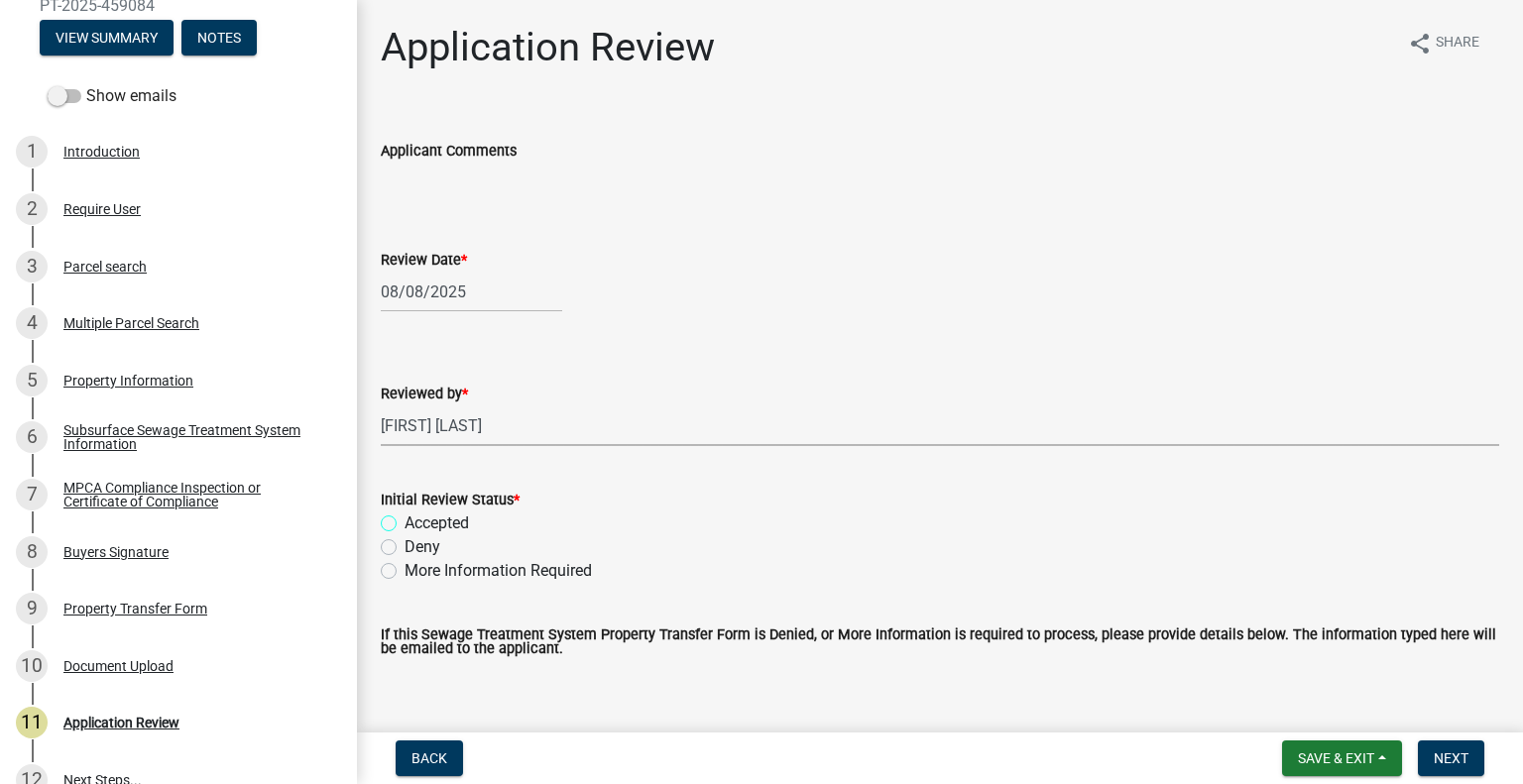 click on "Accepted" at bounding box center (410, 517) 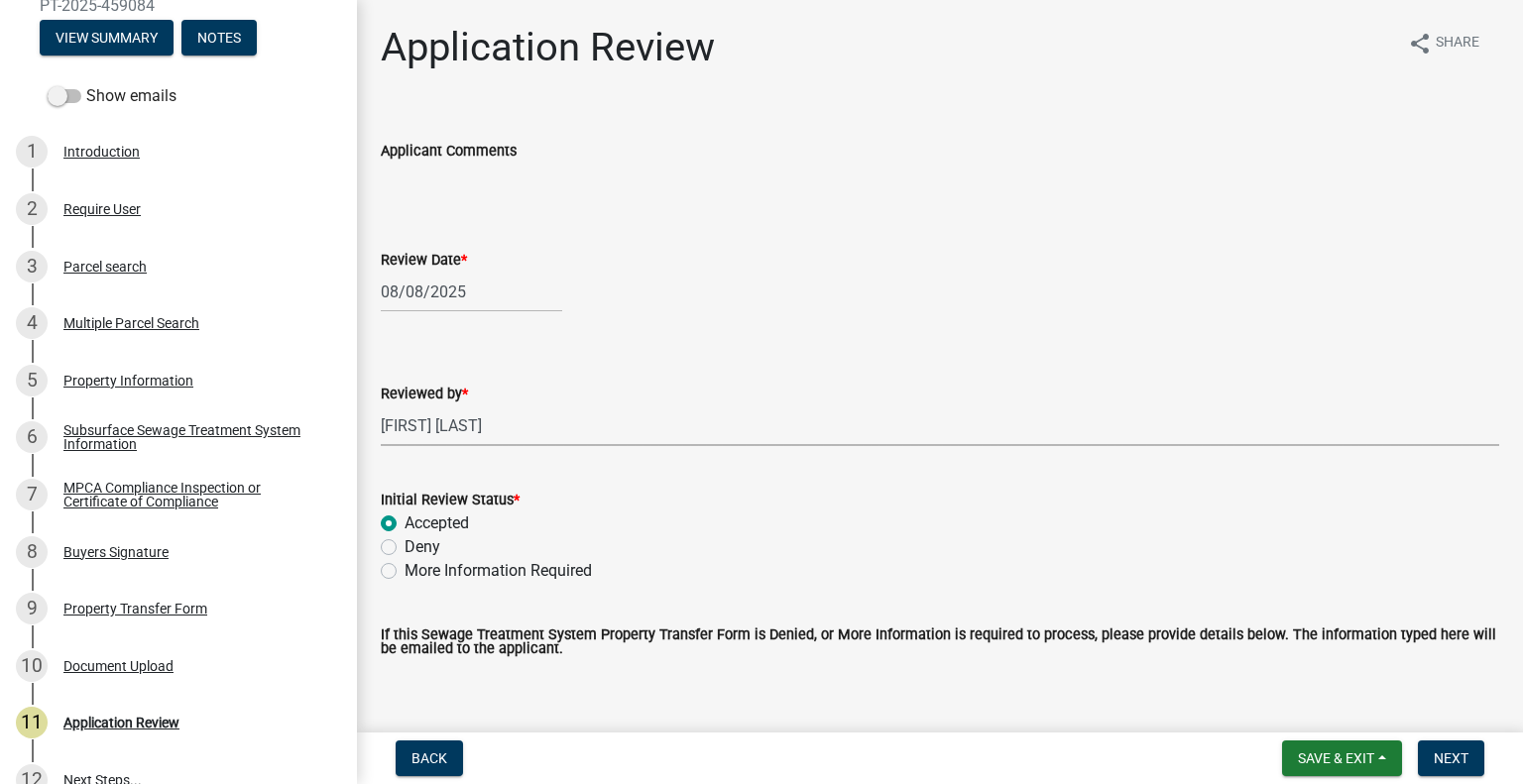 radio on "true" 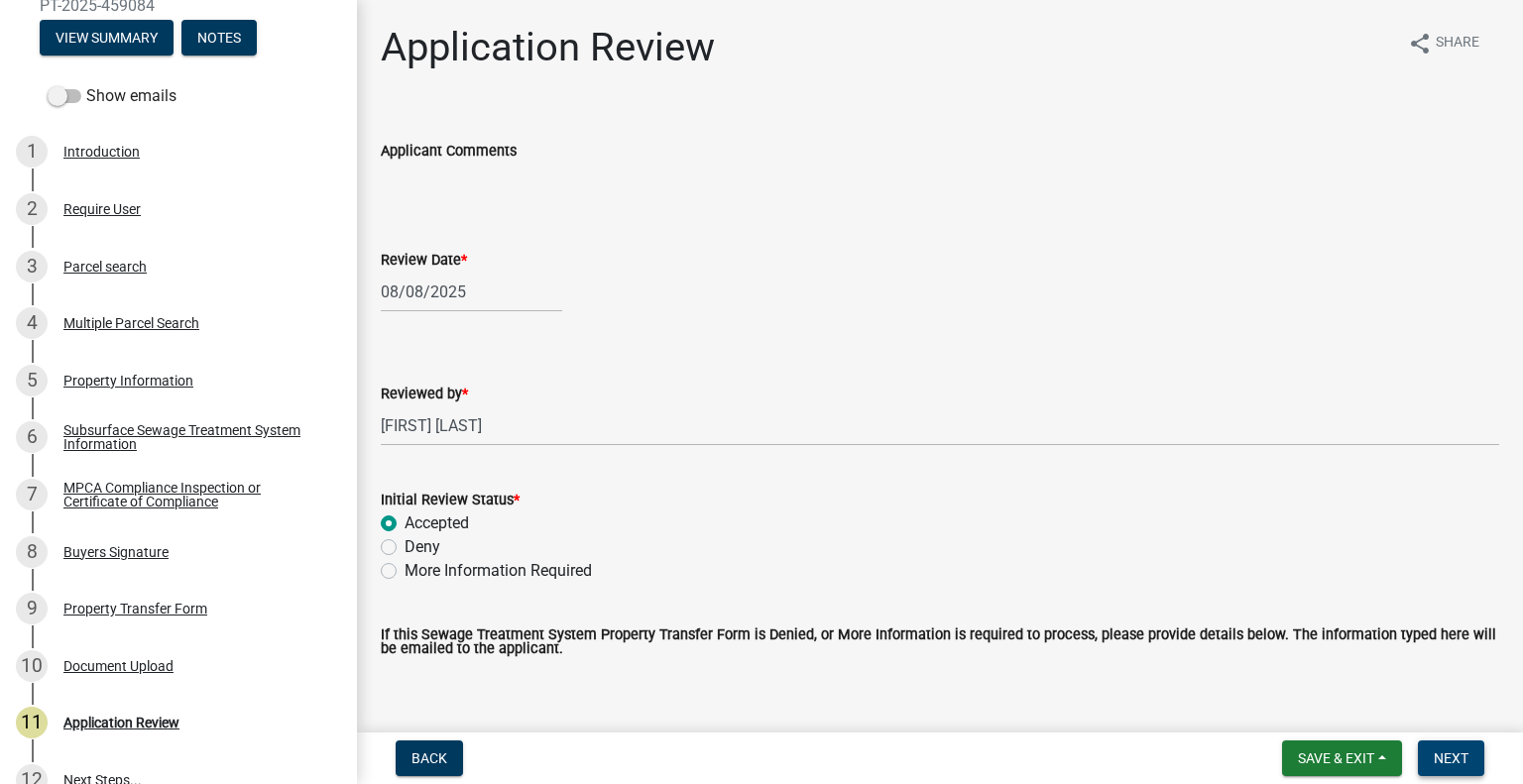 click on "Next" at bounding box center (1451, 758) 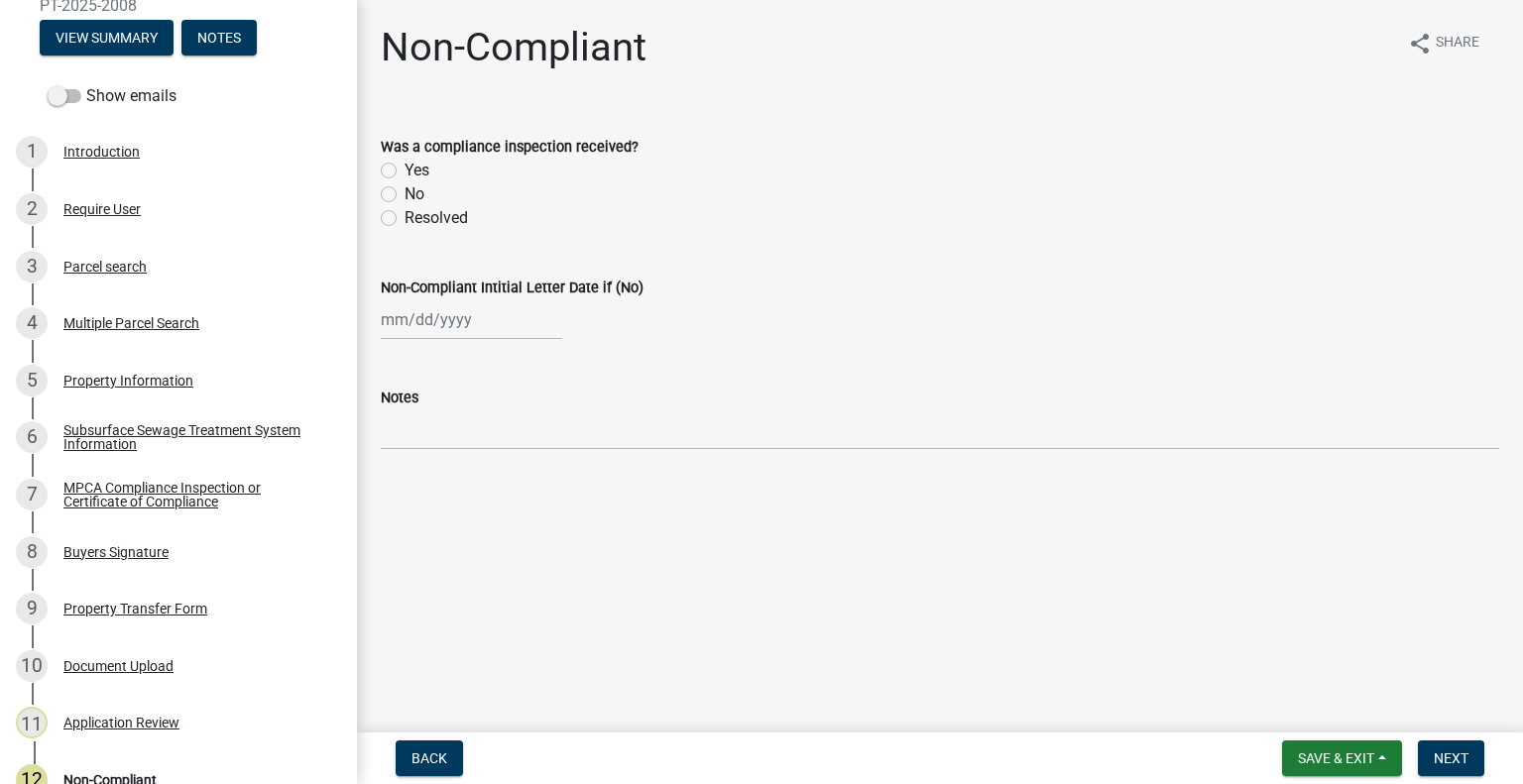 drag, startPoint x: 394, startPoint y: 173, endPoint x: 434, endPoint y: 199, distance: 47.707442 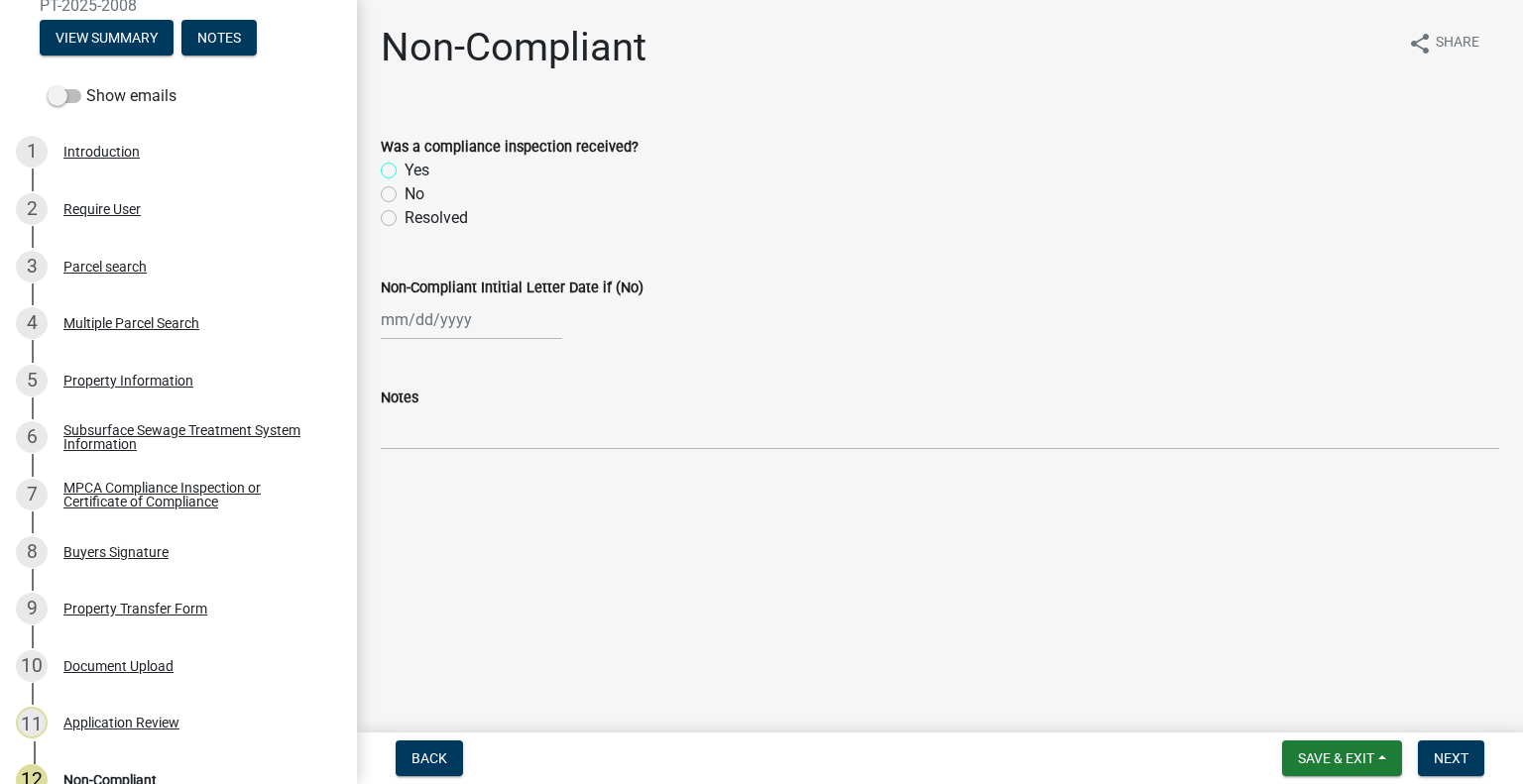 click on "Yes" at bounding box center [410, 165] 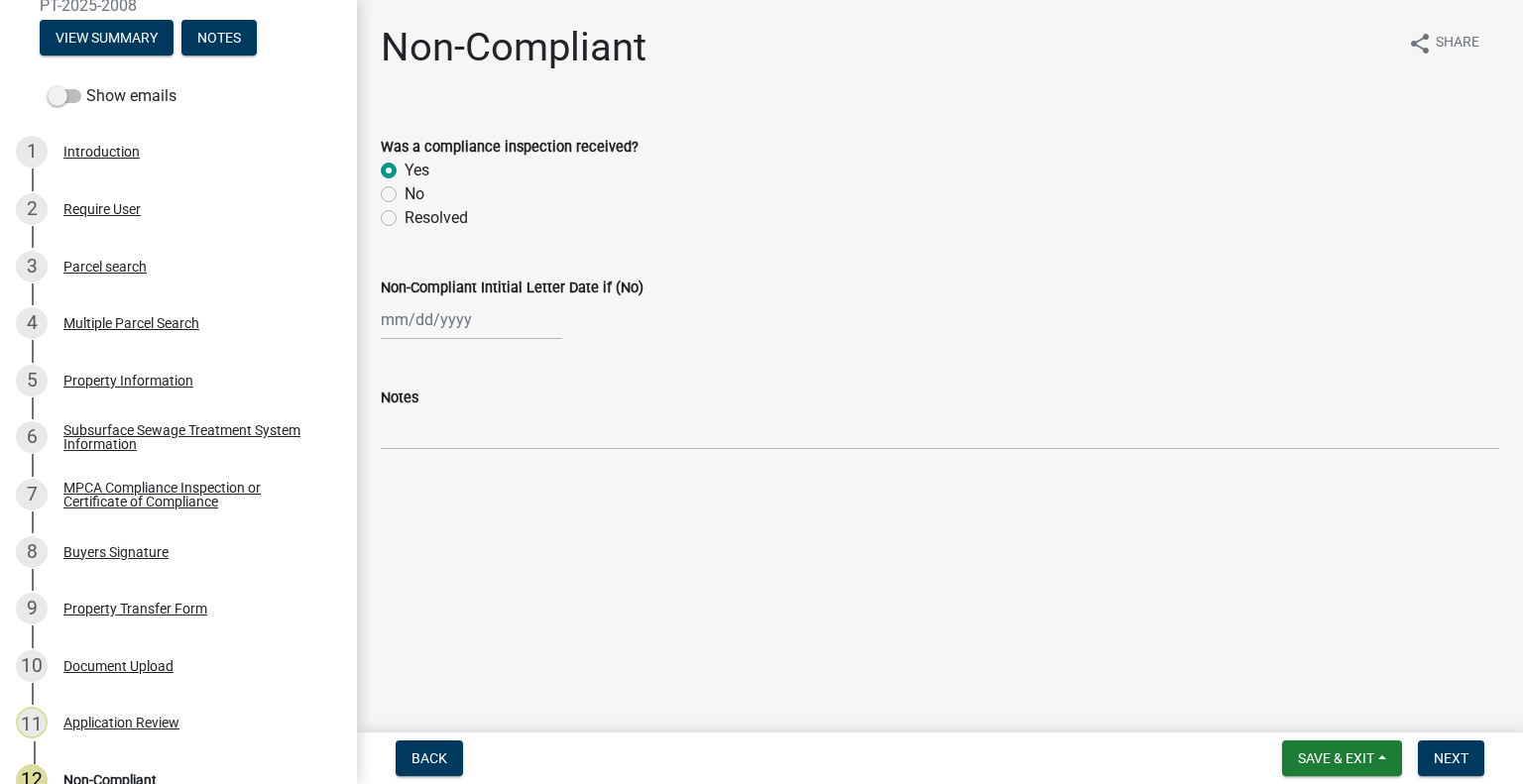 radio on "true" 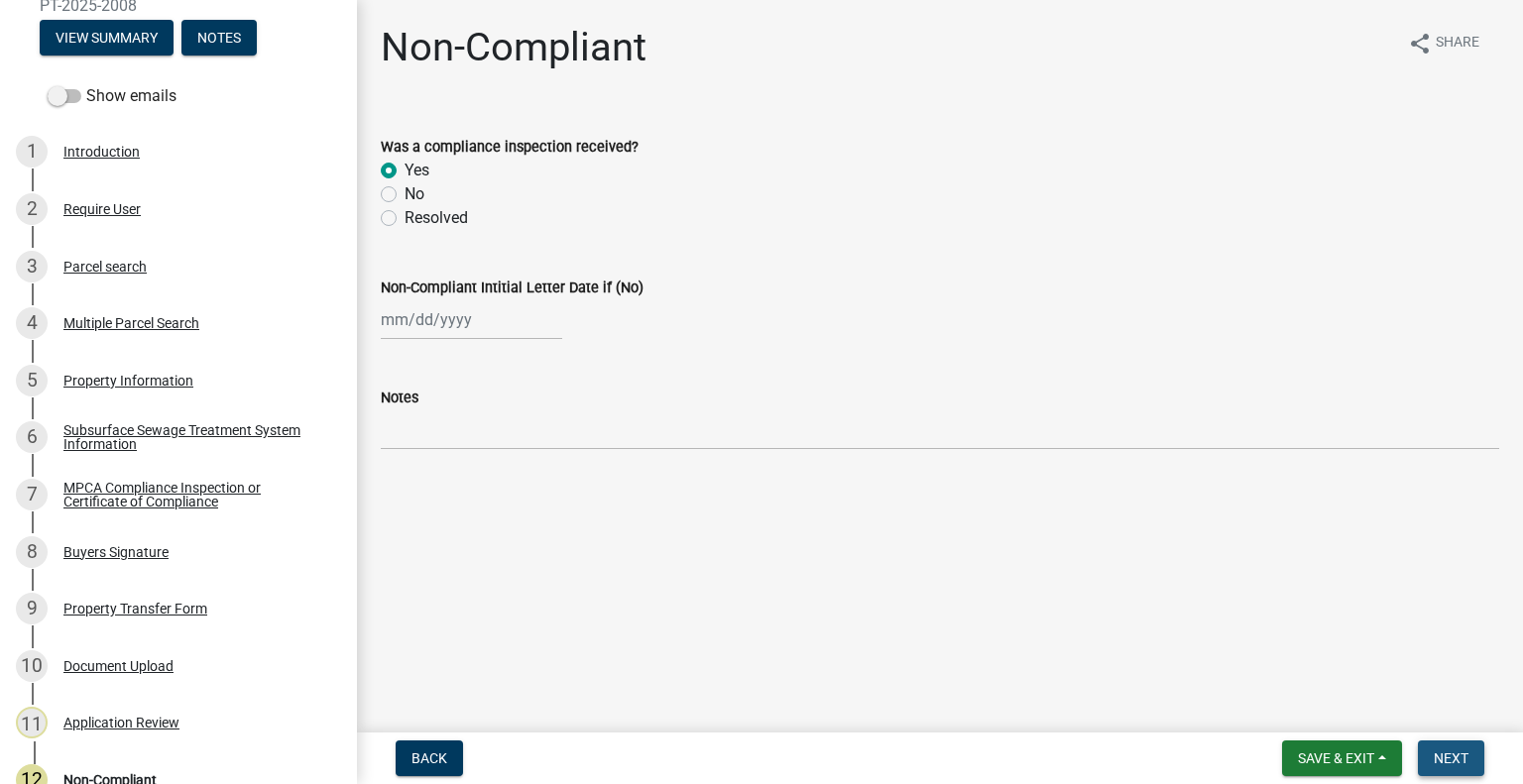 click on "Next" at bounding box center (1451, 758) 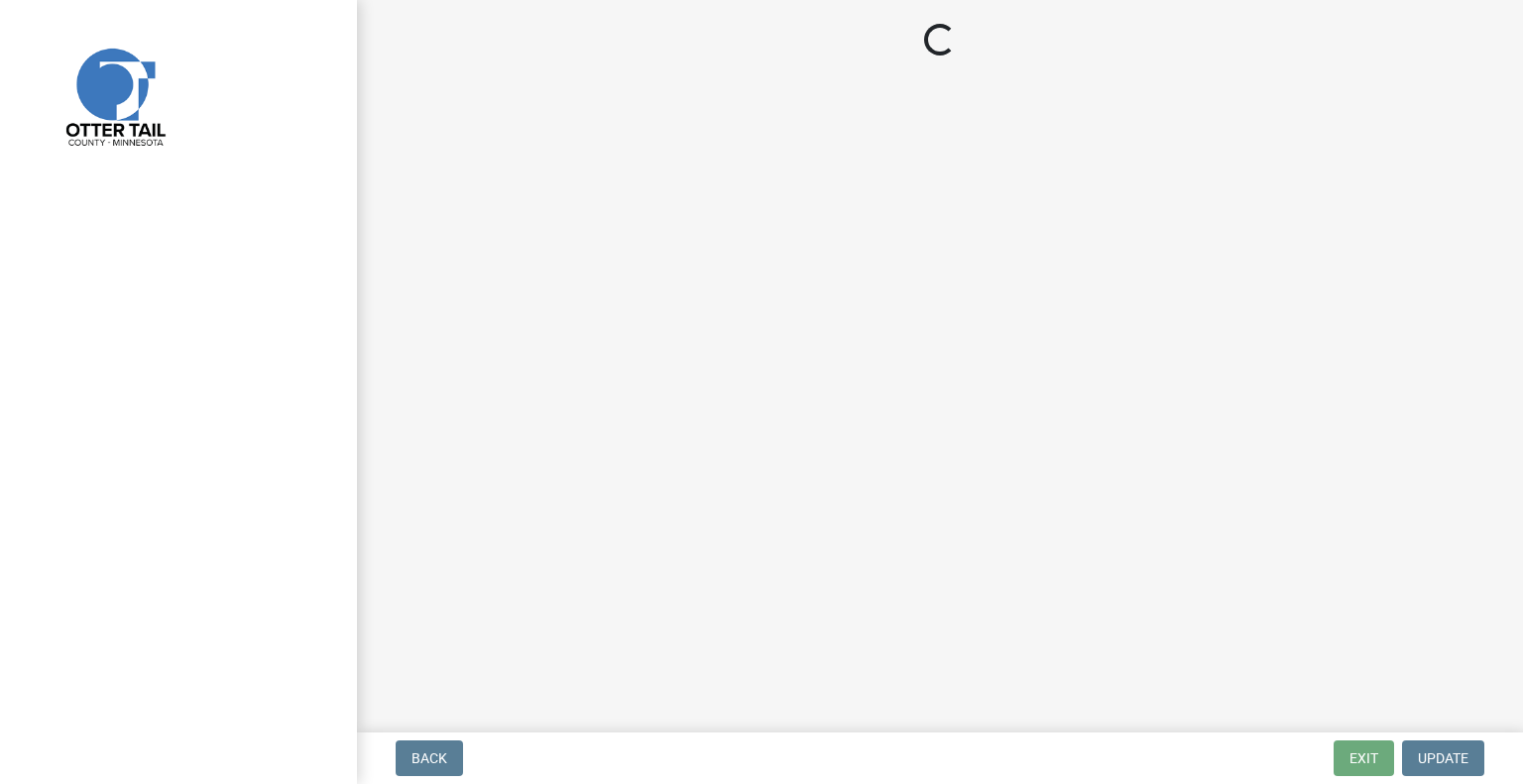 scroll, scrollTop: 0, scrollLeft: 0, axis: both 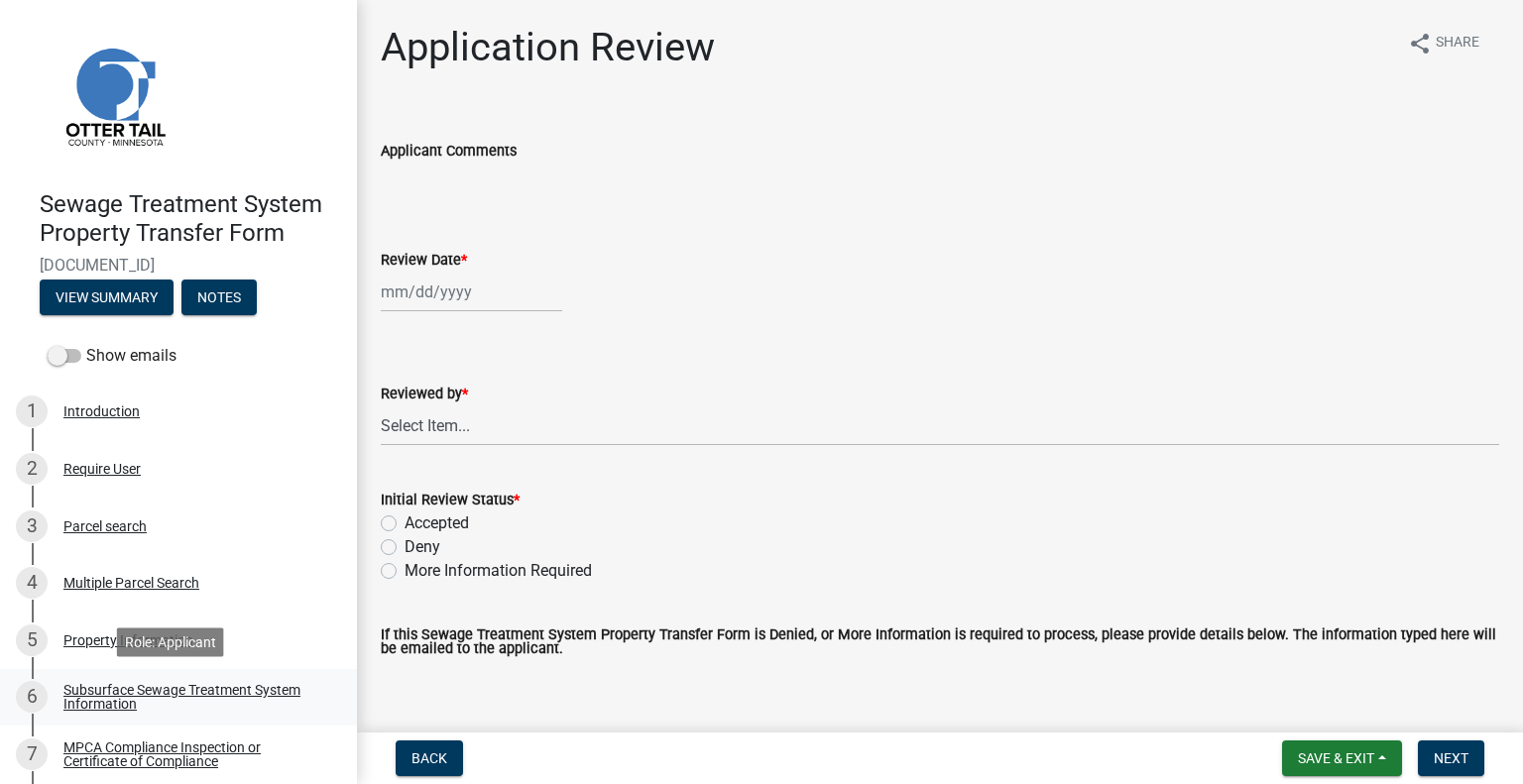 click on "Subsurface Sewage Treatment System Information" at bounding box center [194, 697] 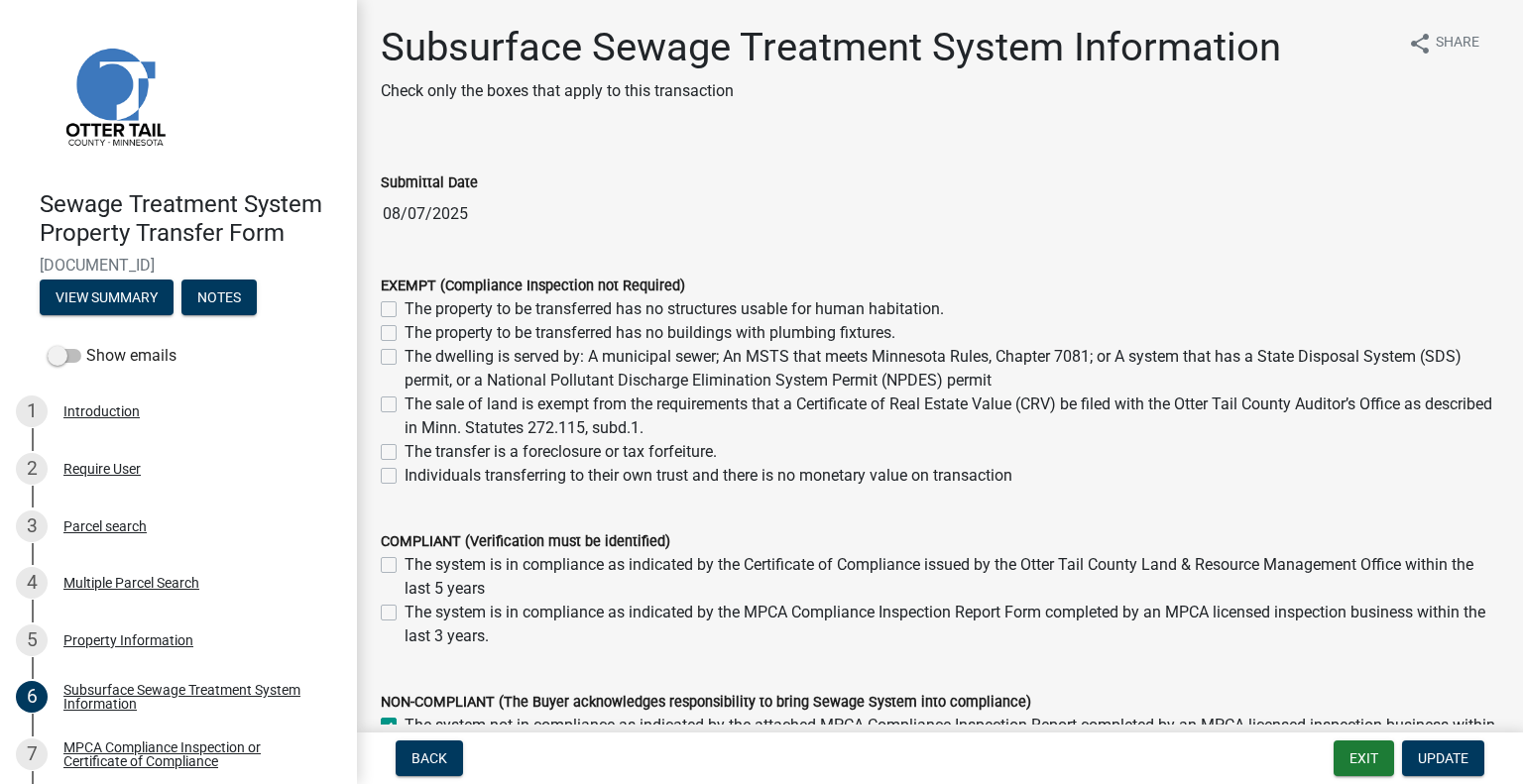scroll, scrollTop: 164, scrollLeft: 0, axis: vertical 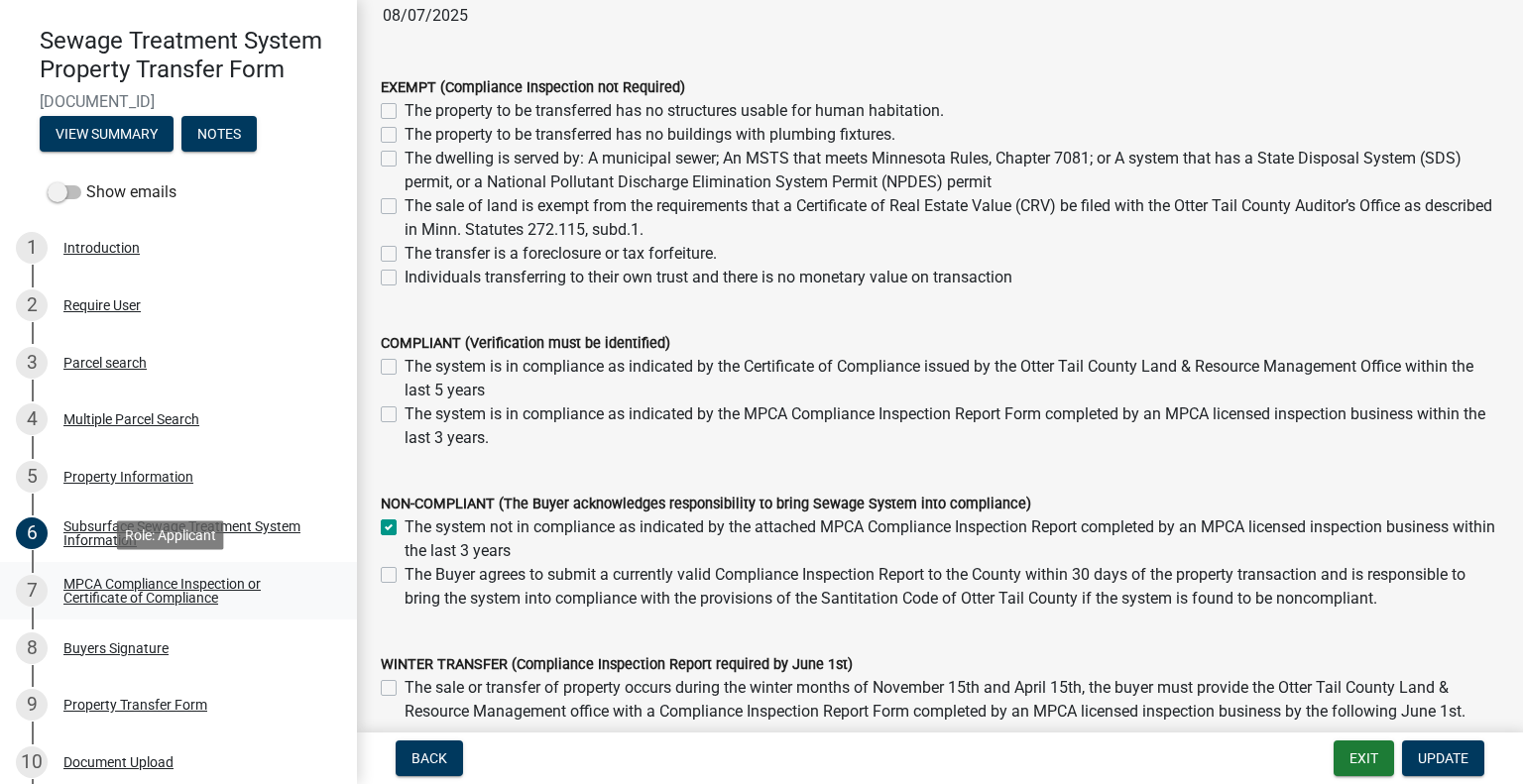 click on "7     MPCA Compliance Inspection  or Certificate of Compliance" at bounding box center [171, 591] 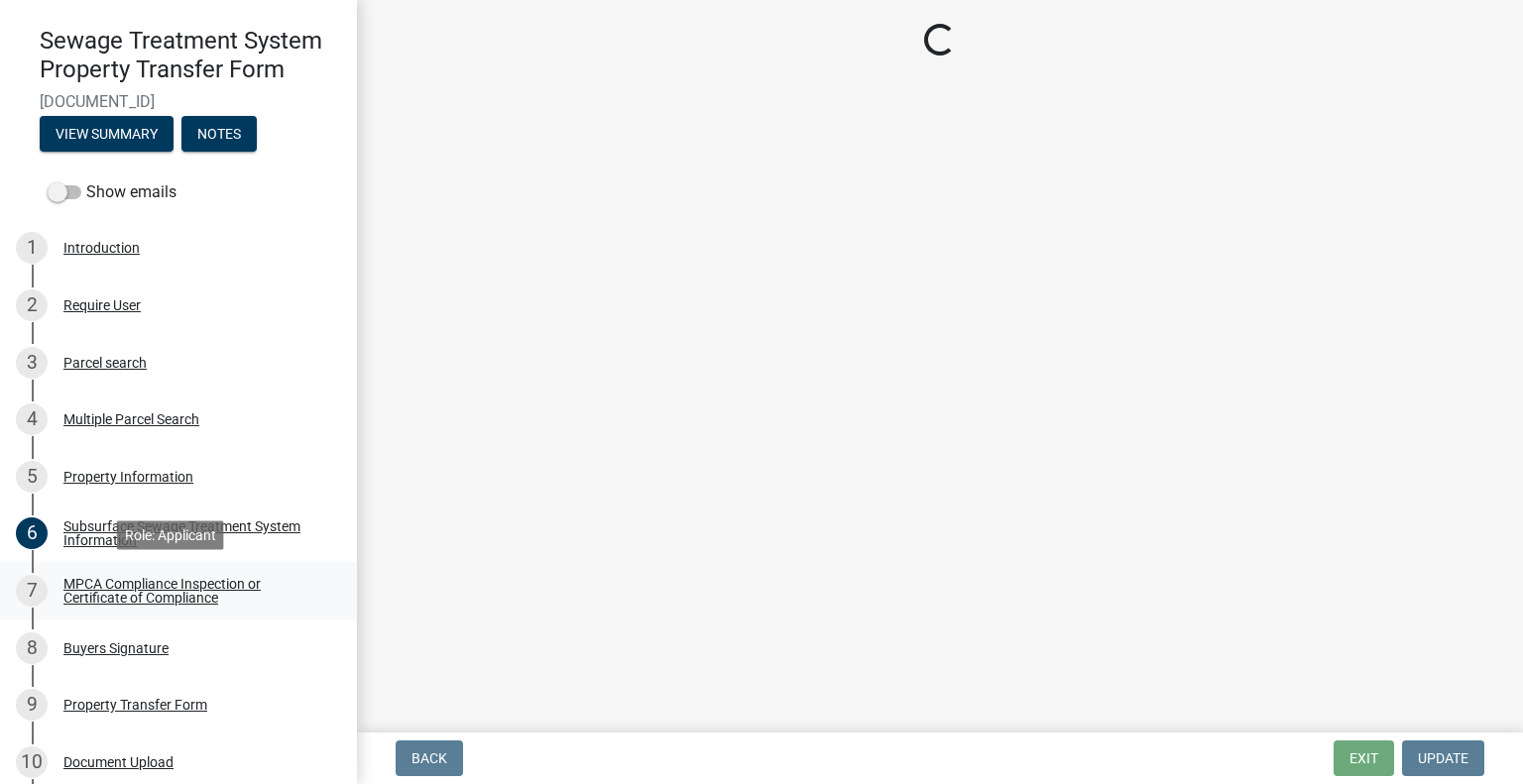 scroll, scrollTop: 0, scrollLeft: 0, axis: both 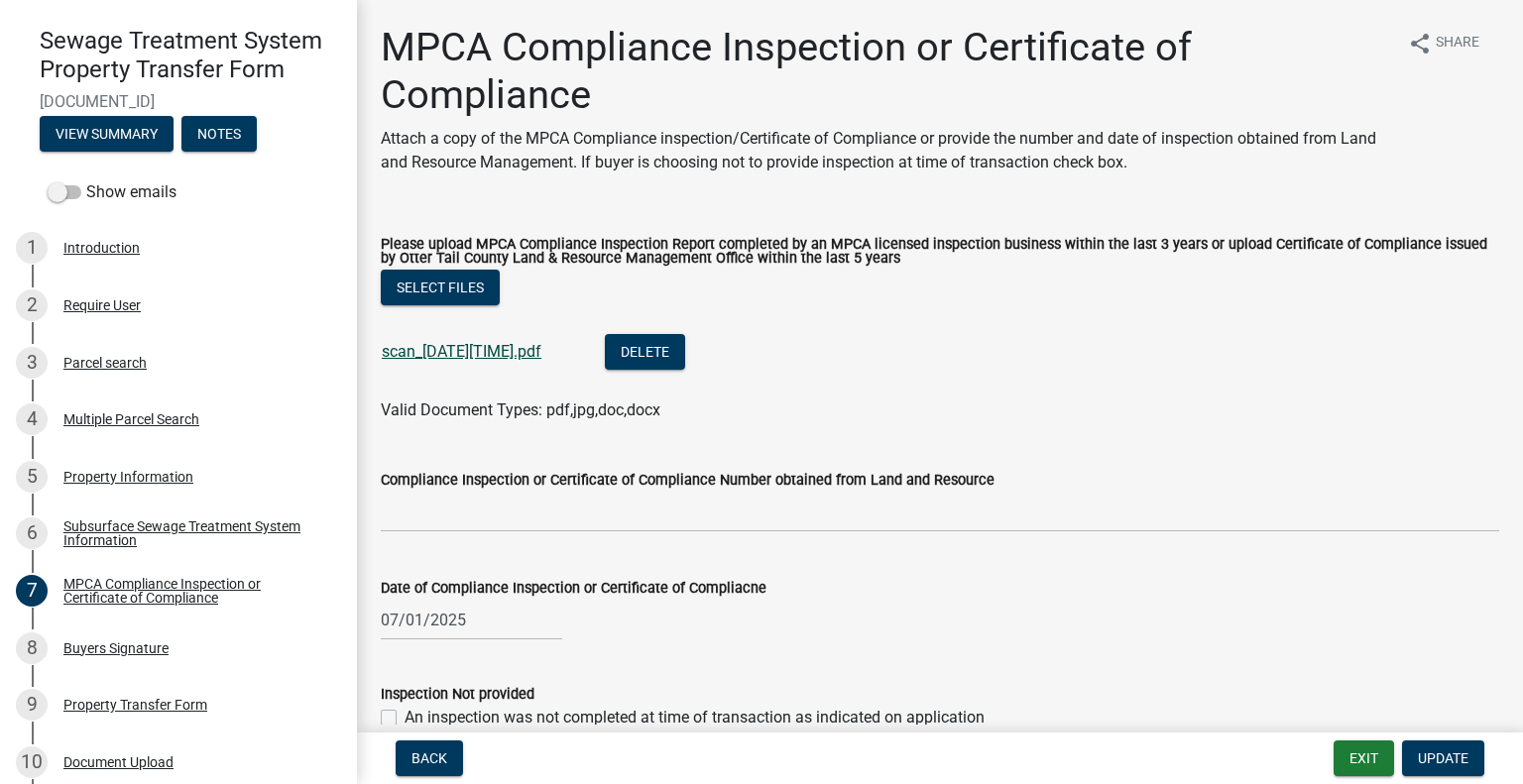 click on "scan_[DATE][TIME].pdf" 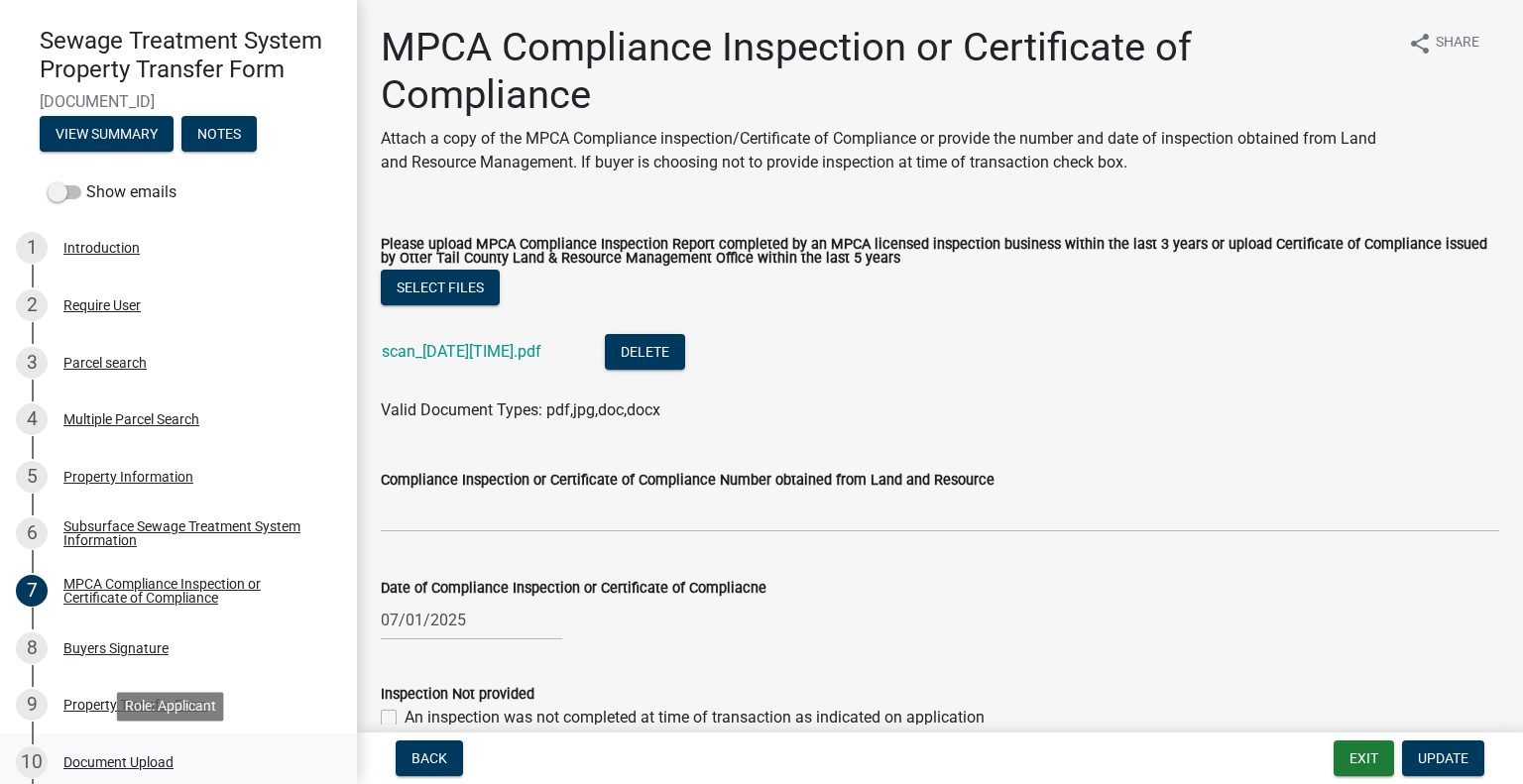 click on "Document Upload" at bounding box center (118, 762) 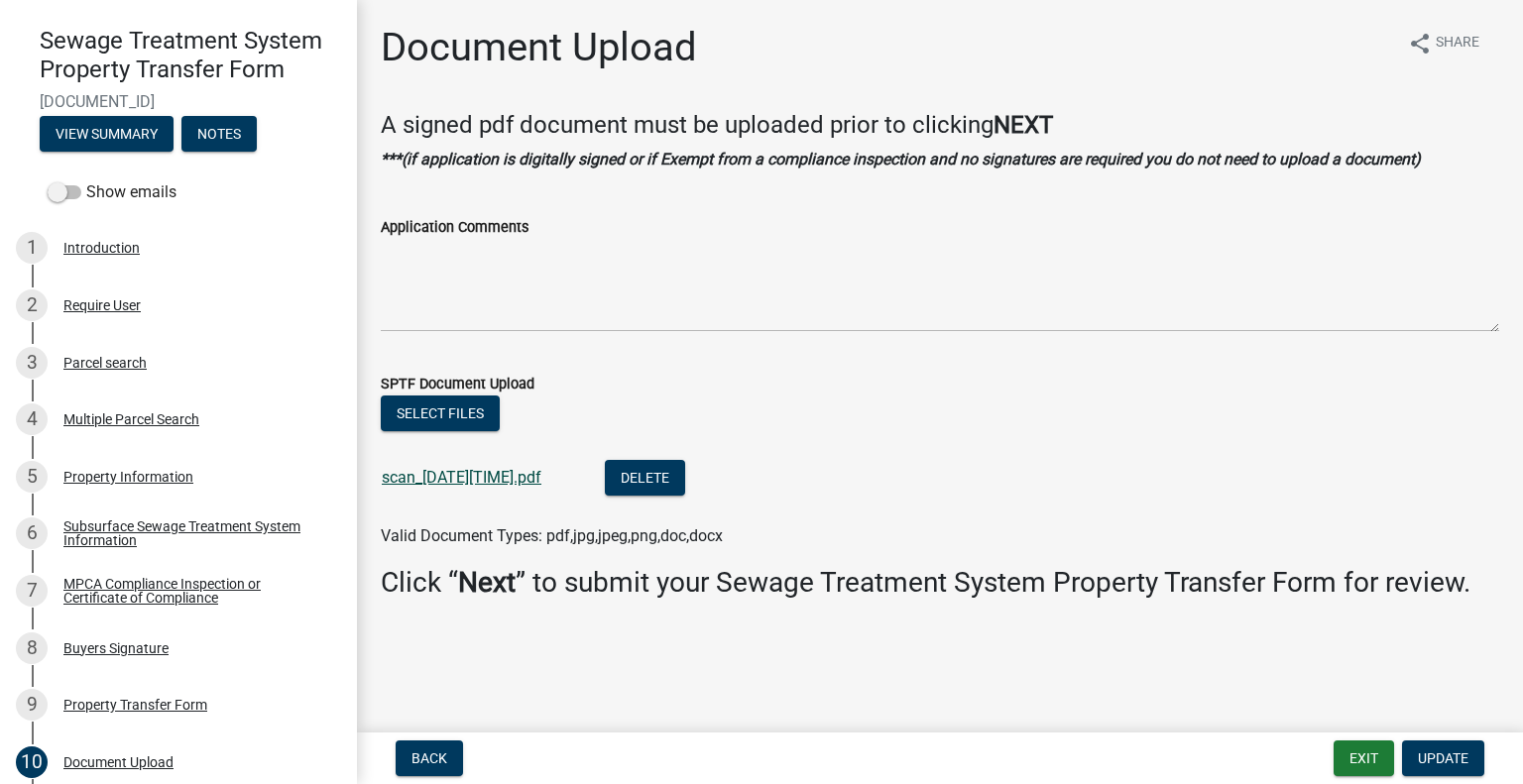 click on "scan_[DATE][TIME].pdf" 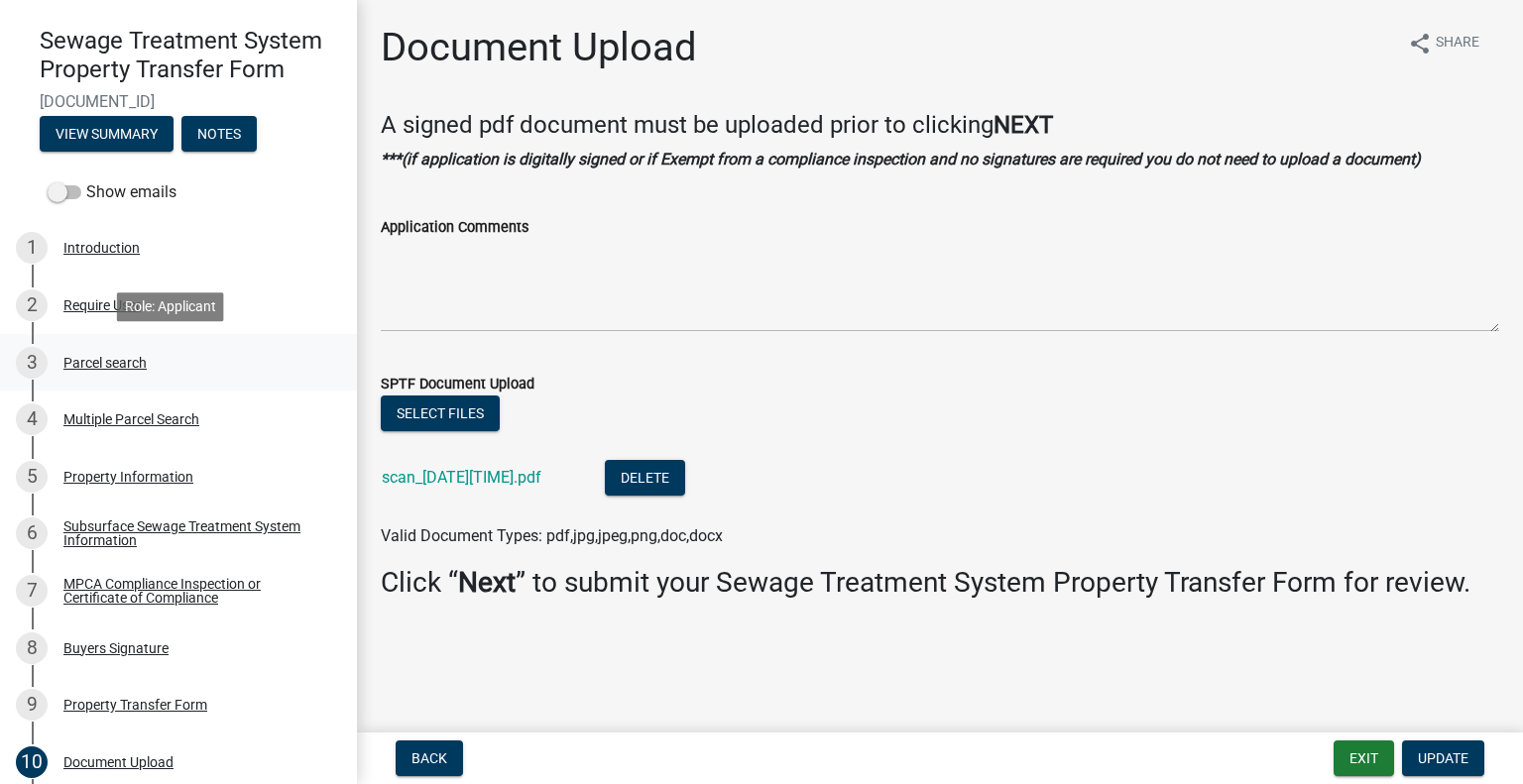 click on "3     Parcel search" at bounding box center [171, 363] 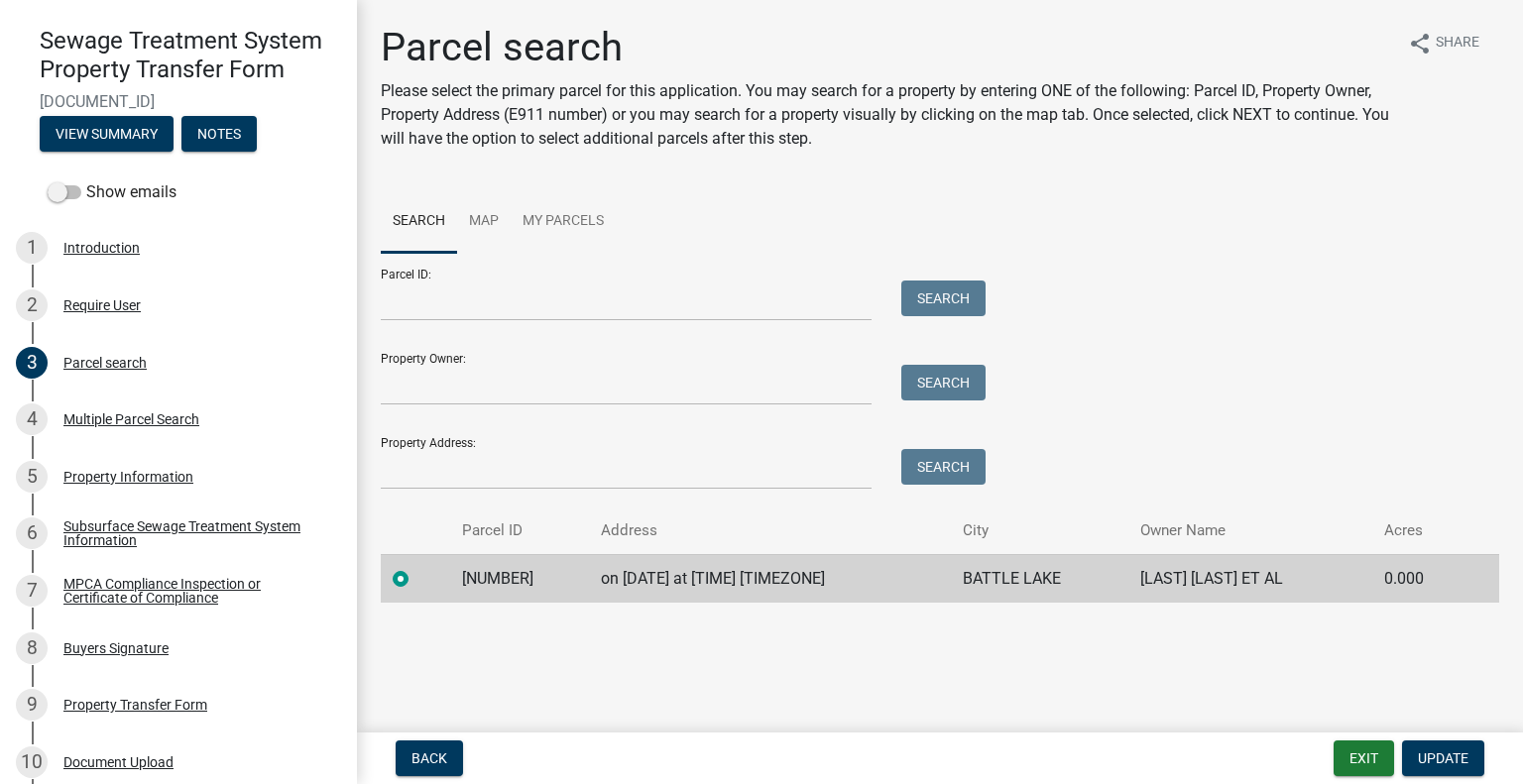 click on "Parcel ID" 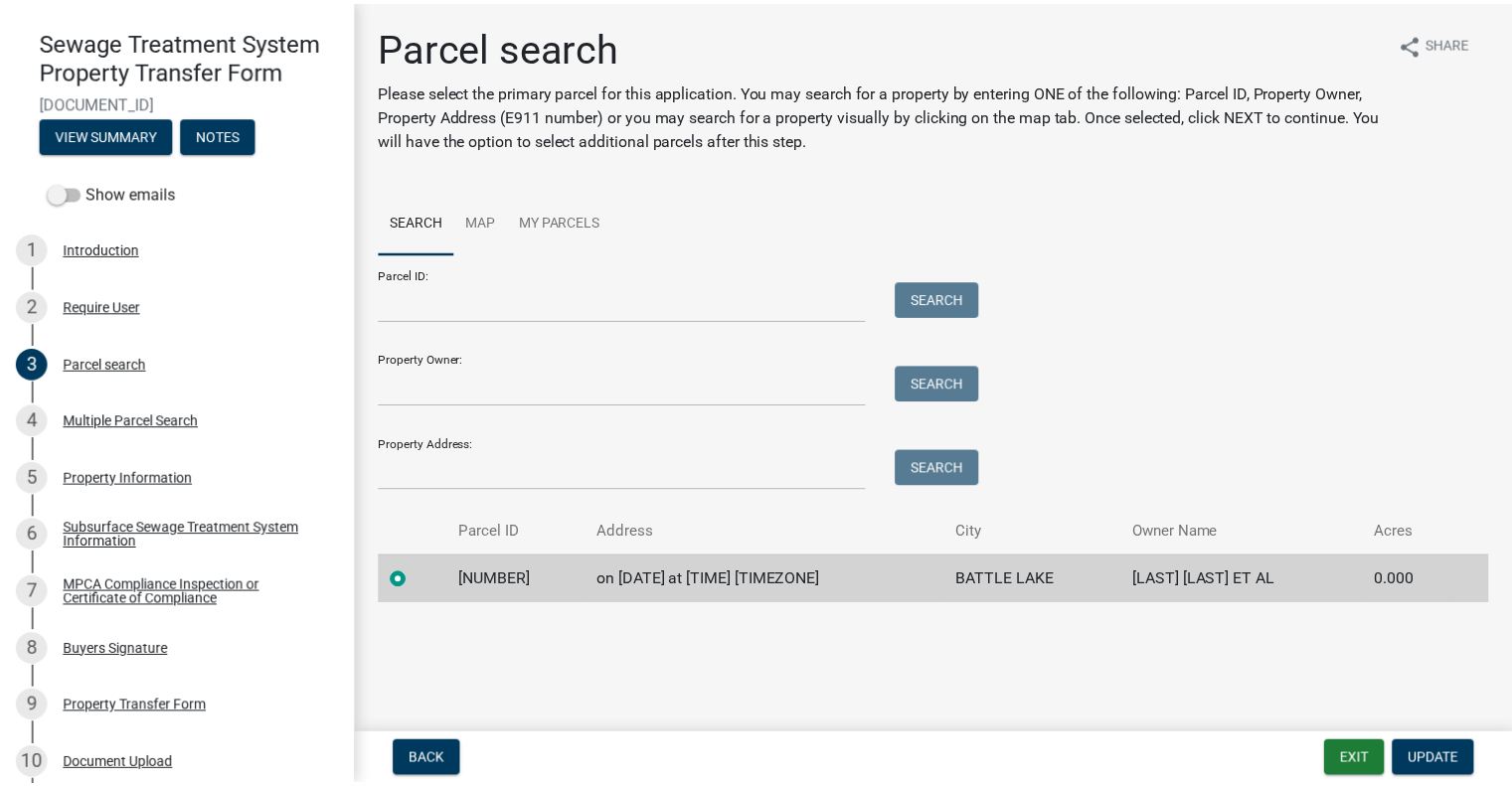 scroll, scrollTop: 292, scrollLeft: 0, axis: vertical 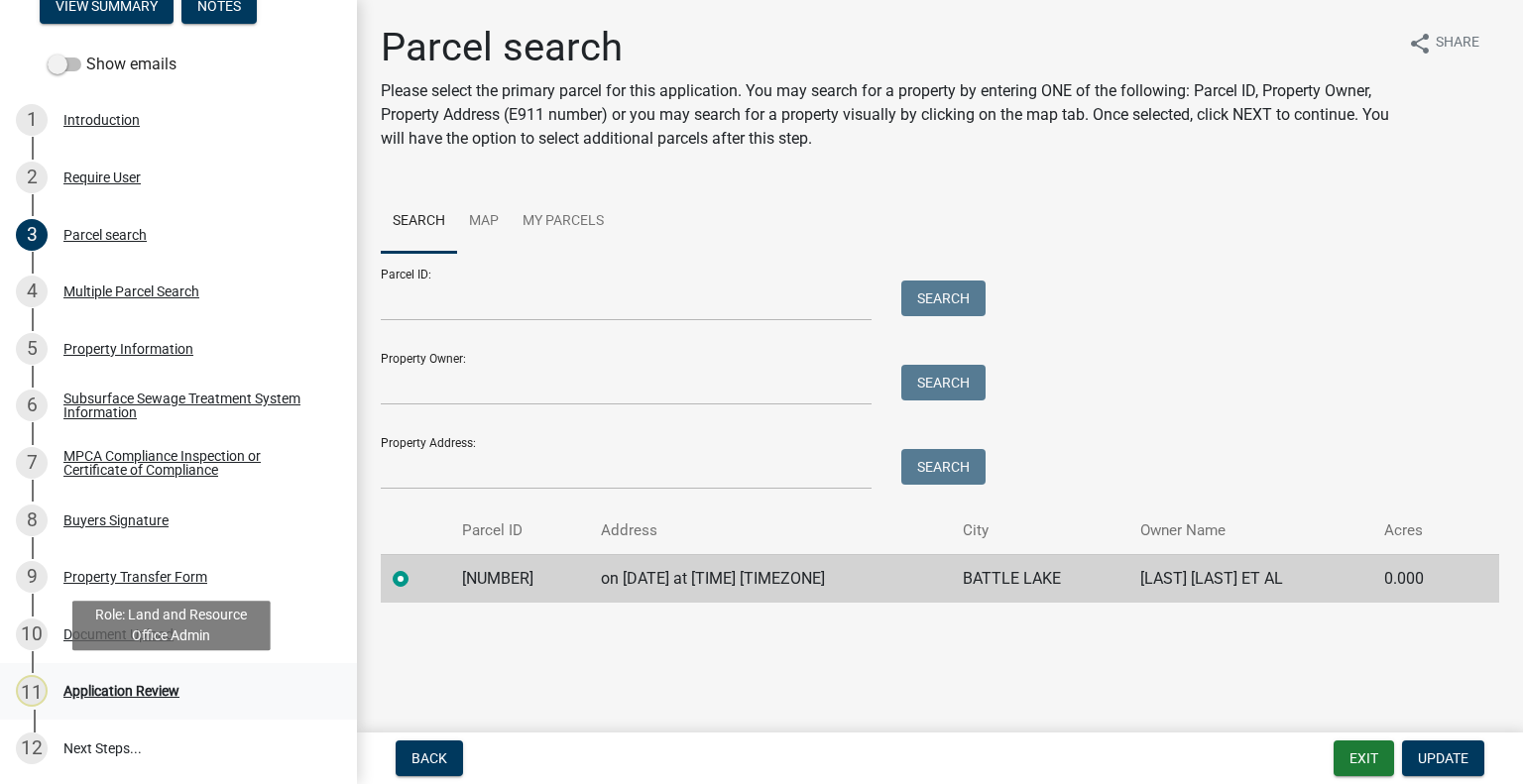 click on "Application Review" at bounding box center (121, 691) 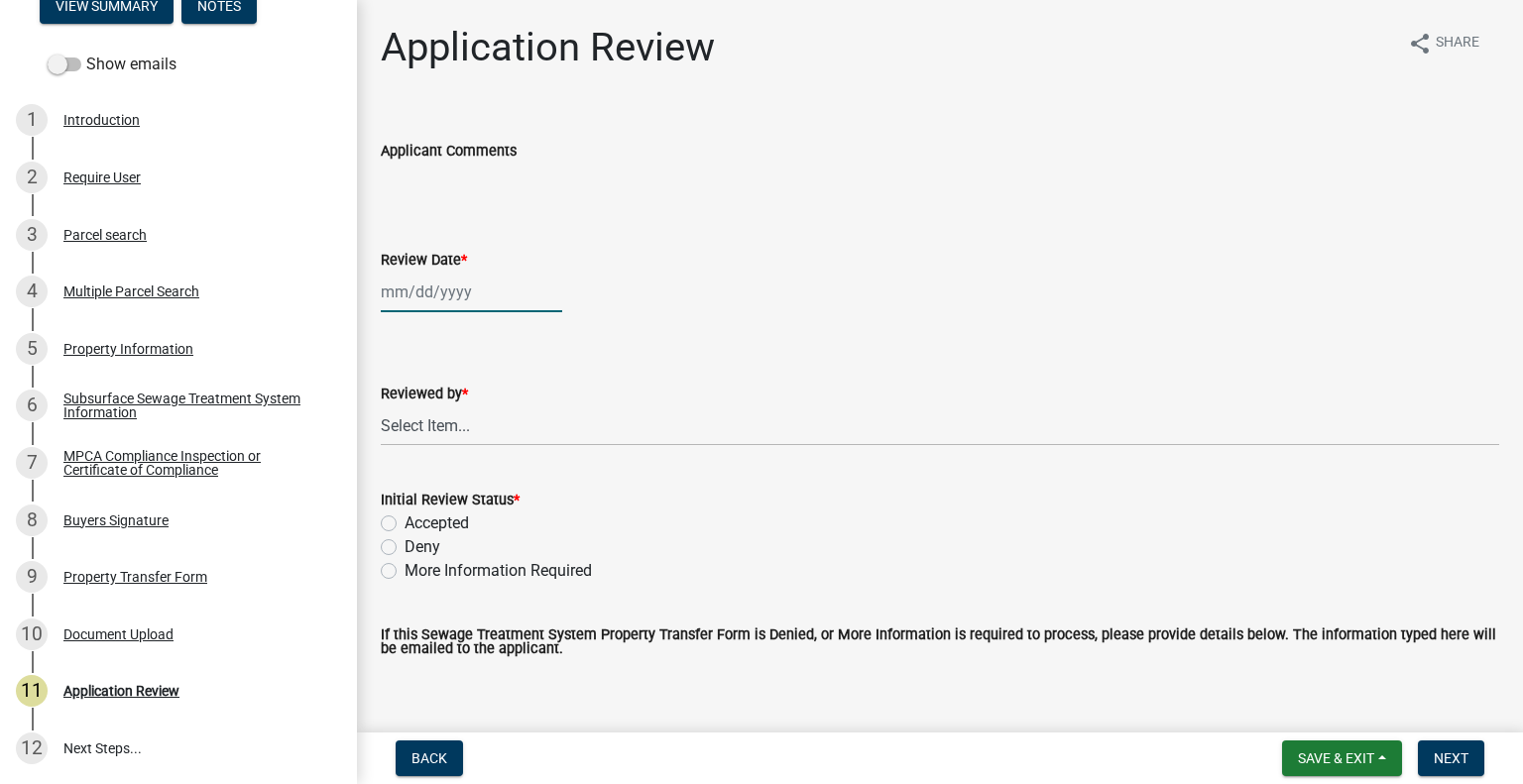 click 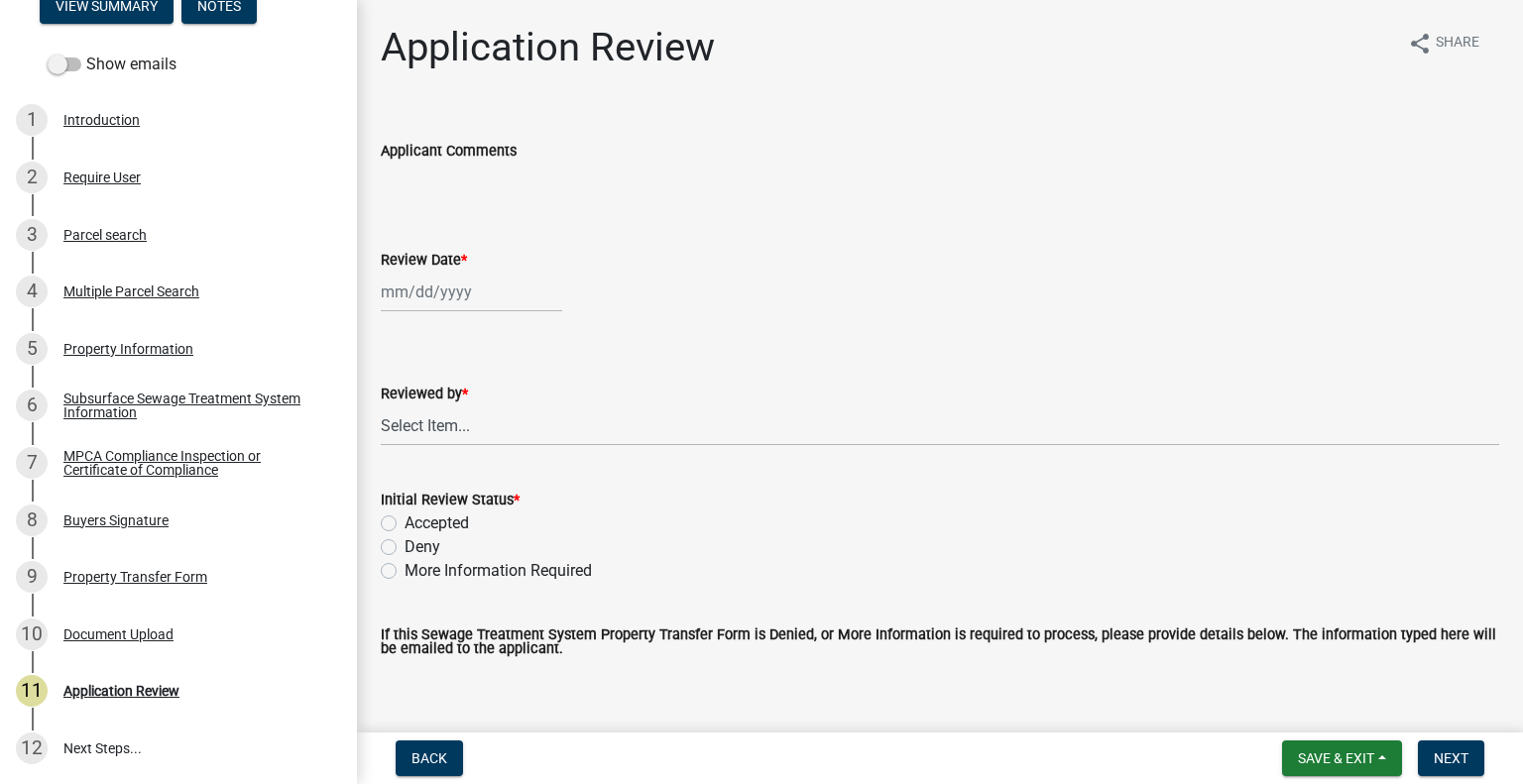 select on "8" 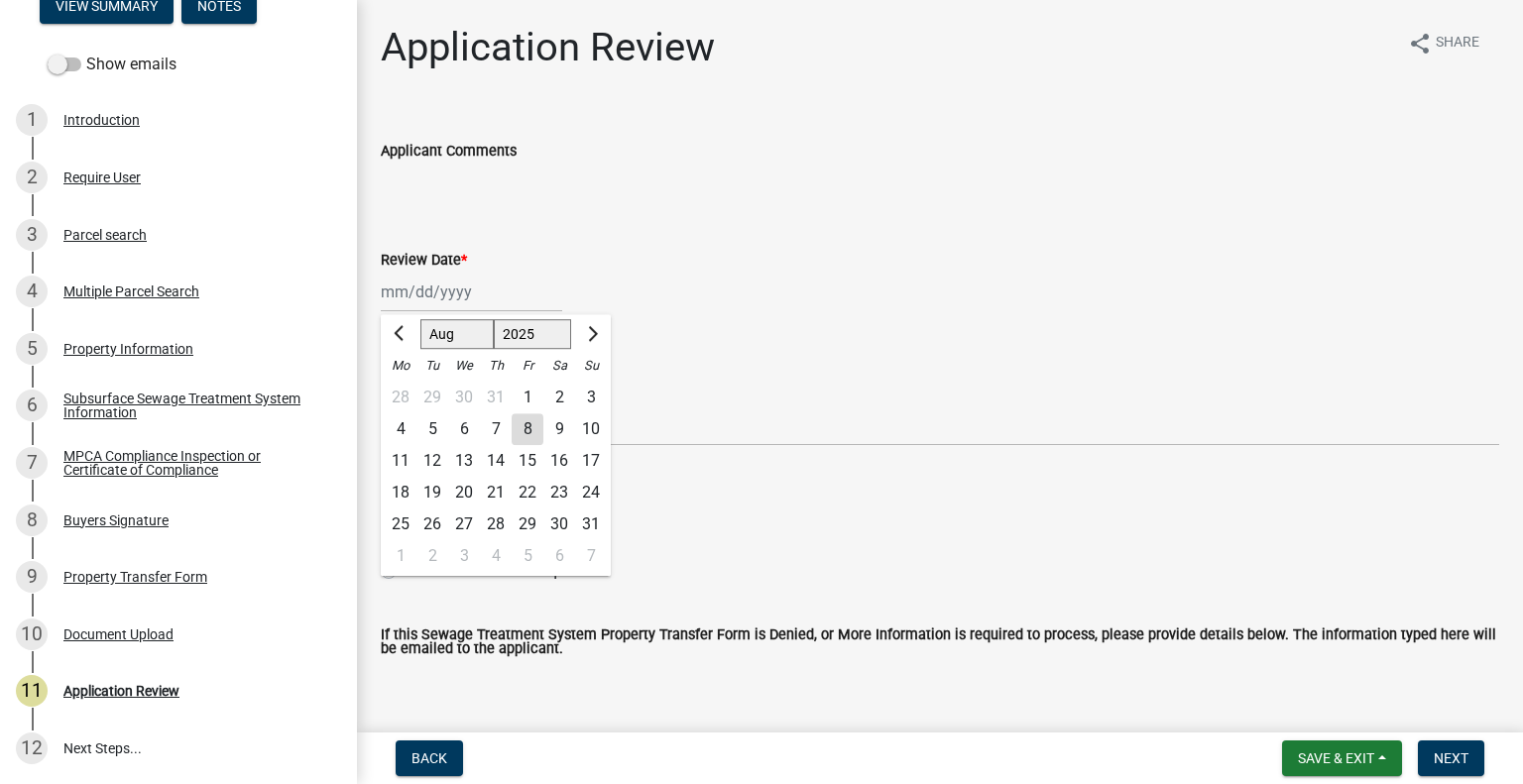 click on "8" 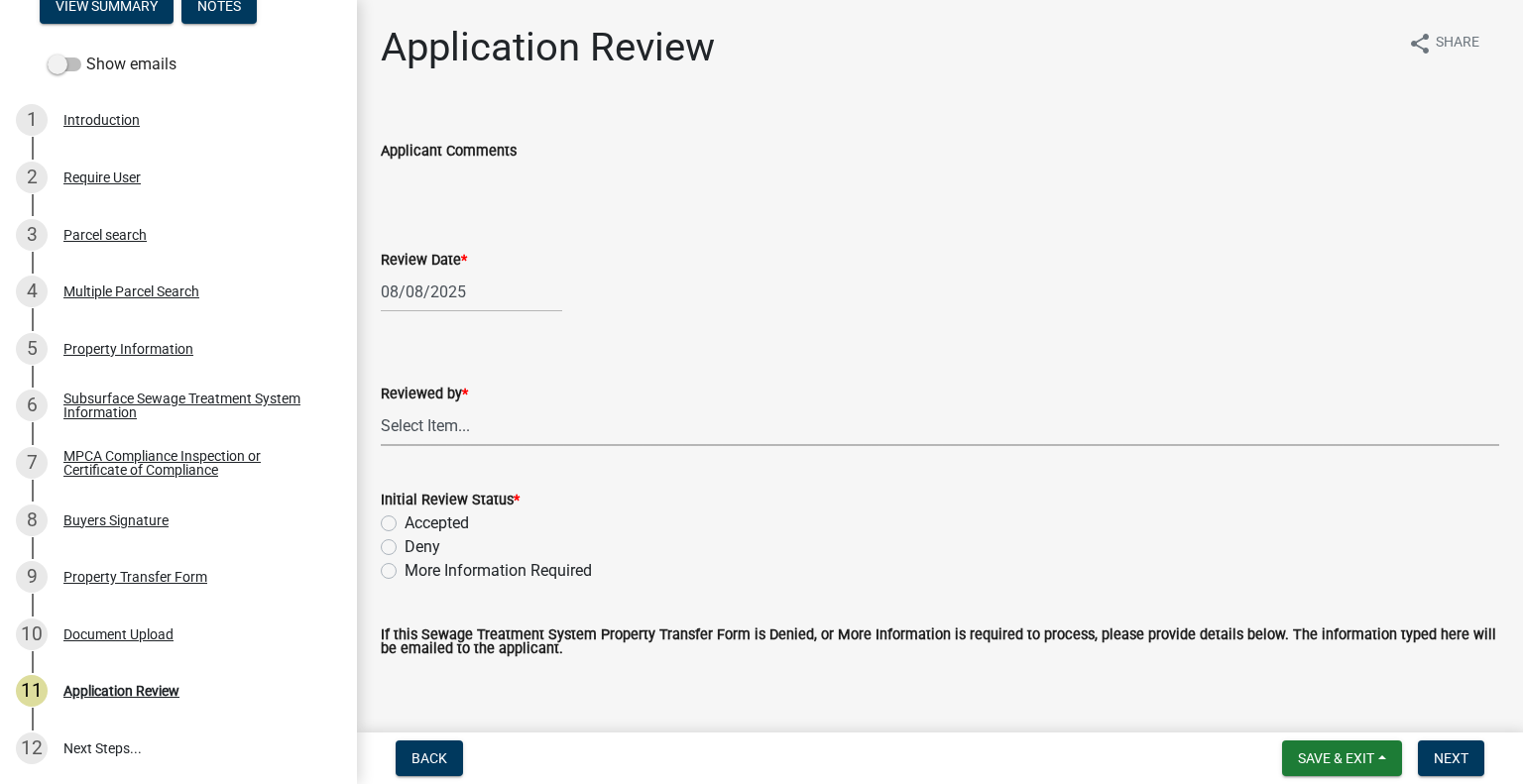click on "Select Item...   [FIRST] [LAST]   [FIRST] [LAST]   [FIRST] [LAST]   [FIRST] [LAST]   [FIRST] [LAST]   [FIRST] [LAST]   [FIRST] [LAST]   [FIRST] [LAST]   [FIRST] [LAST]   [FIRST] [LAST]   [FIRST] [LAST]   [FIRST] [LAST]   [FIRST] [LAST]" at bounding box center (940, 425) 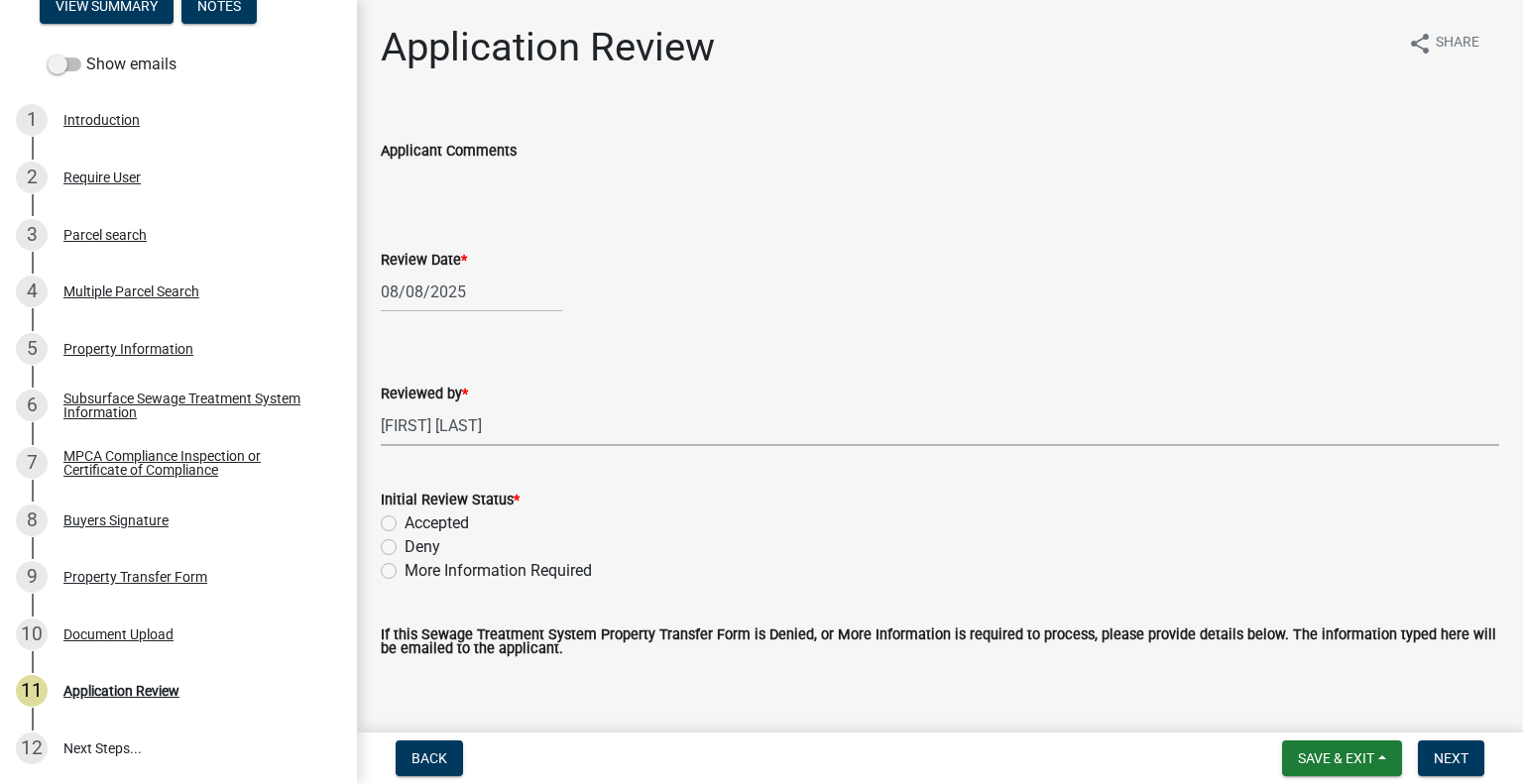 click on "Select Item...   [FIRST] [LAST]   [FIRST] [LAST]   [FIRST] [LAST]   [FIRST] [LAST]   [FIRST] [LAST]   [FIRST] [LAST]   [FIRST] [LAST]   [FIRST] [LAST]   [FIRST] [LAST]   [FIRST] [LAST]   [FIRST] [LAST]   [FIRST] [LAST]   [FIRST] [LAST]" at bounding box center (940, 425) 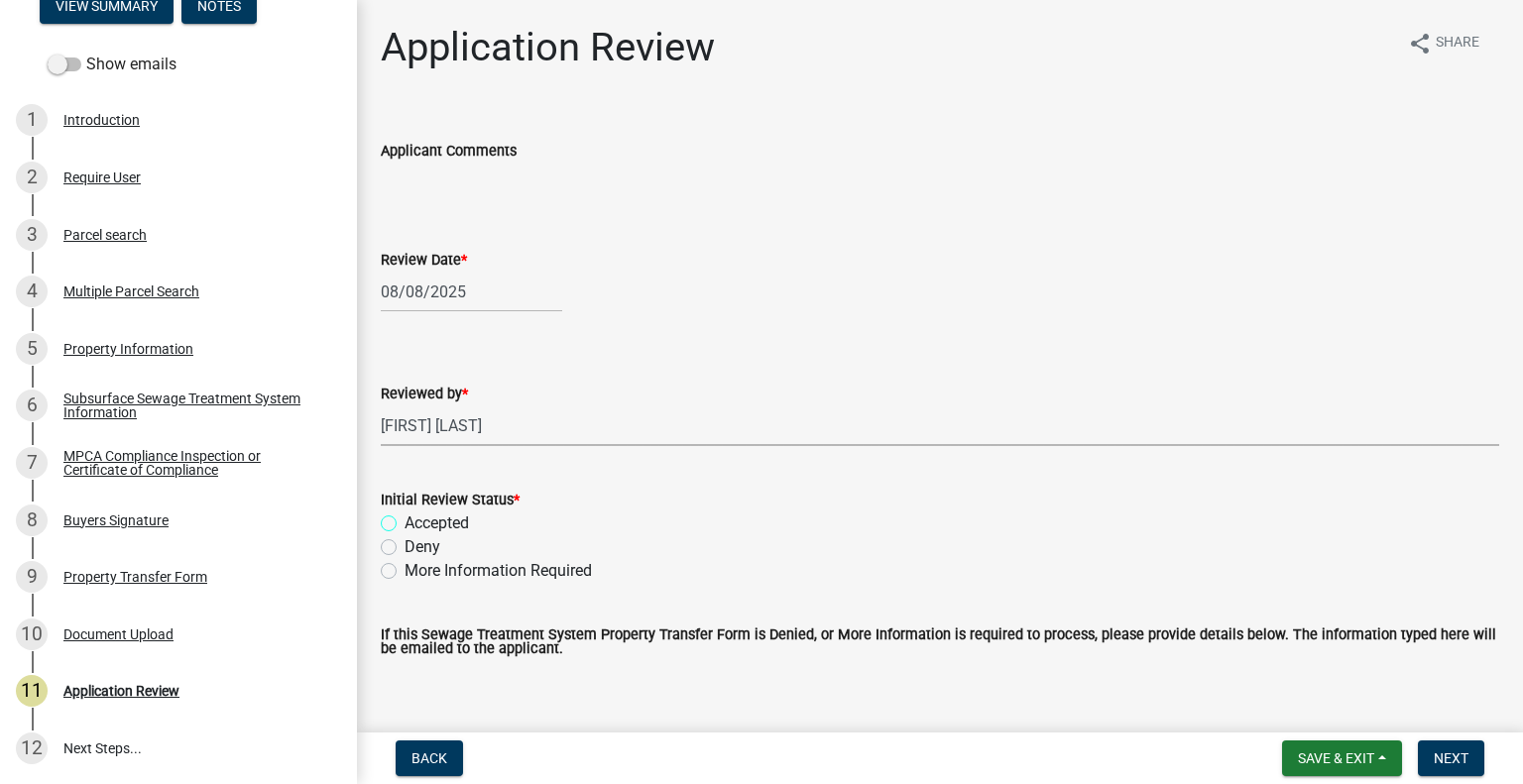 click on "Accepted" at bounding box center (410, 517) 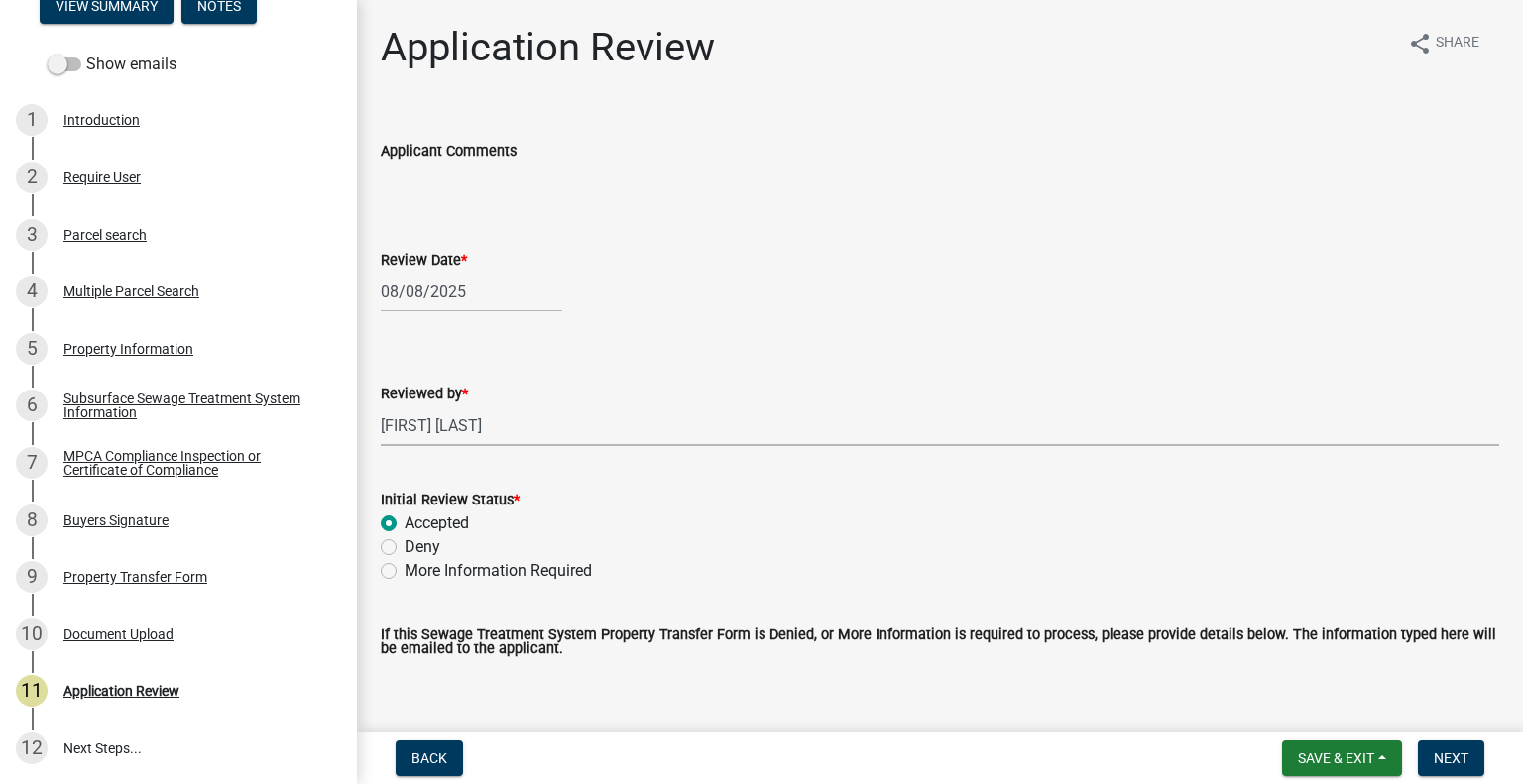 radio on "true" 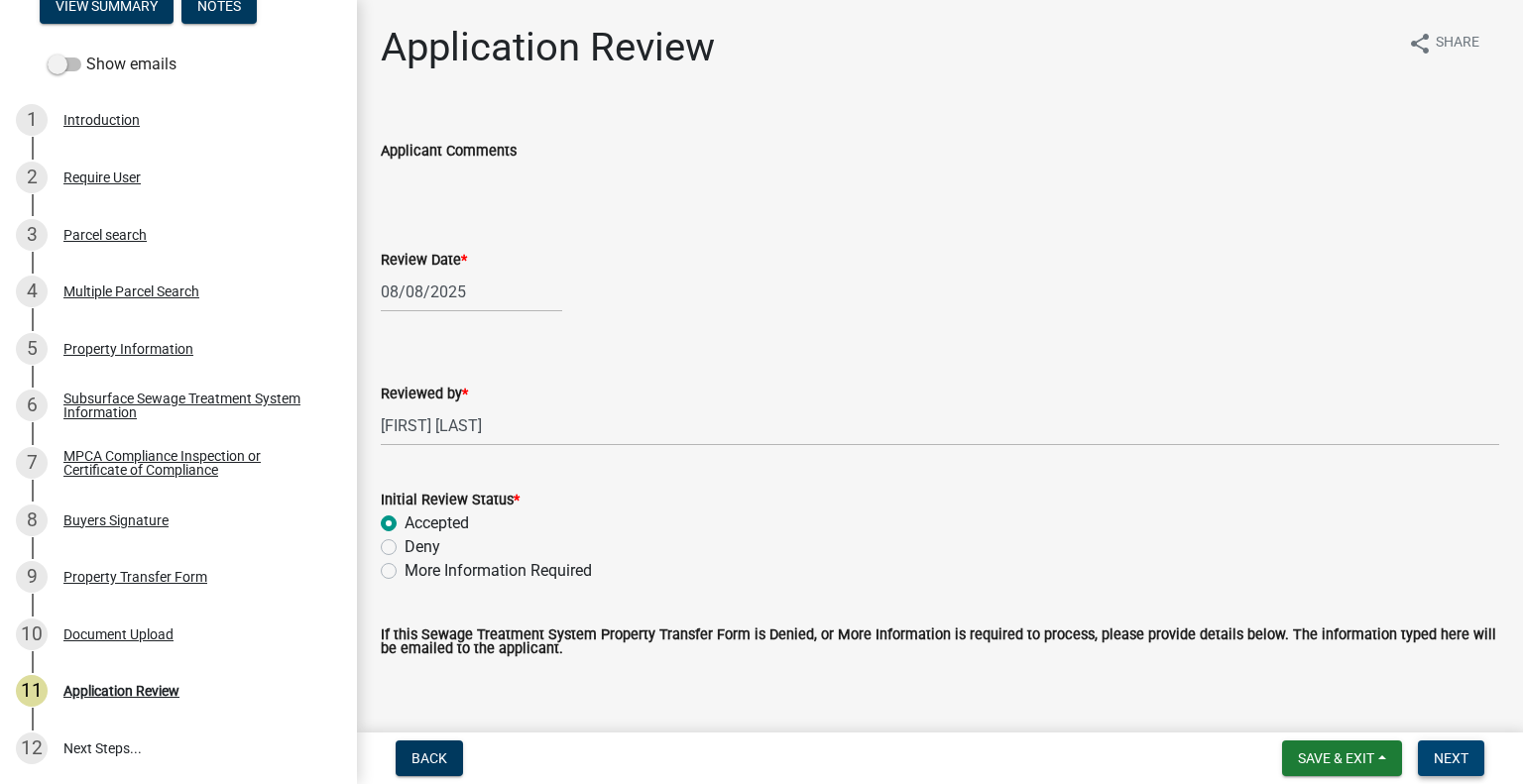 click on "Next" at bounding box center (1451, 758) 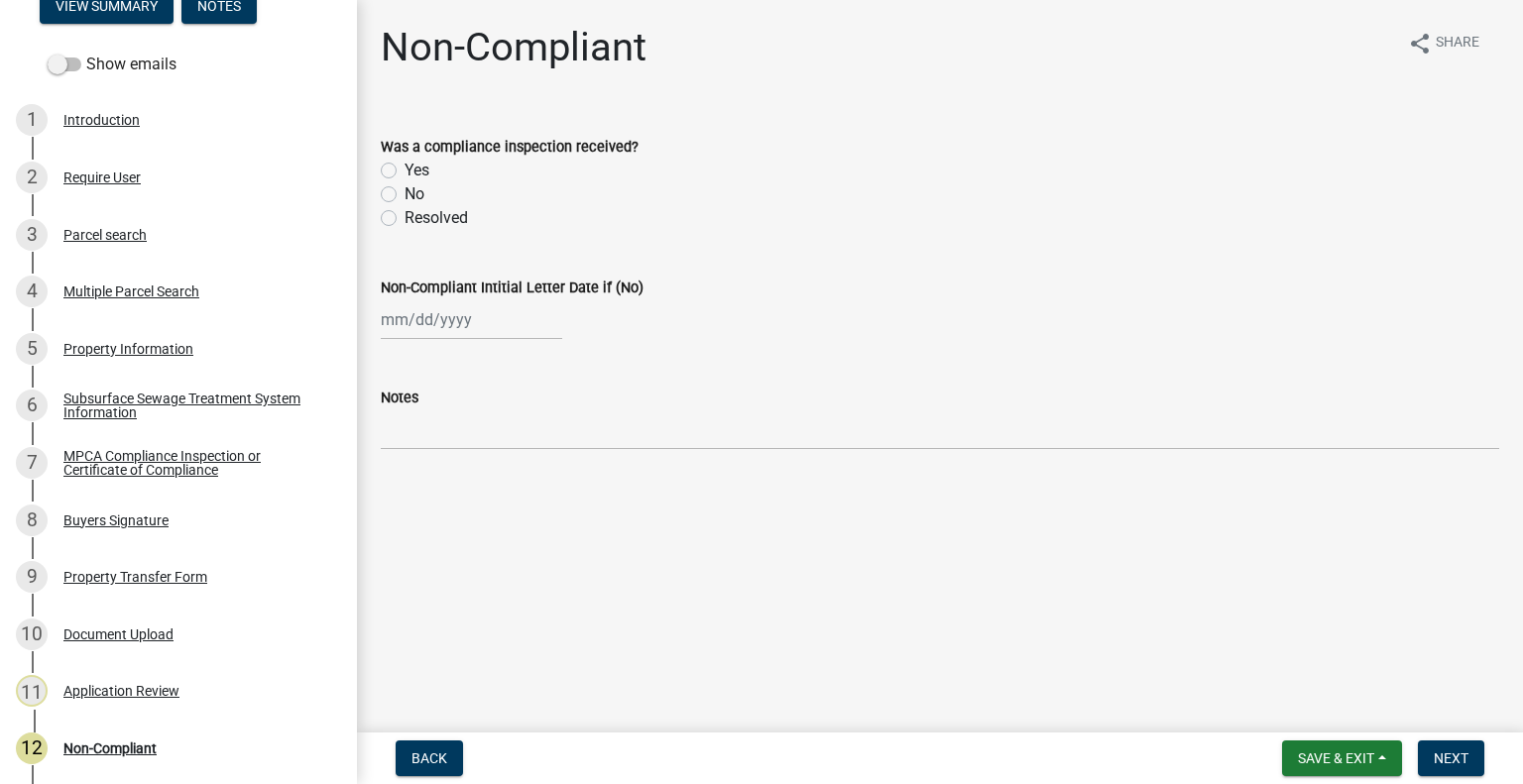 click on "Yes" 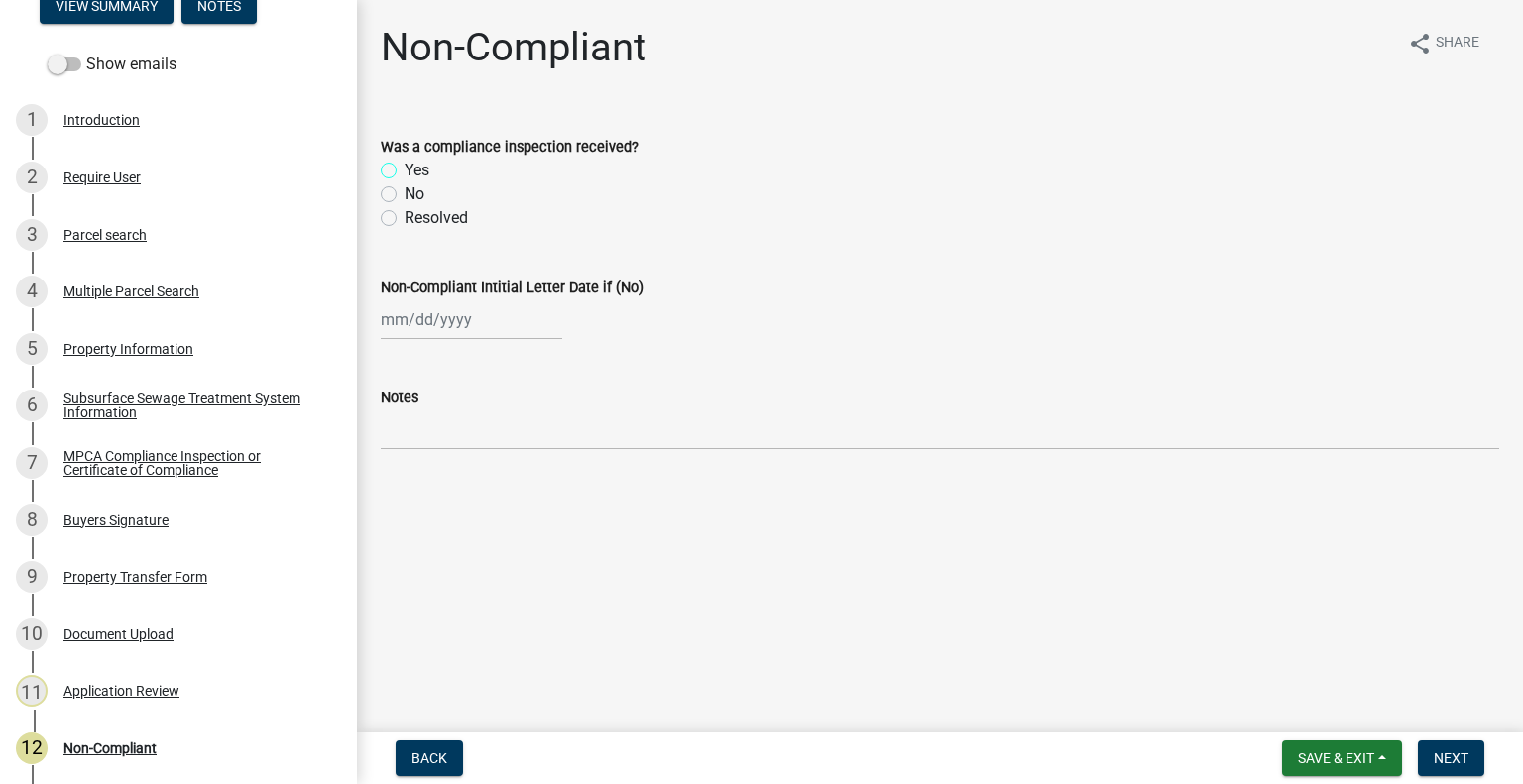 click on "Yes" at bounding box center [410, 165] 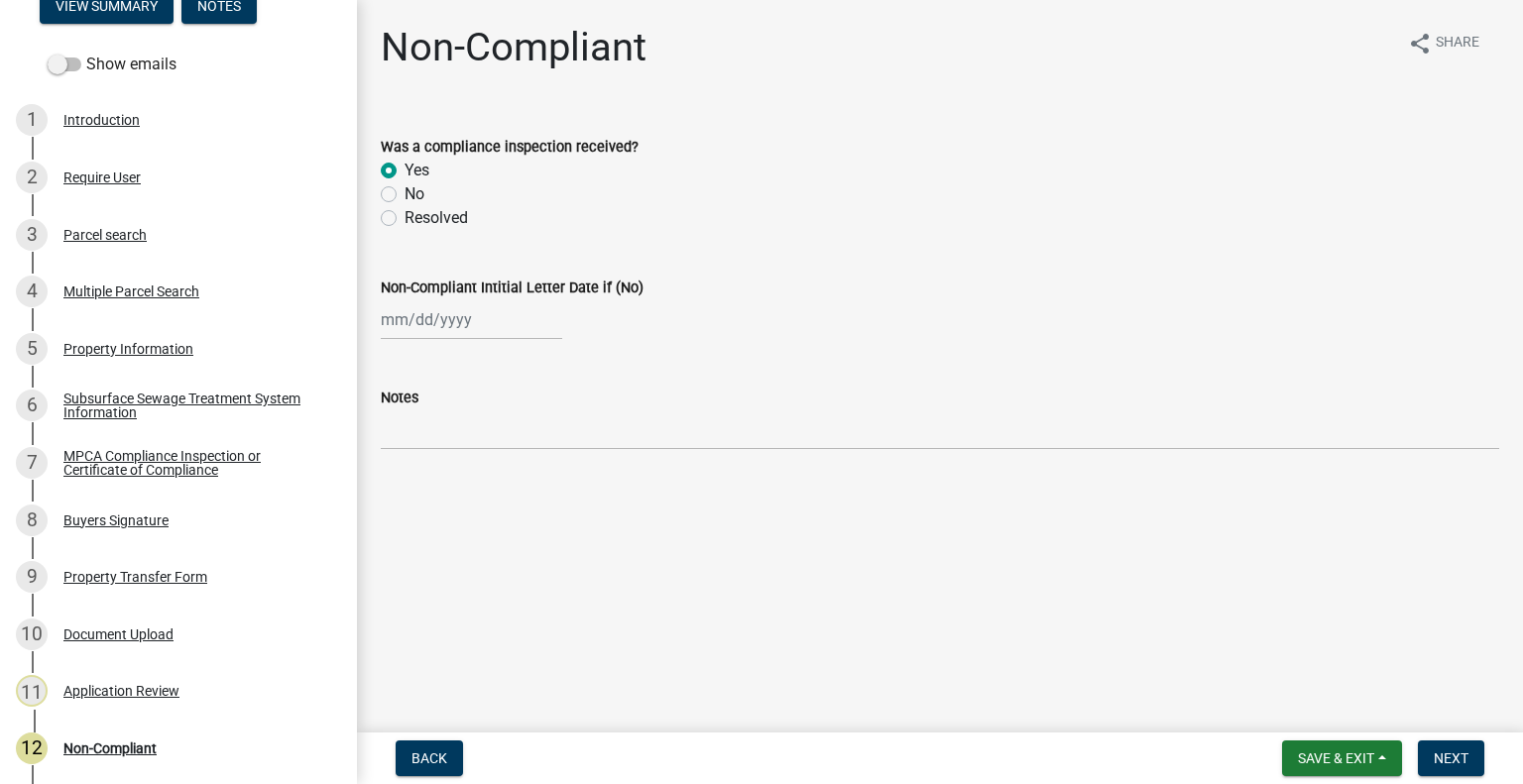 radio on "true" 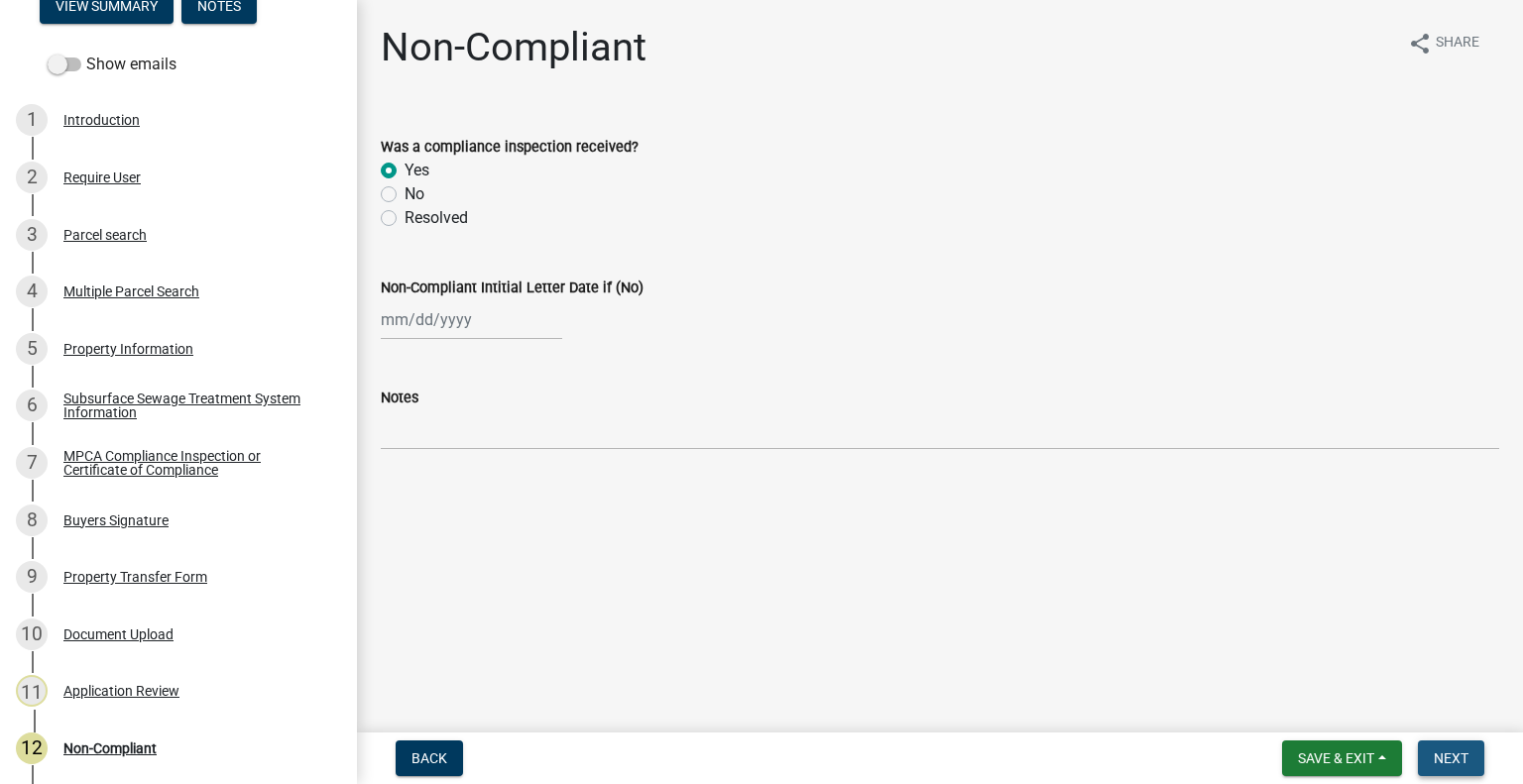 click on "Next" at bounding box center [1451, 758] 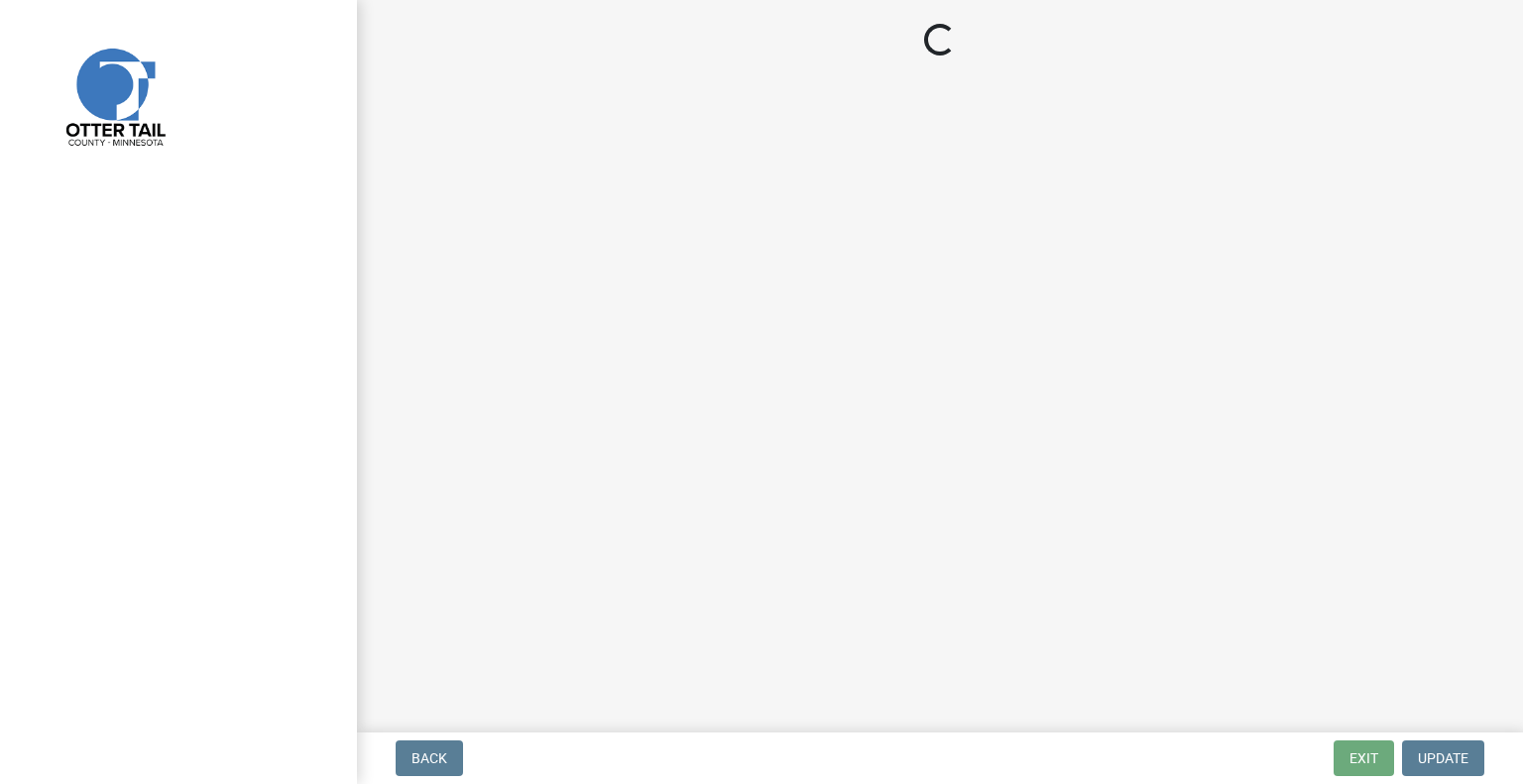 scroll, scrollTop: 0, scrollLeft: 0, axis: both 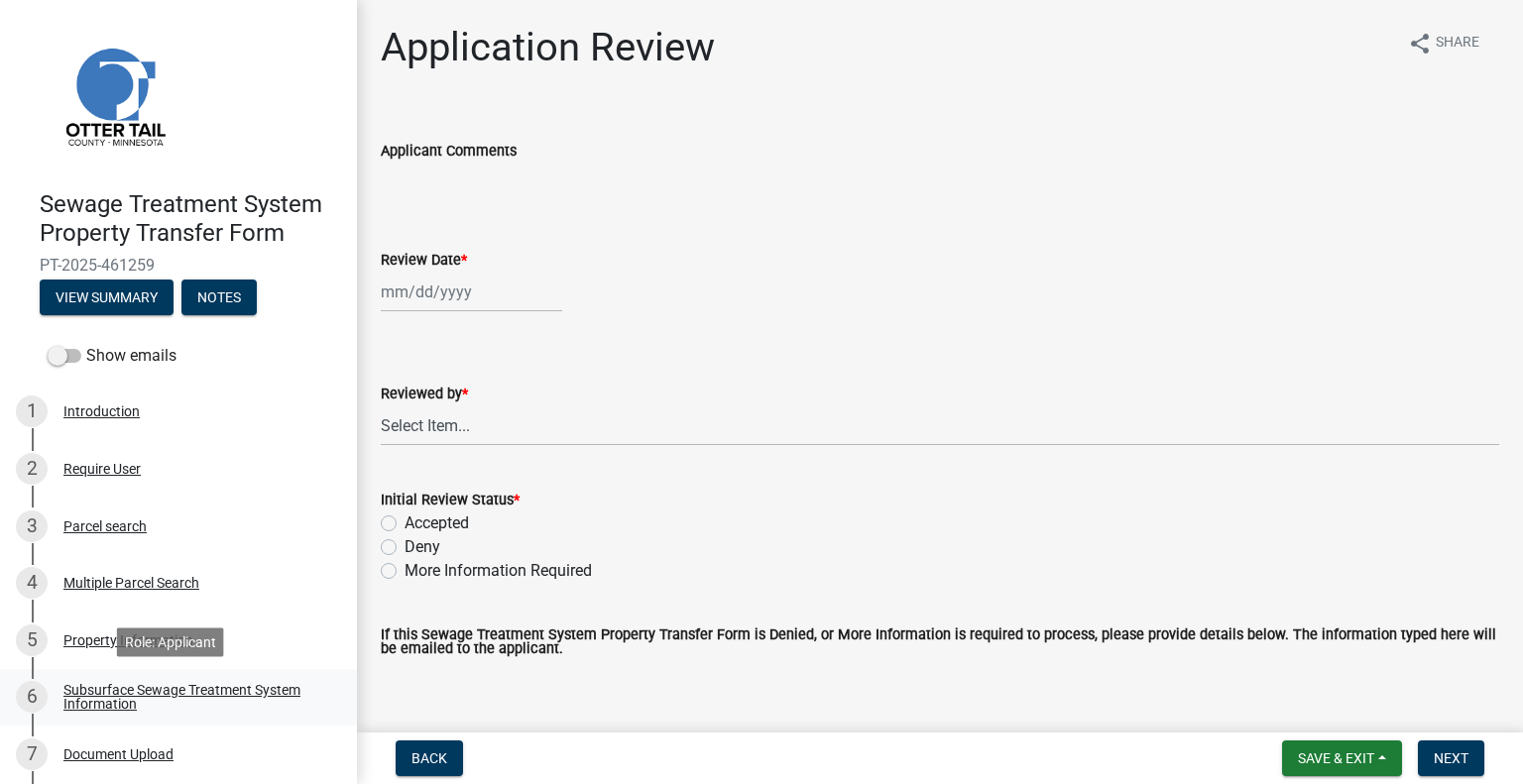 click on "Subsurface Sewage Treatment System Information" at bounding box center [194, 697] 